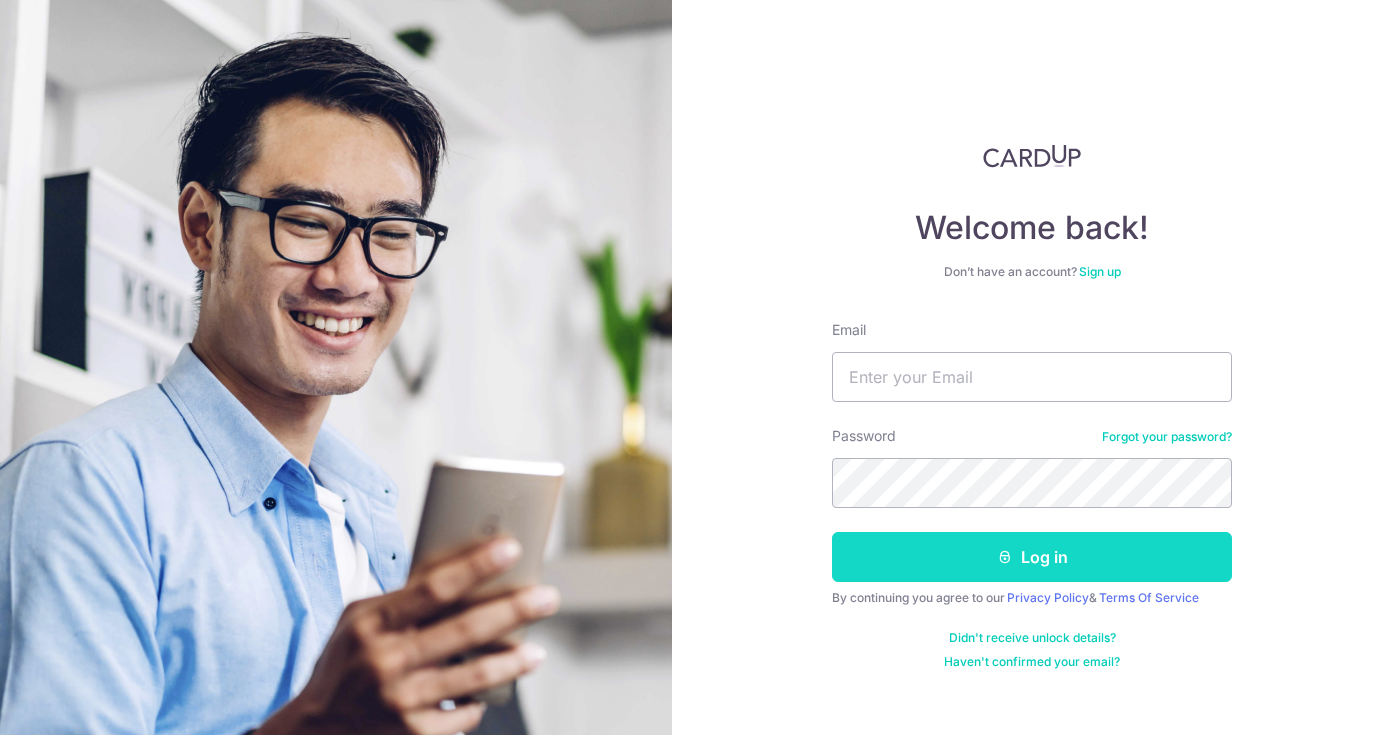 scroll, scrollTop: 0, scrollLeft: 0, axis: both 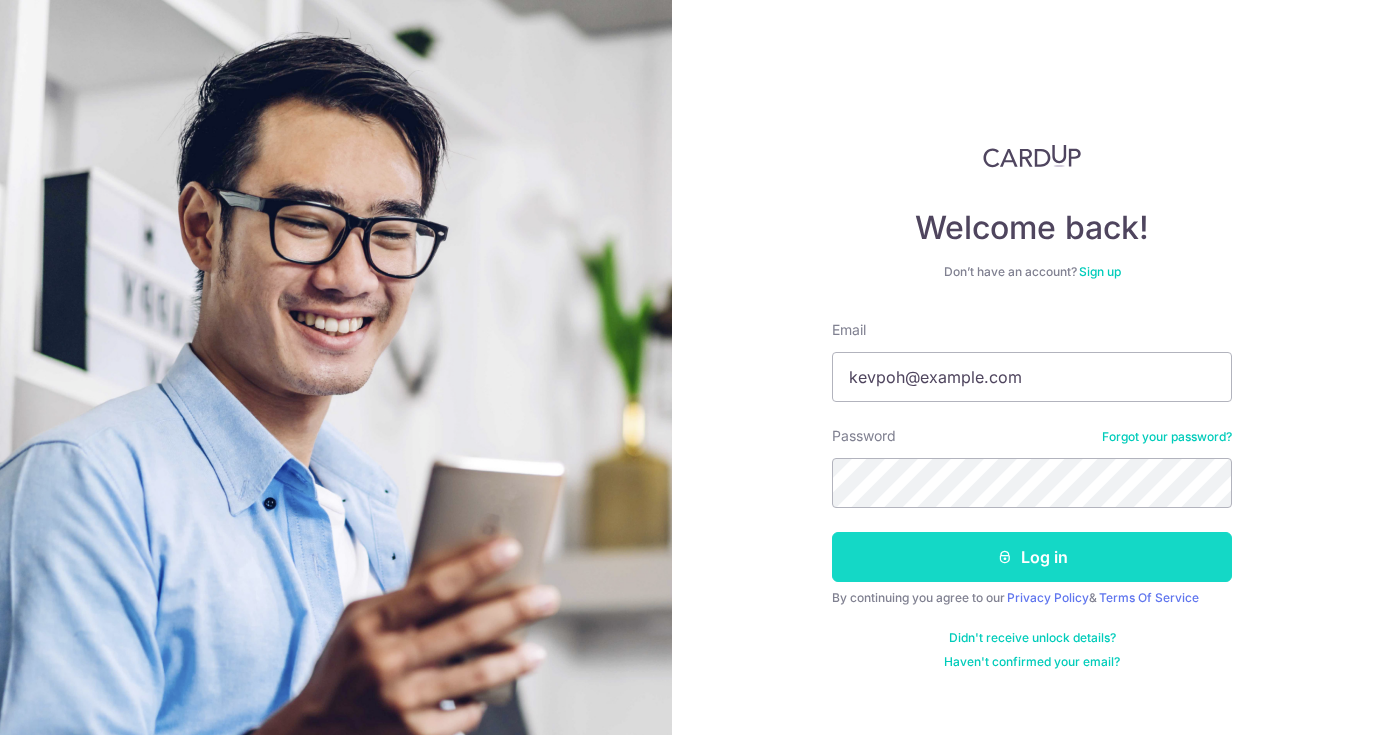 click on "Log in" at bounding box center [1032, 557] 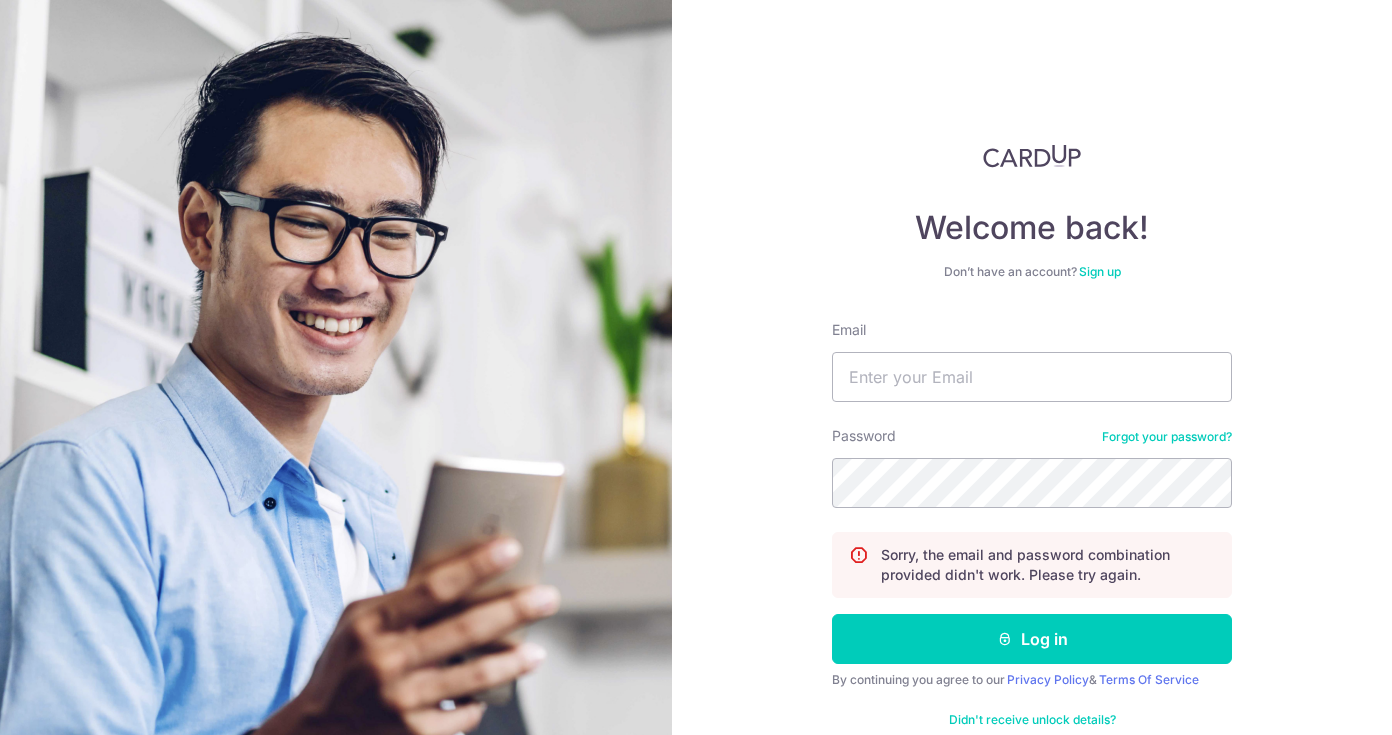scroll, scrollTop: 0, scrollLeft: 0, axis: both 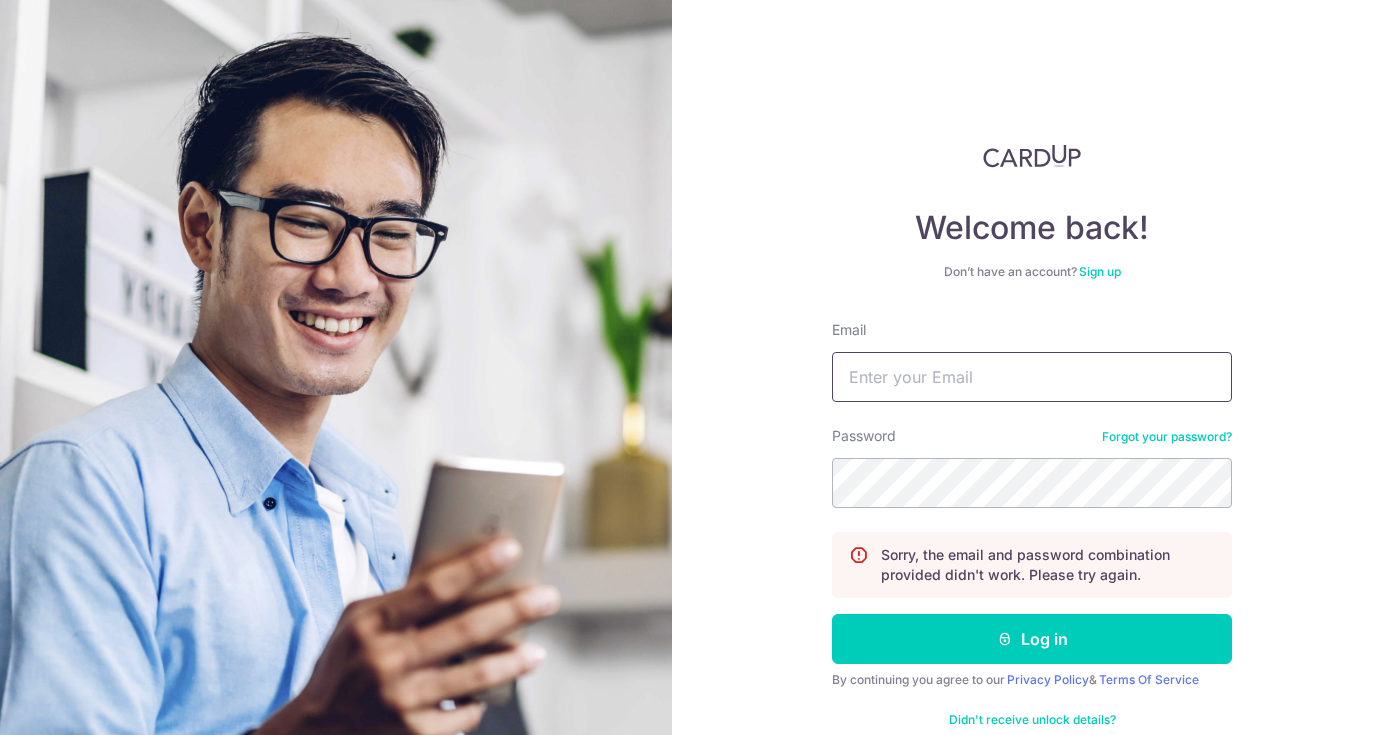 type on "[EMAIL]" 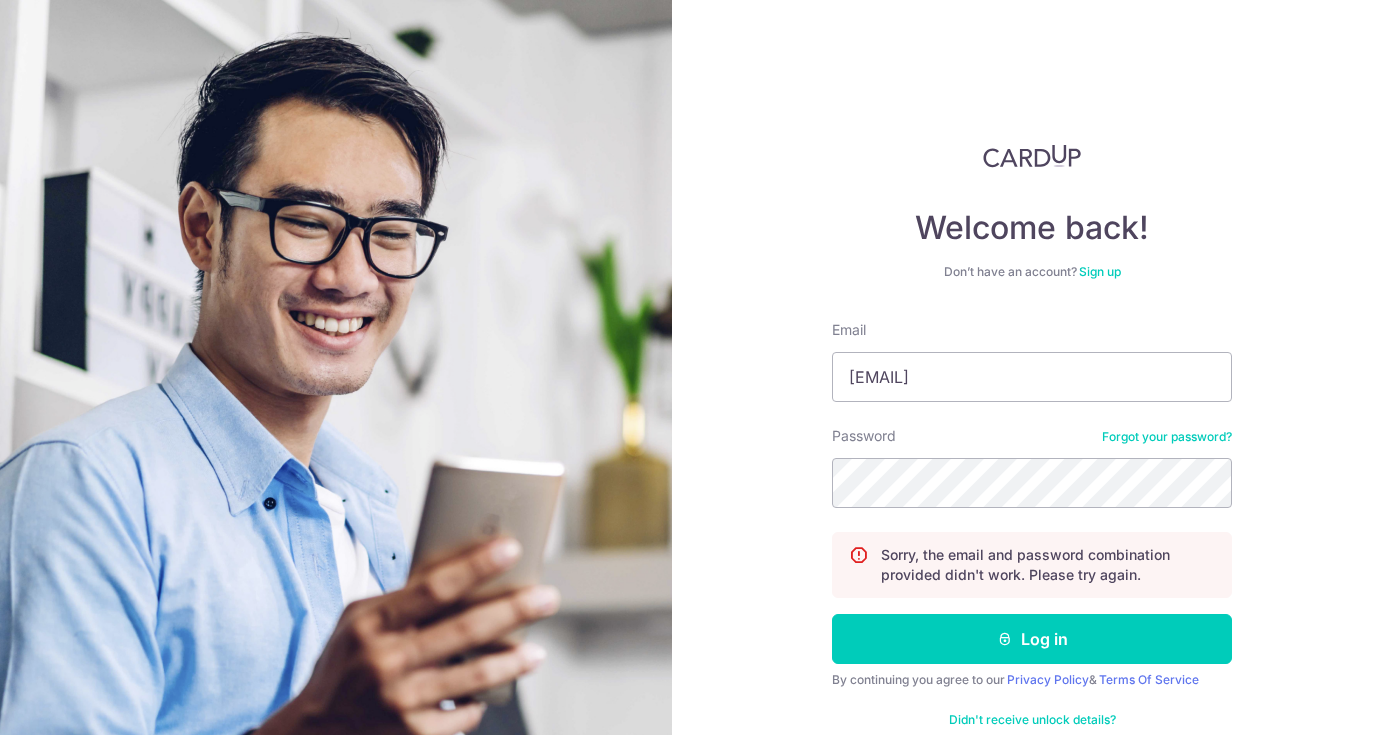 click on "Email
kevpoh@gmail.com
Password
Forgot your password?
Sorry, the email and password combination provided didn't work. Please try again.
Log in
By continuing you agree to our
Privacy Policy
&  Terms Of Service
Didn't receive unlock details?
Haven't confirmed your email?" at bounding box center [1032, 536] 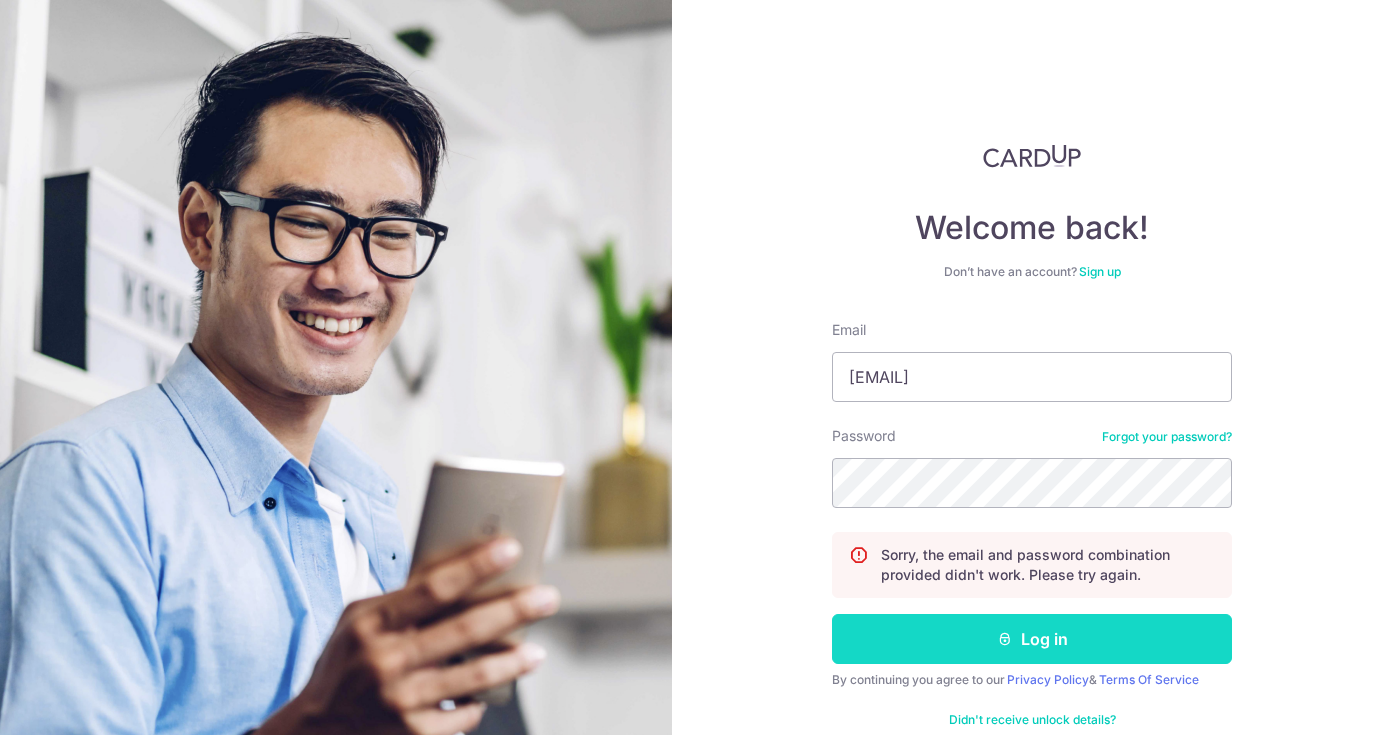 click on "Log in" at bounding box center (1032, 639) 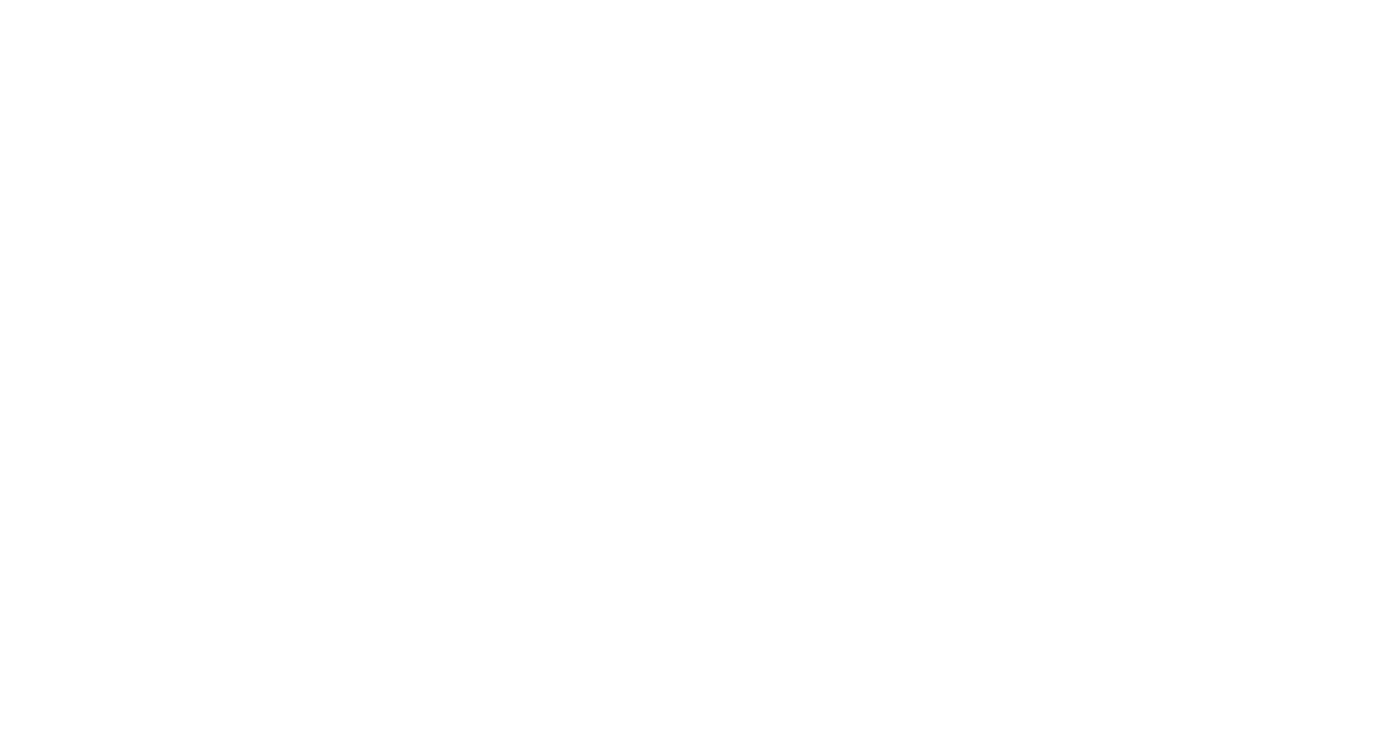 scroll, scrollTop: 0, scrollLeft: 0, axis: both 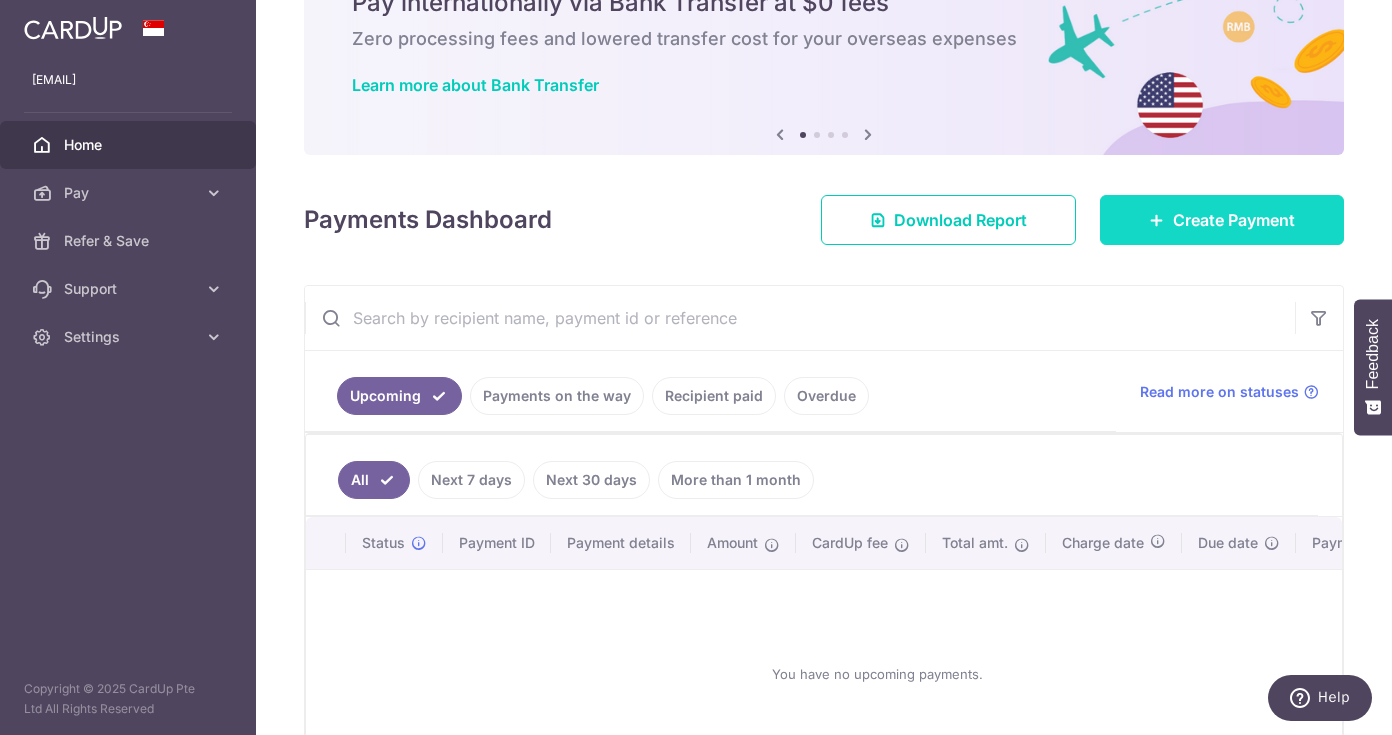 click on "Create Payment" at bounding box center (1222, 220) 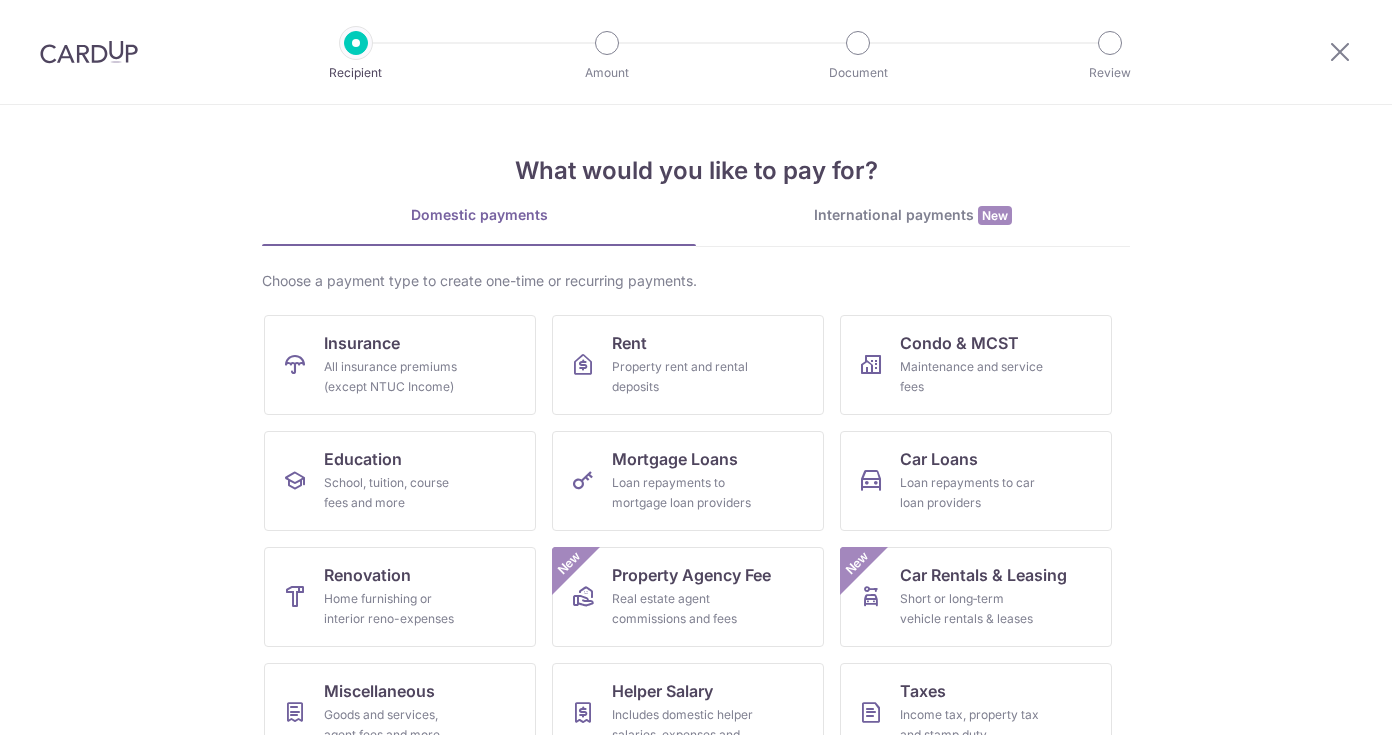 scroll, scrollTop: 0, scrollLeft: 0, axis: both 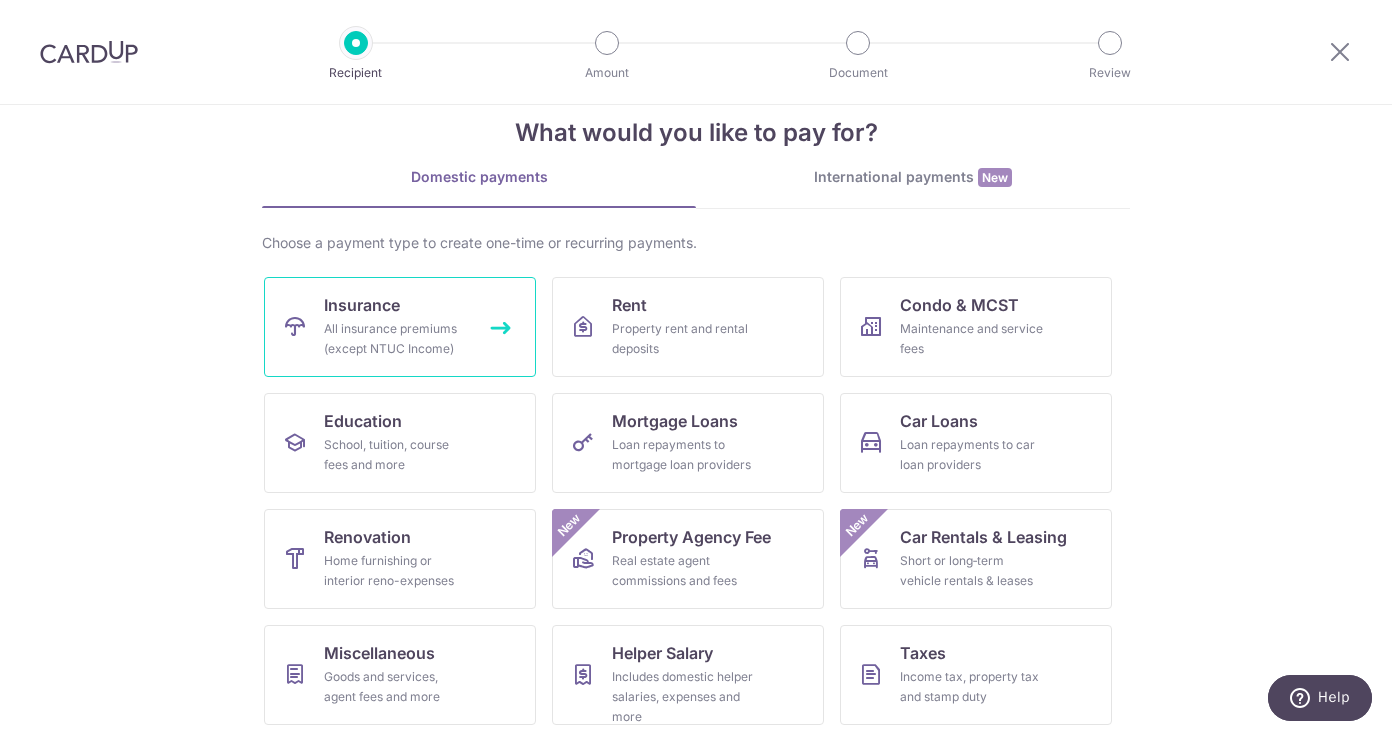click on "Insurance All insurance premiums (except NTUC Income)" at bounding box center (400, 327) 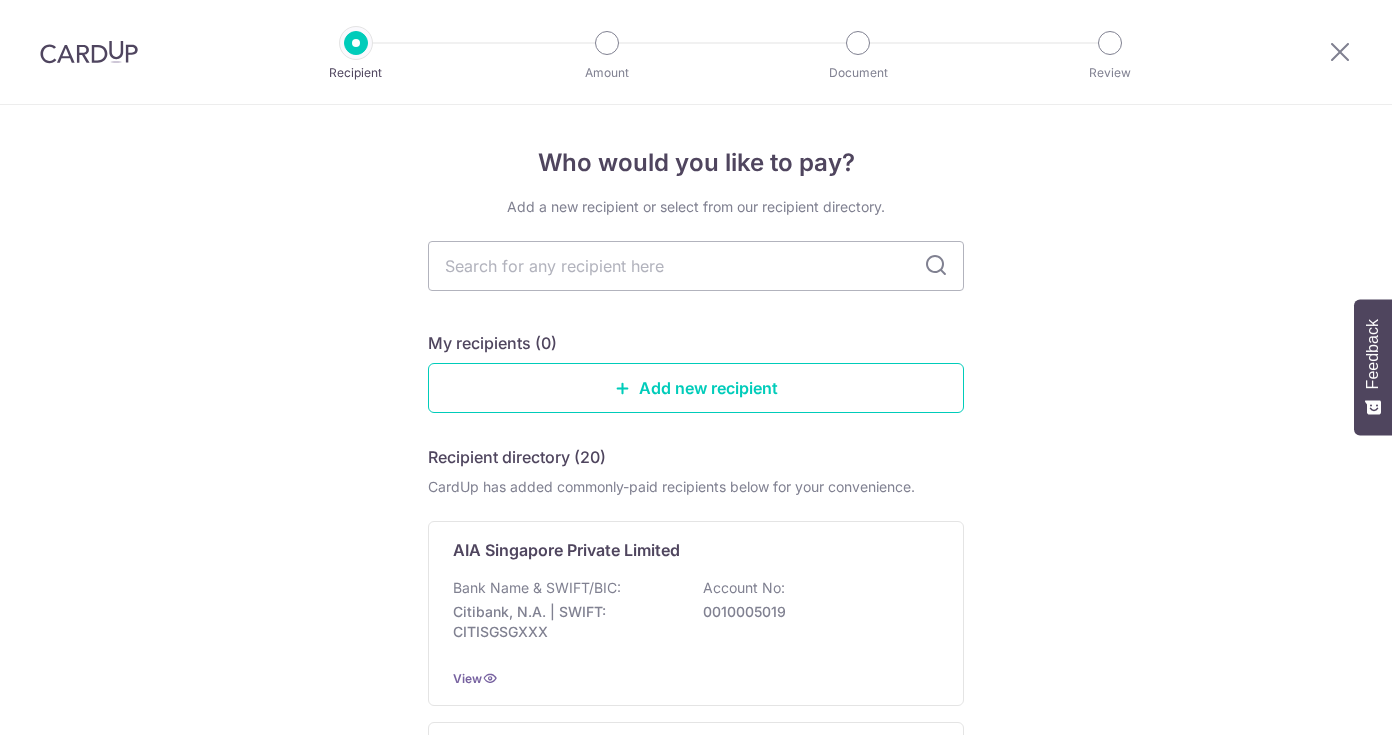 scroll, scrollTop: 0, scrollLeft: 0, axis: both 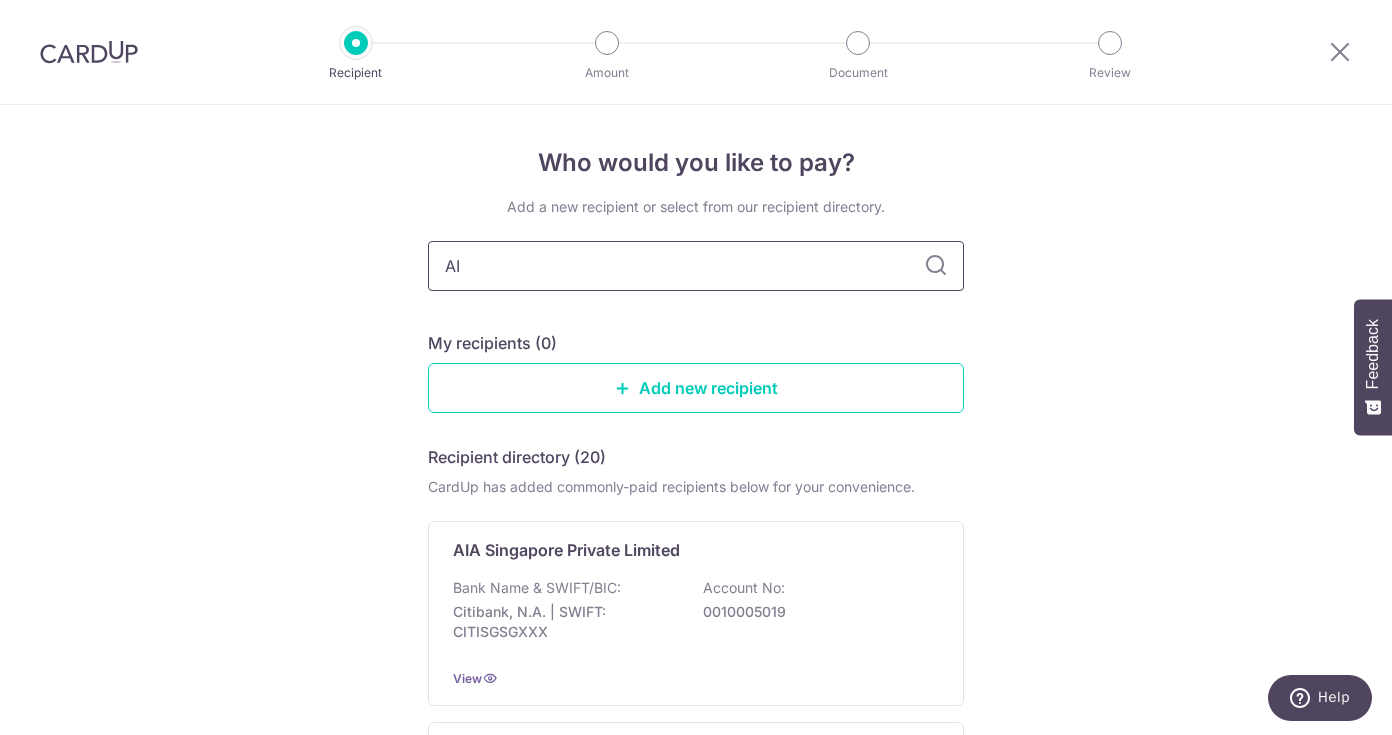 type on "AIA" 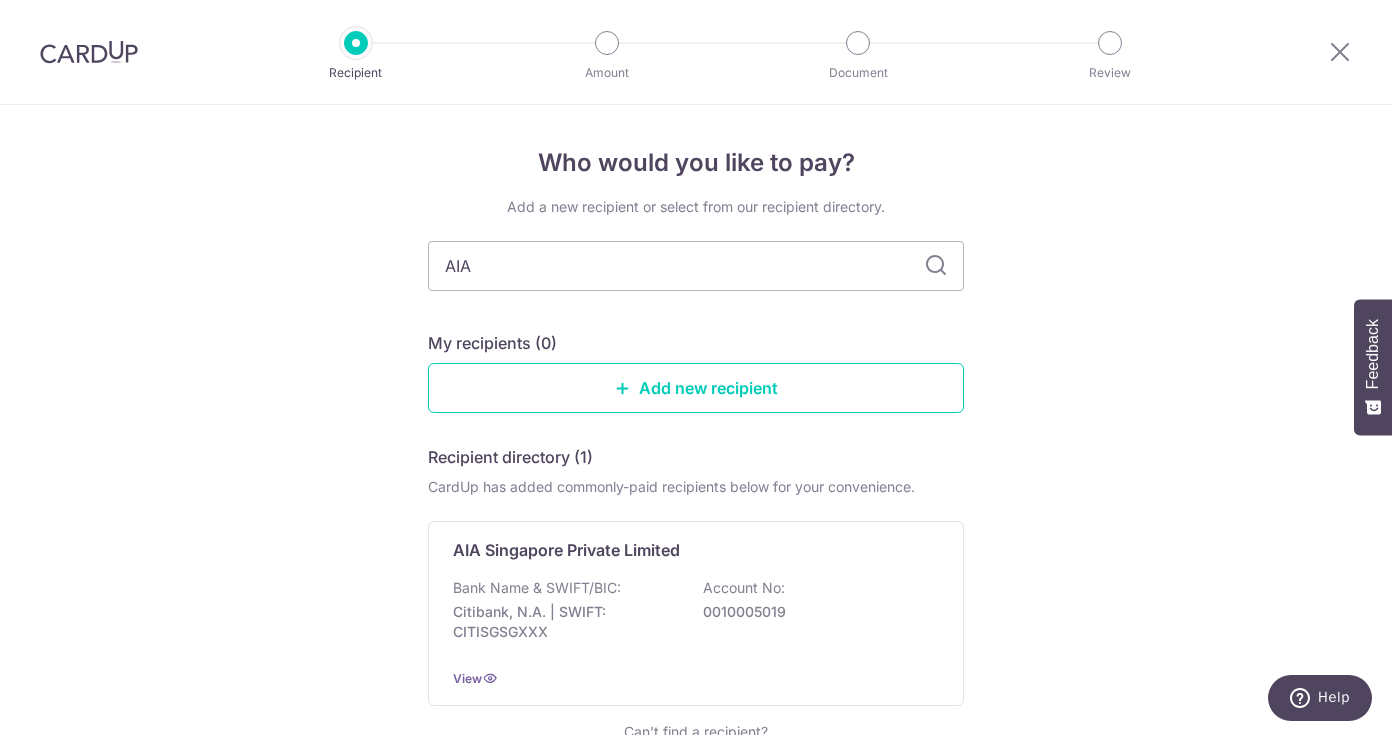 click at bounding box center [936, 266] 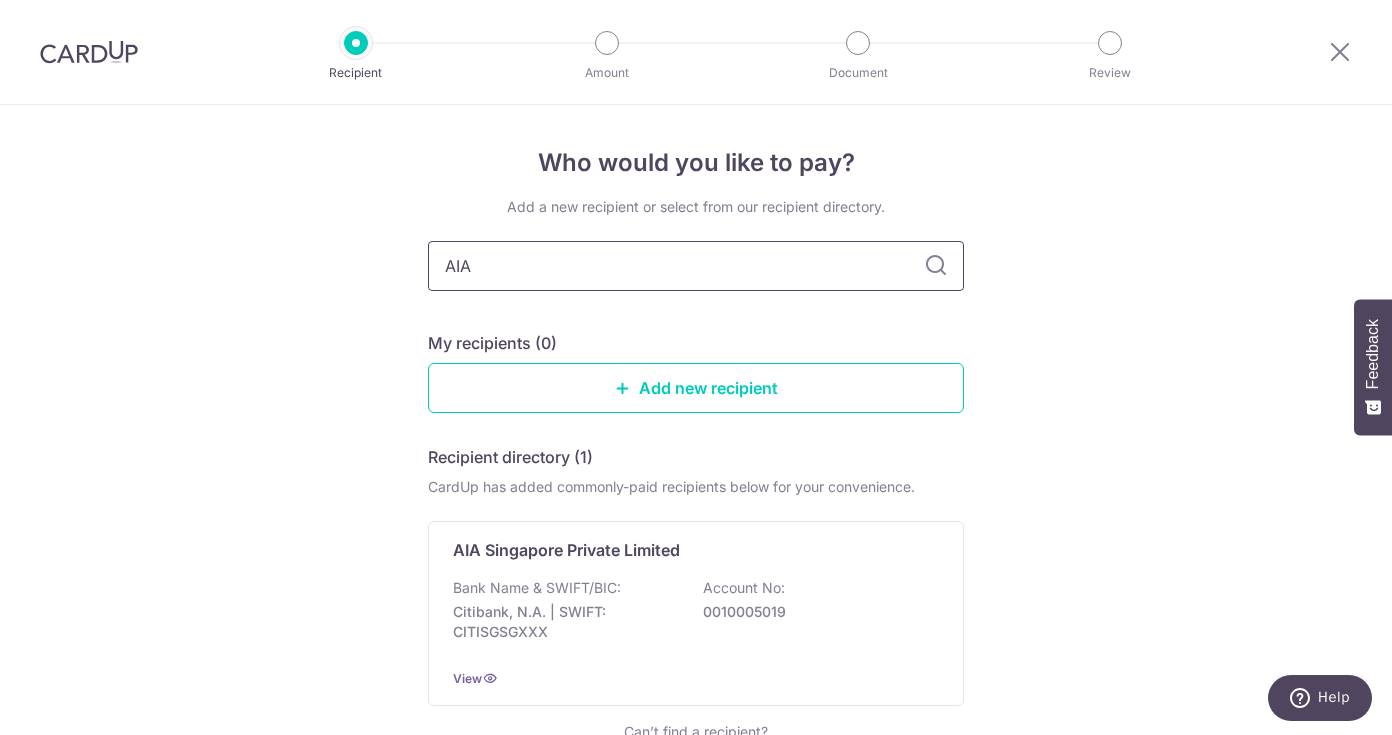click on "AIA" at bounding box center (696, 266) 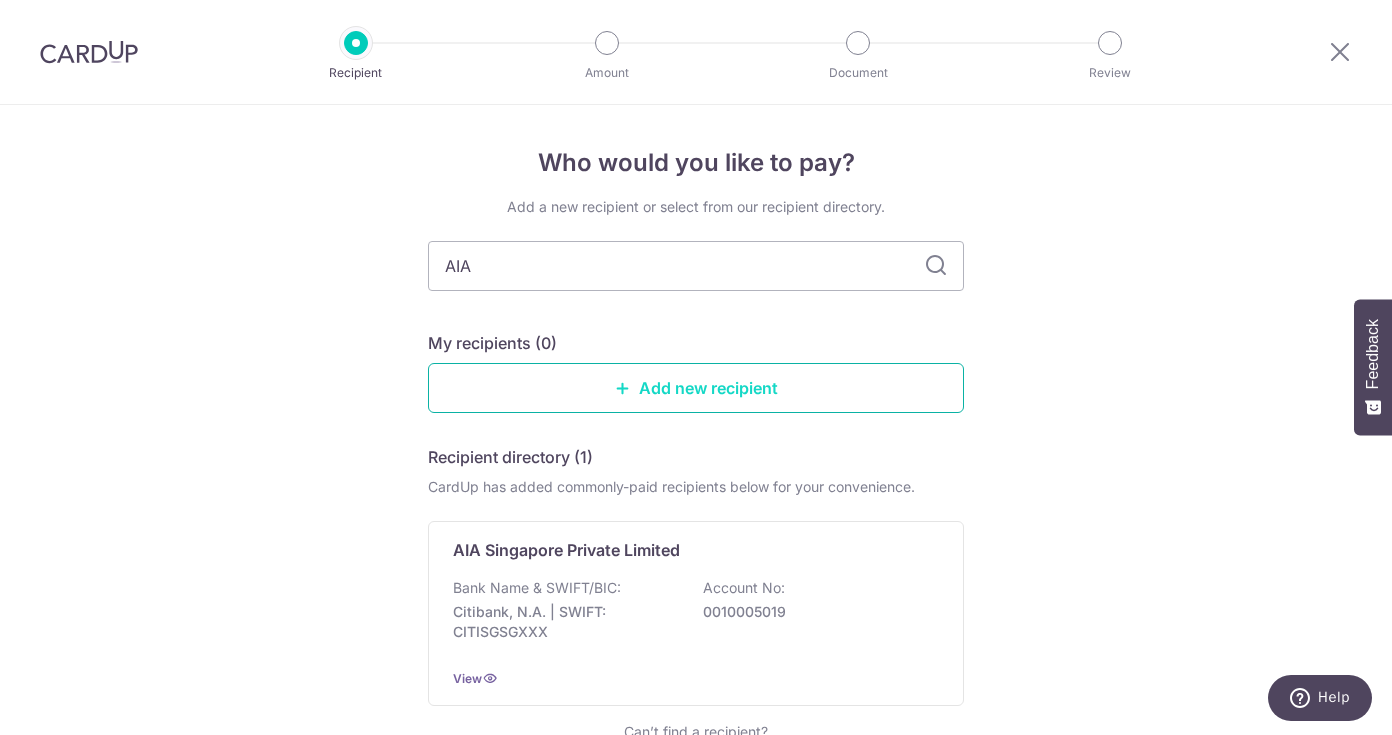 click on "Add new recipient" at bounding box center (696, 388) 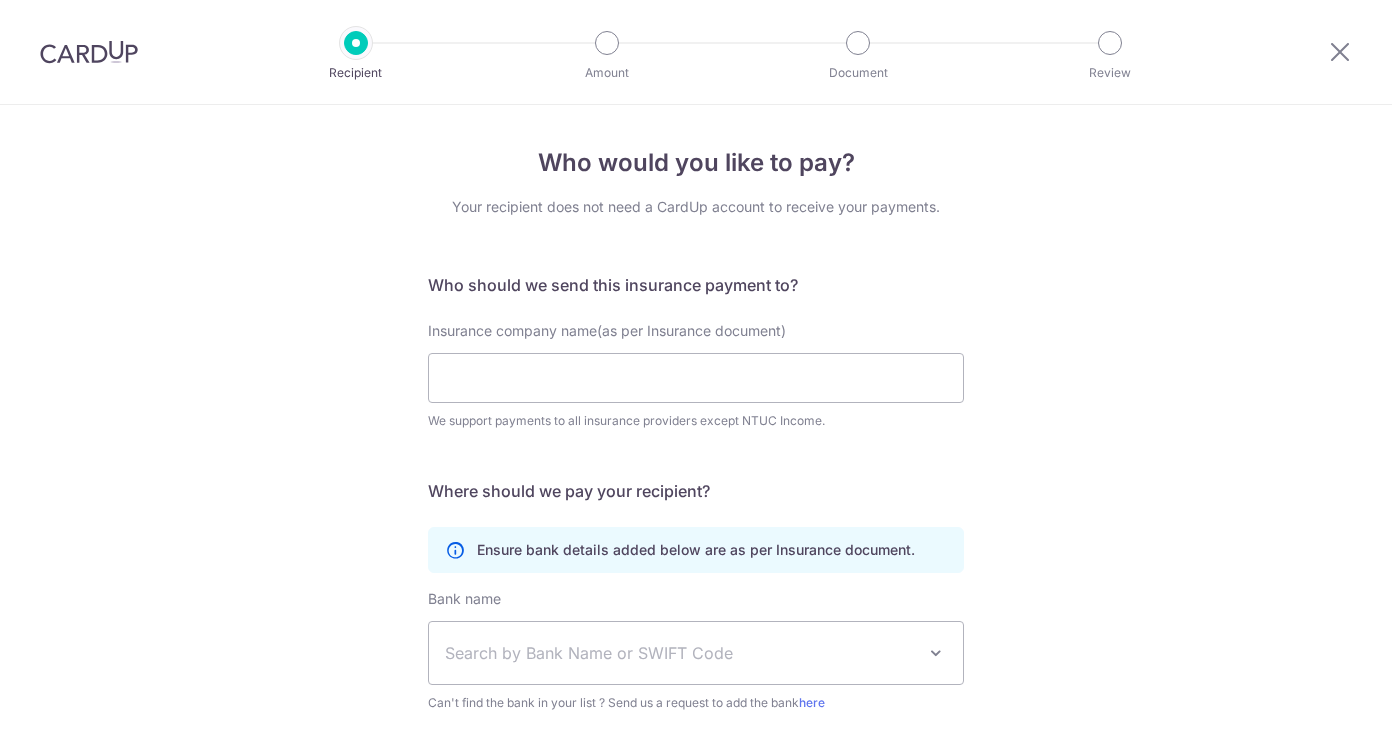 scroll, scrollTop: 0, scrollLeft: 0, axis: both 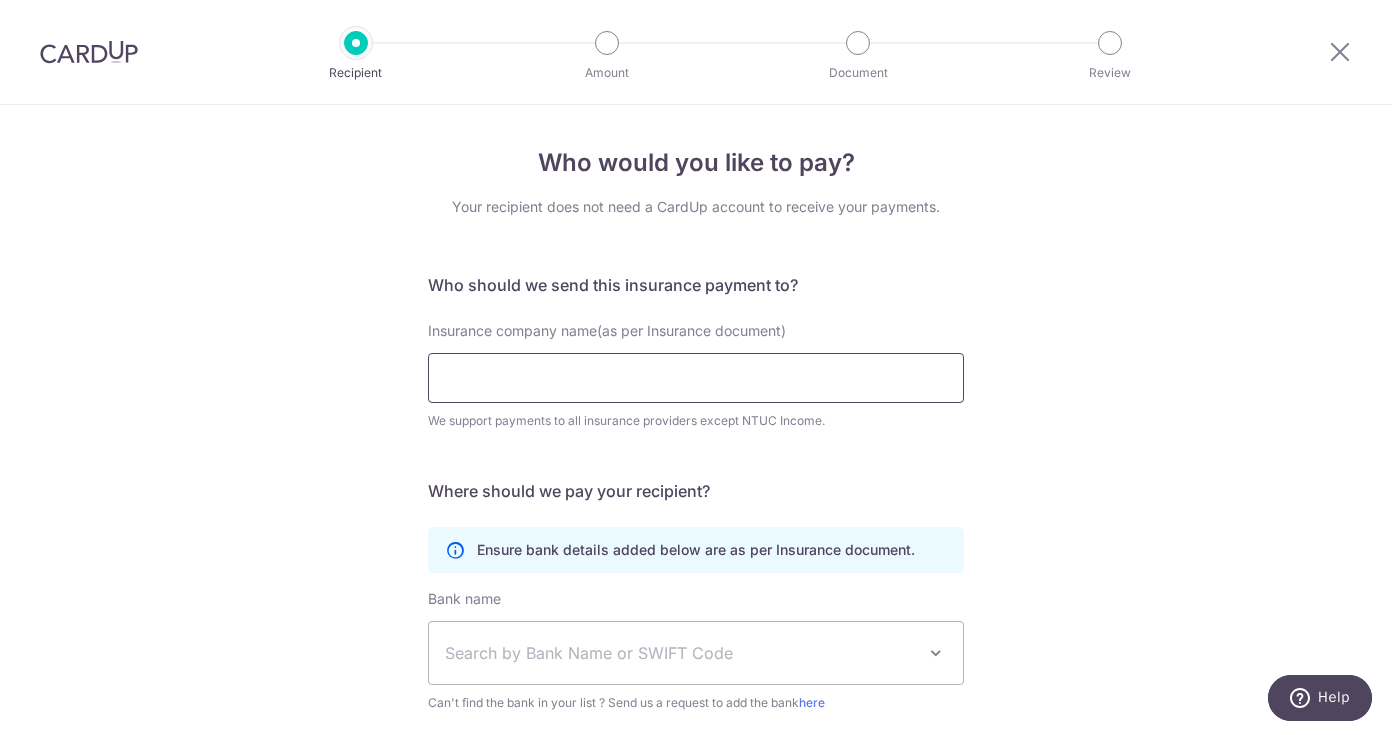 click on "Insurance company name(as per Insurance document)" at bounding box center [696, 378] 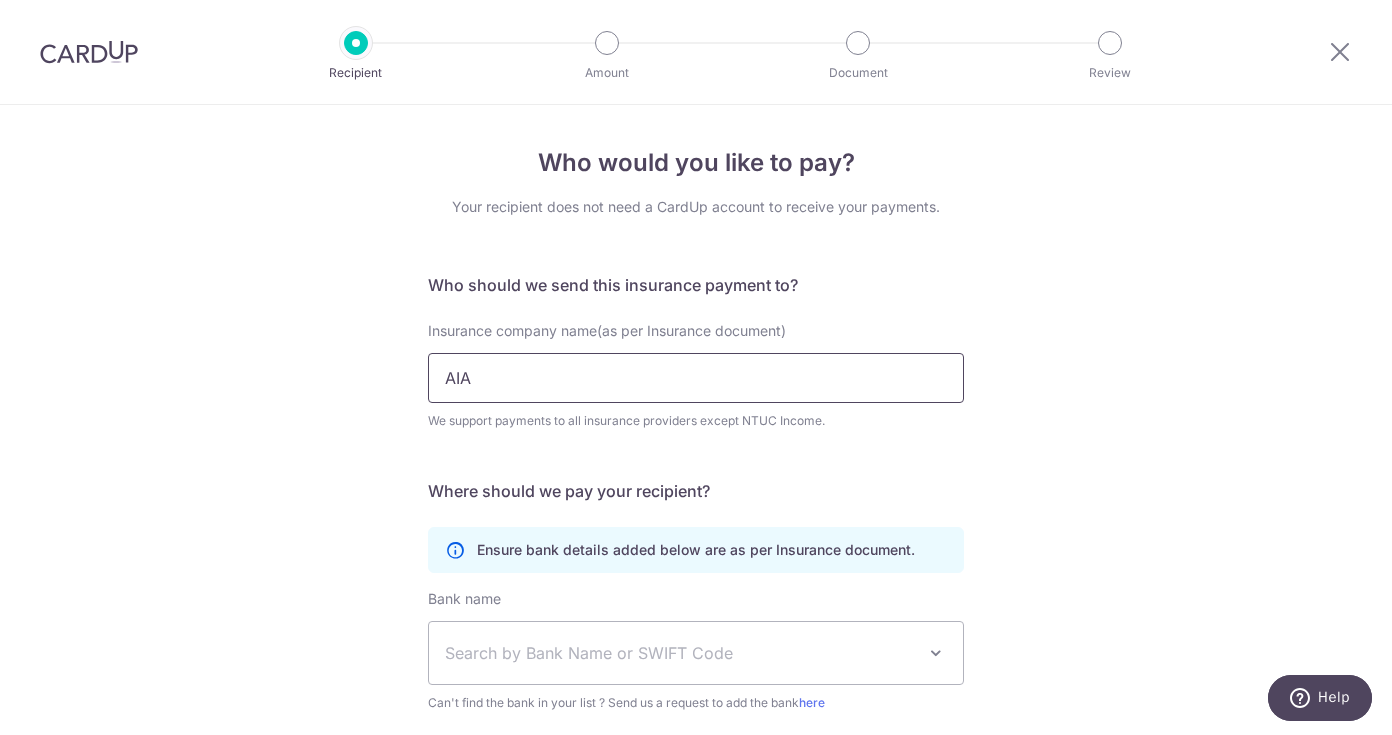 type on "AIA" 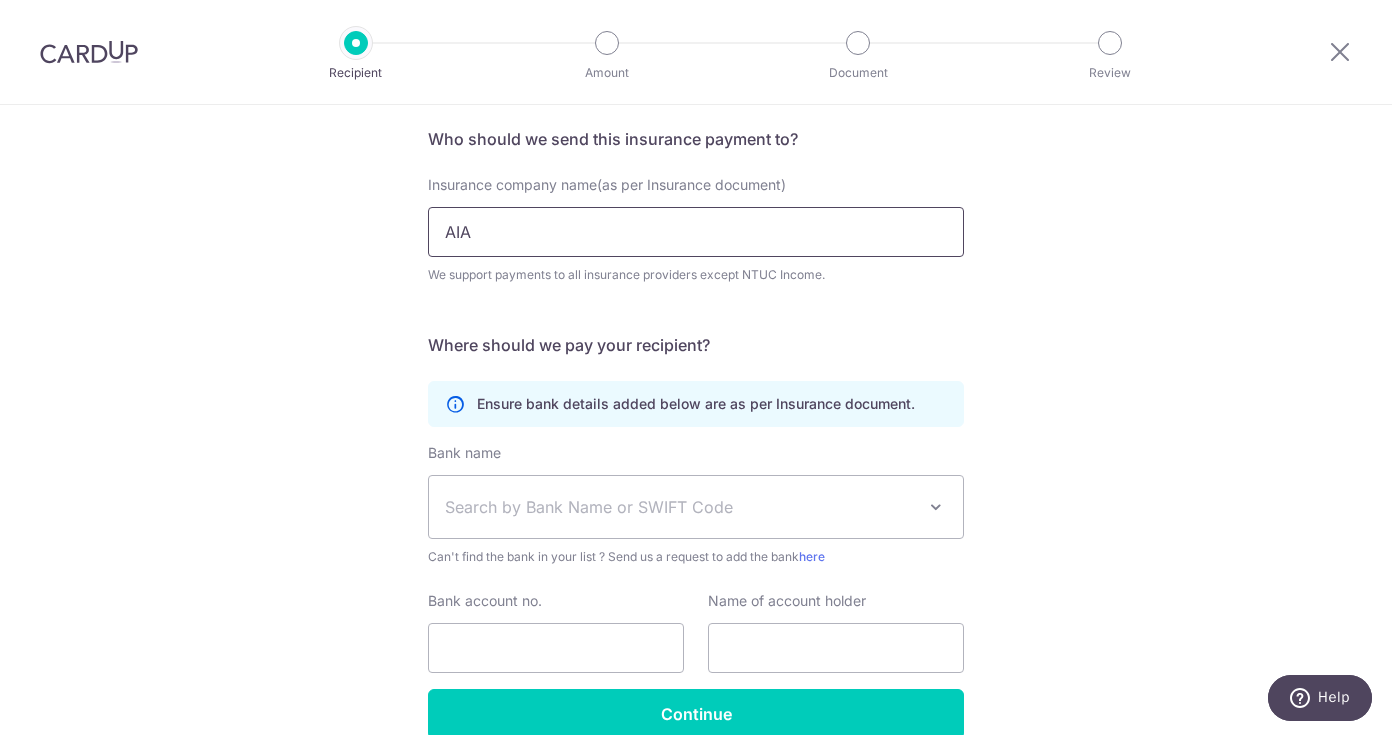 scroll, scrollTop: 158, scrollLeft: 0, axis: vertical 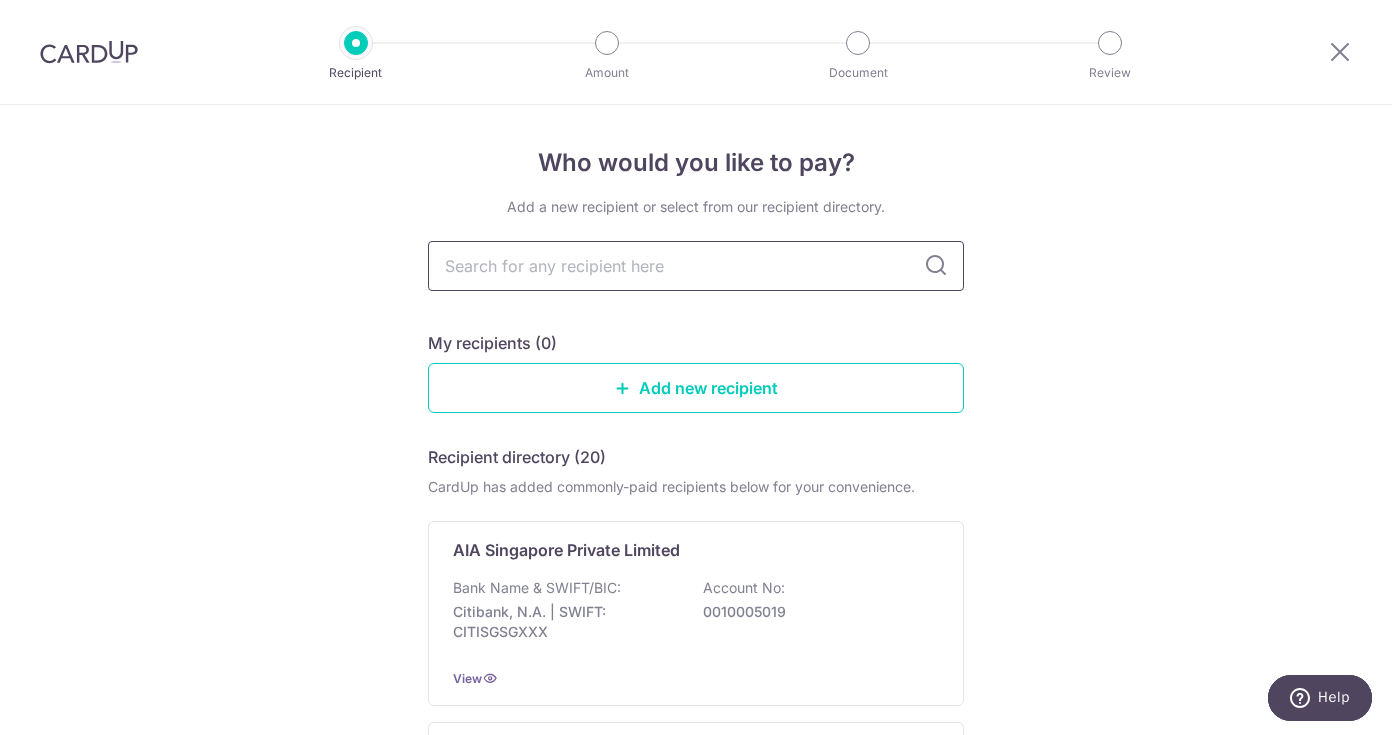 click at bounding box center (696, 266) 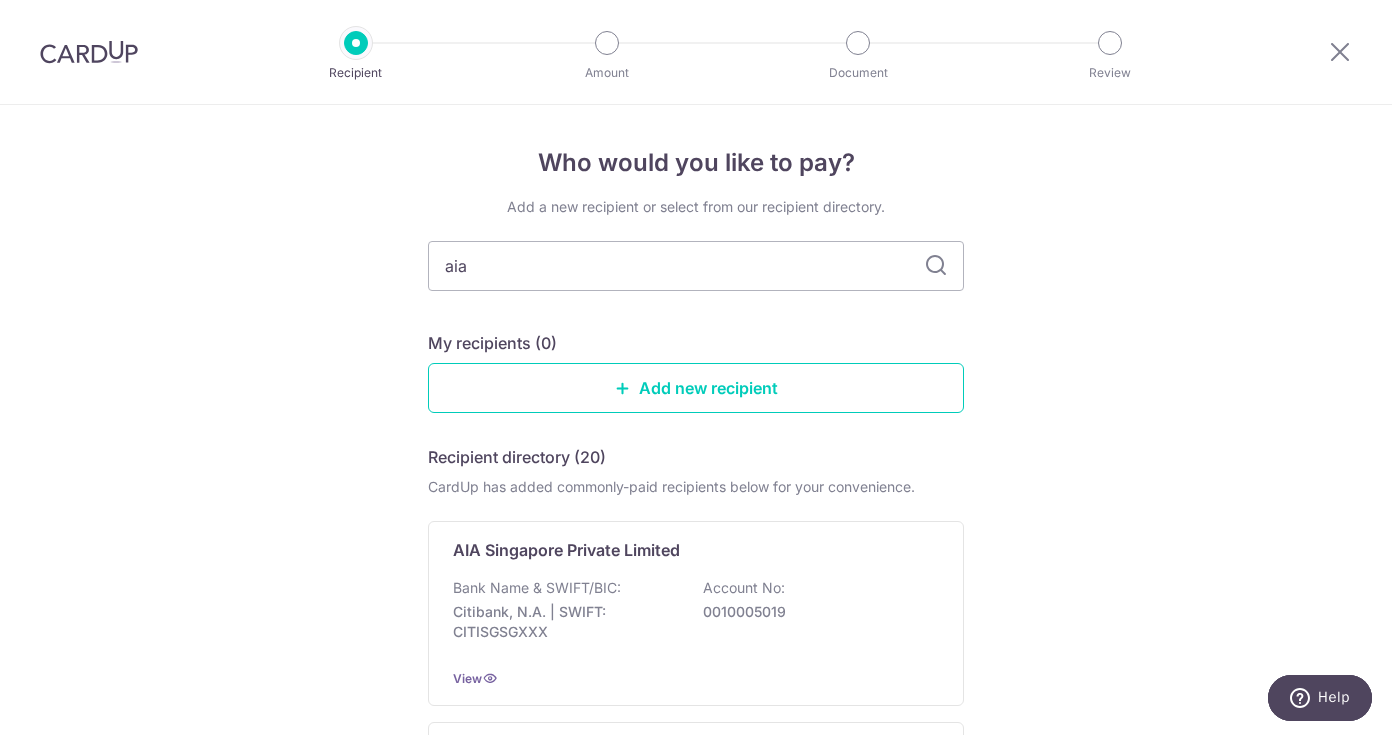 type on "aia" 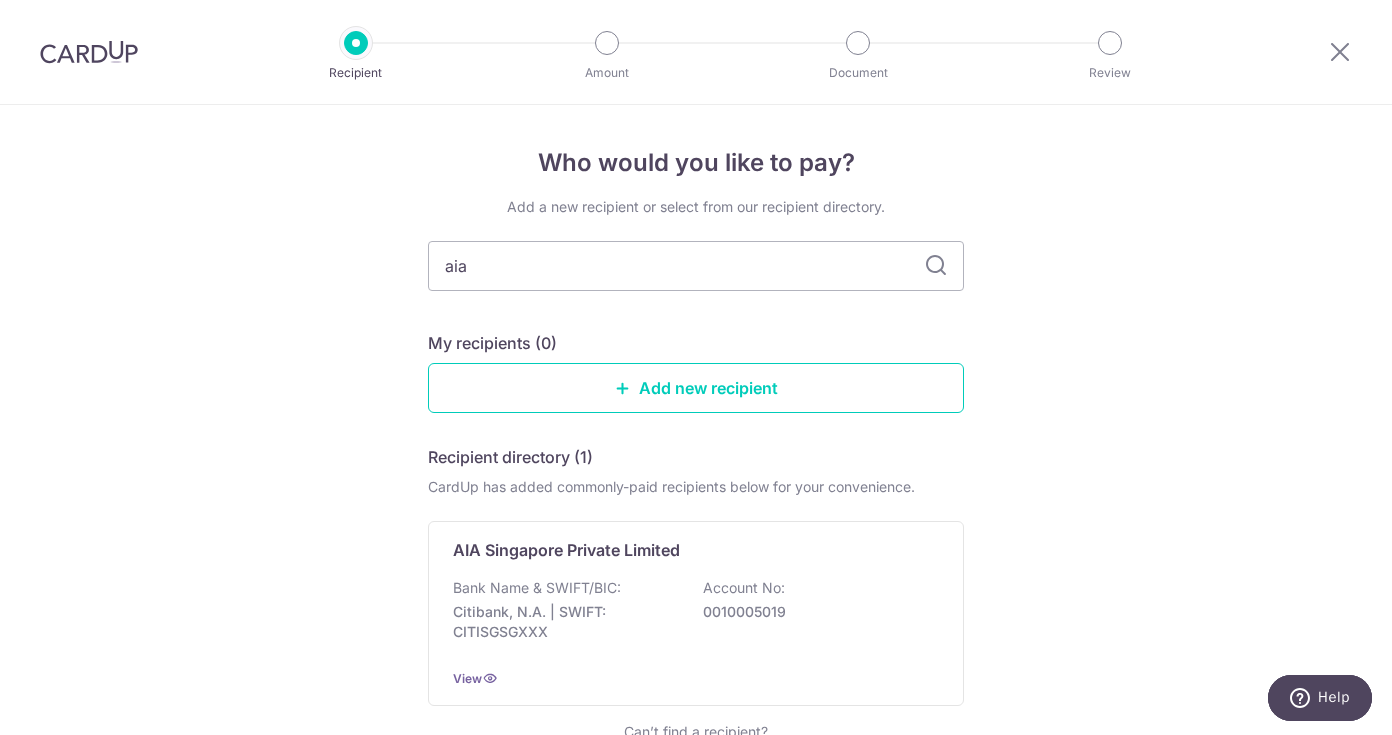 click at bounding box center (936, 266) 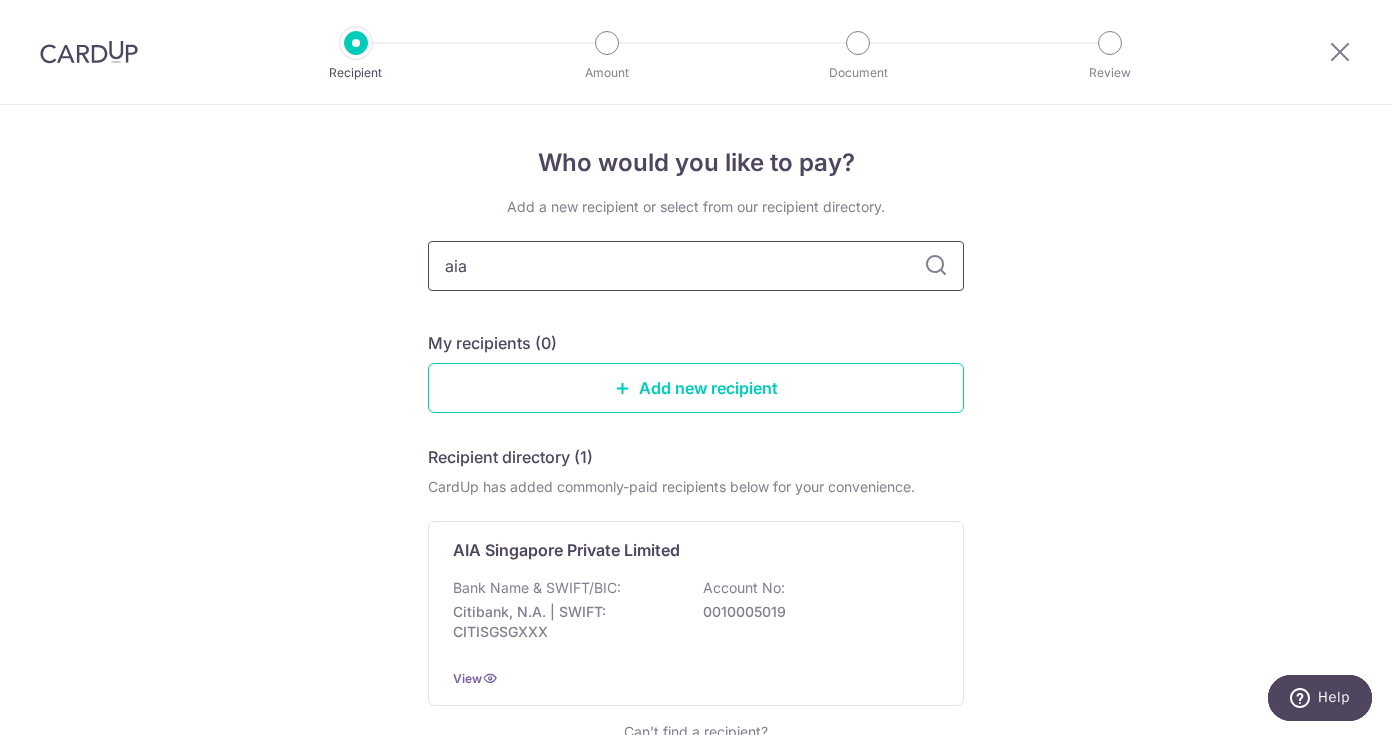 click on "aia" at bounding box center [696, 266] 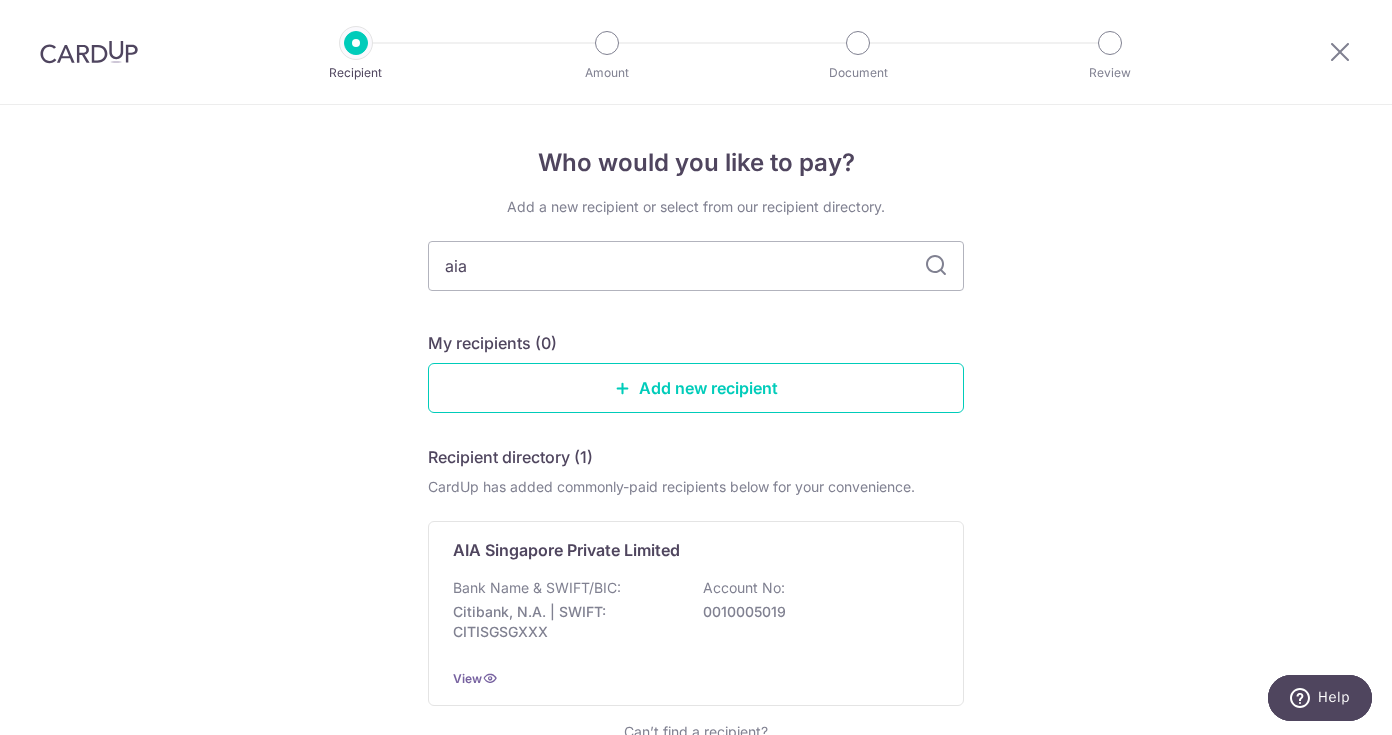 click on "Who would you like to pay?
Add a new recipient or select from our recipient directory.
aia
My recipients (0)
Add new recipient
Recipient directory (1)
CardUp has added commonly-paid recipients below for your convenience.
AIA Singapore Private Limited
Bank Name & SWIFT/BIC:
Citibank, N.A. | SWIFT: CITISGSGXXX
Account No:
0010005019
View
Can’t find a recipient? Search for a recipient  or  add a new recipient" at bounding box center (696, 492) 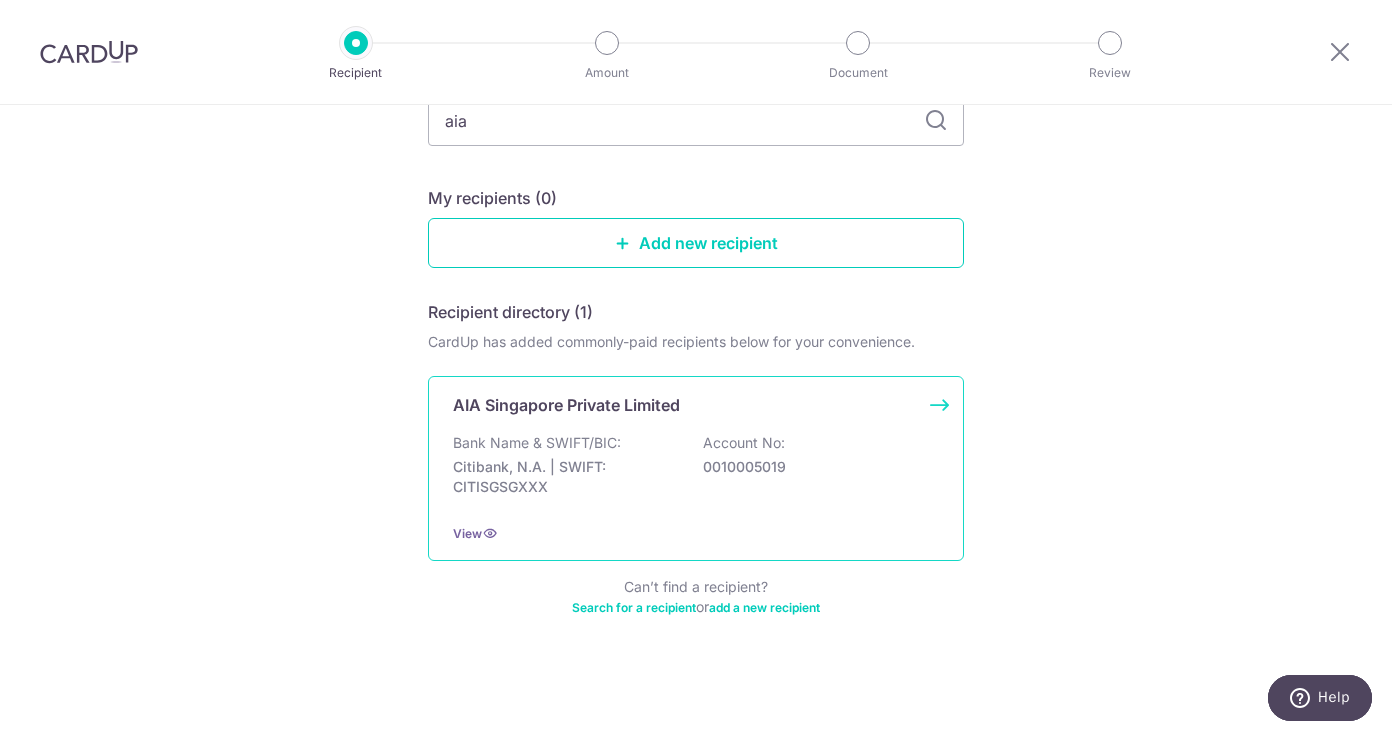 click on "AIA Singapore Private Limited" at bounding box center [566, 405] 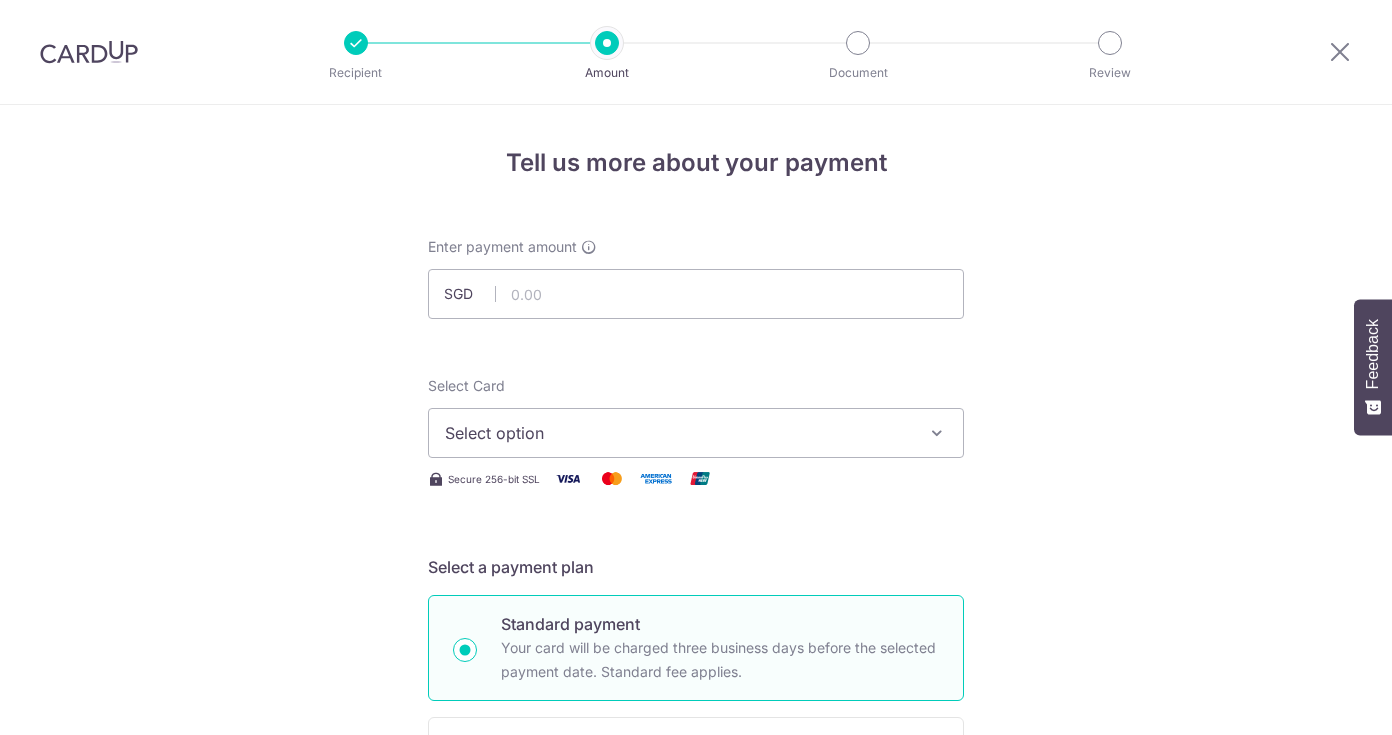 scroll, scrollTop: 0, scrollLeft: 0, axis: both 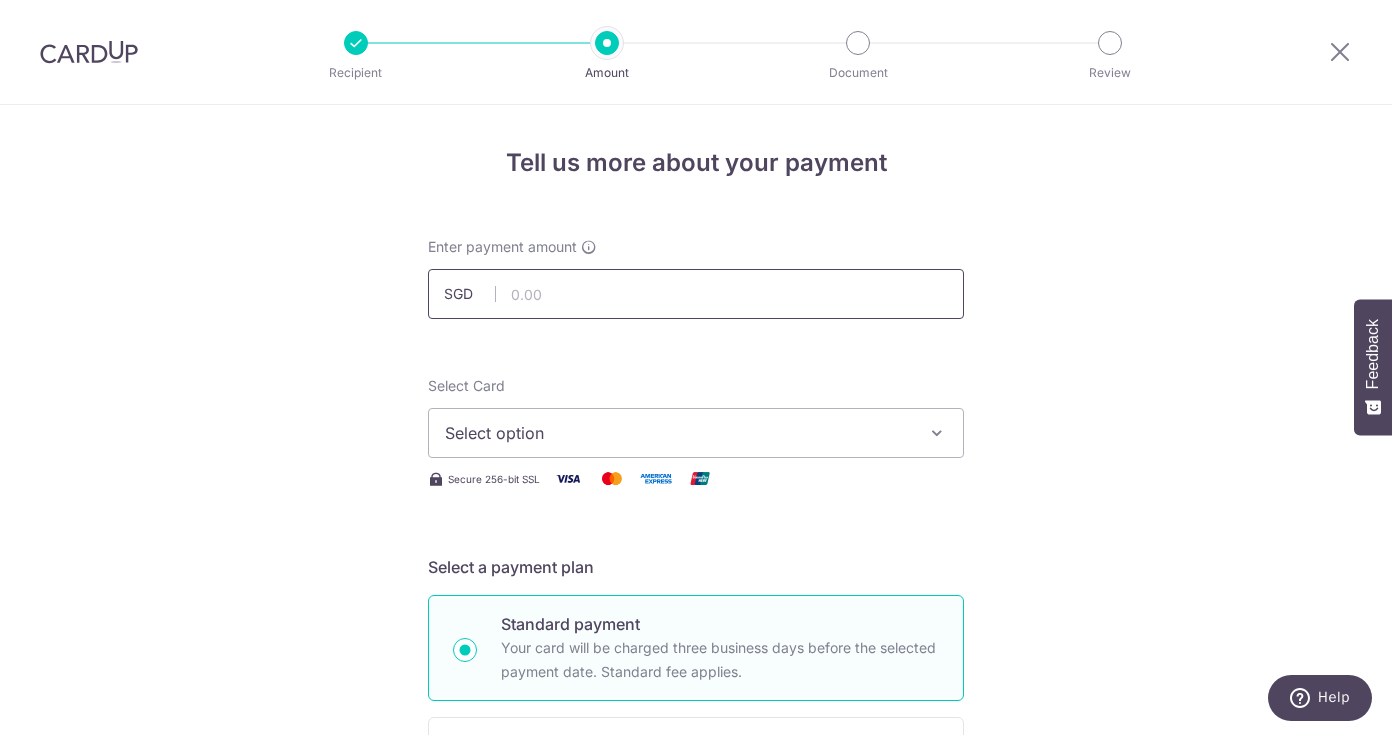 click at bounding box center (696, 294) 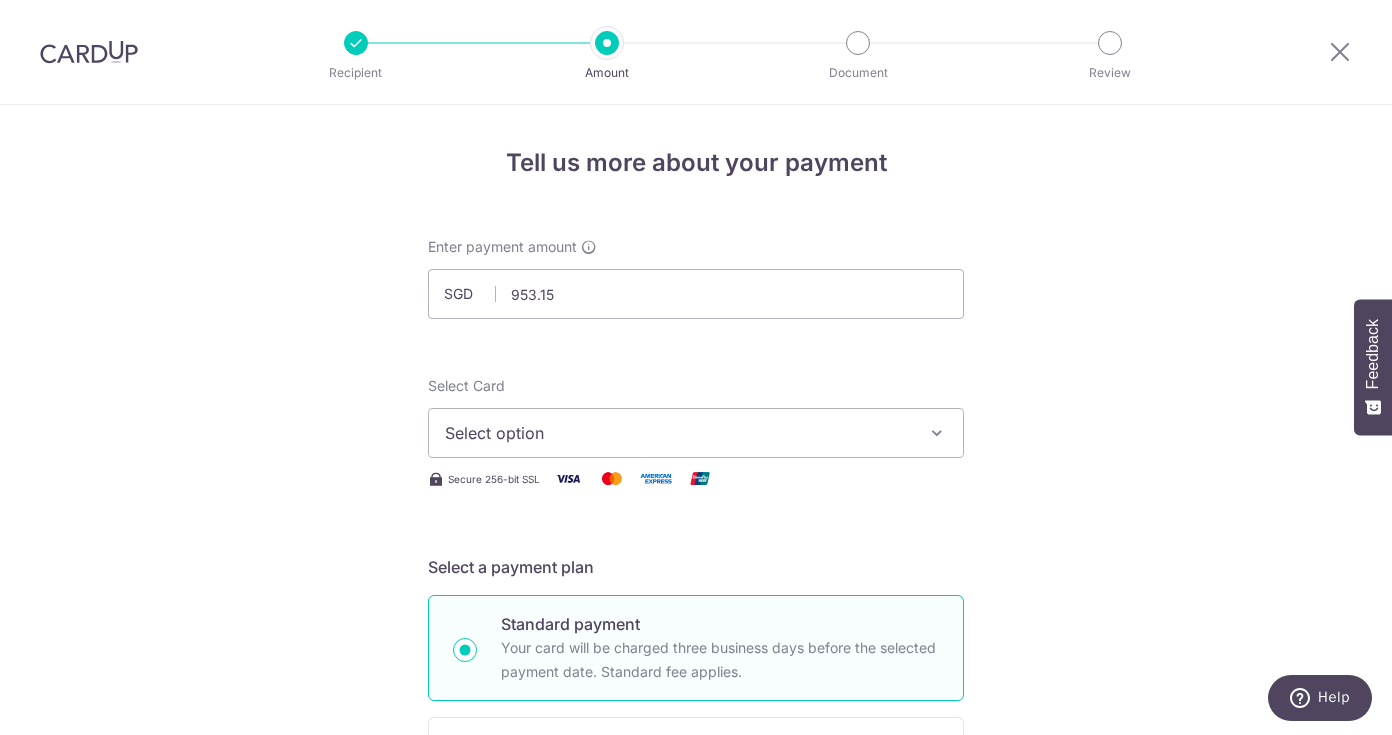 click on "Select option" at bounding box center [678, 433] 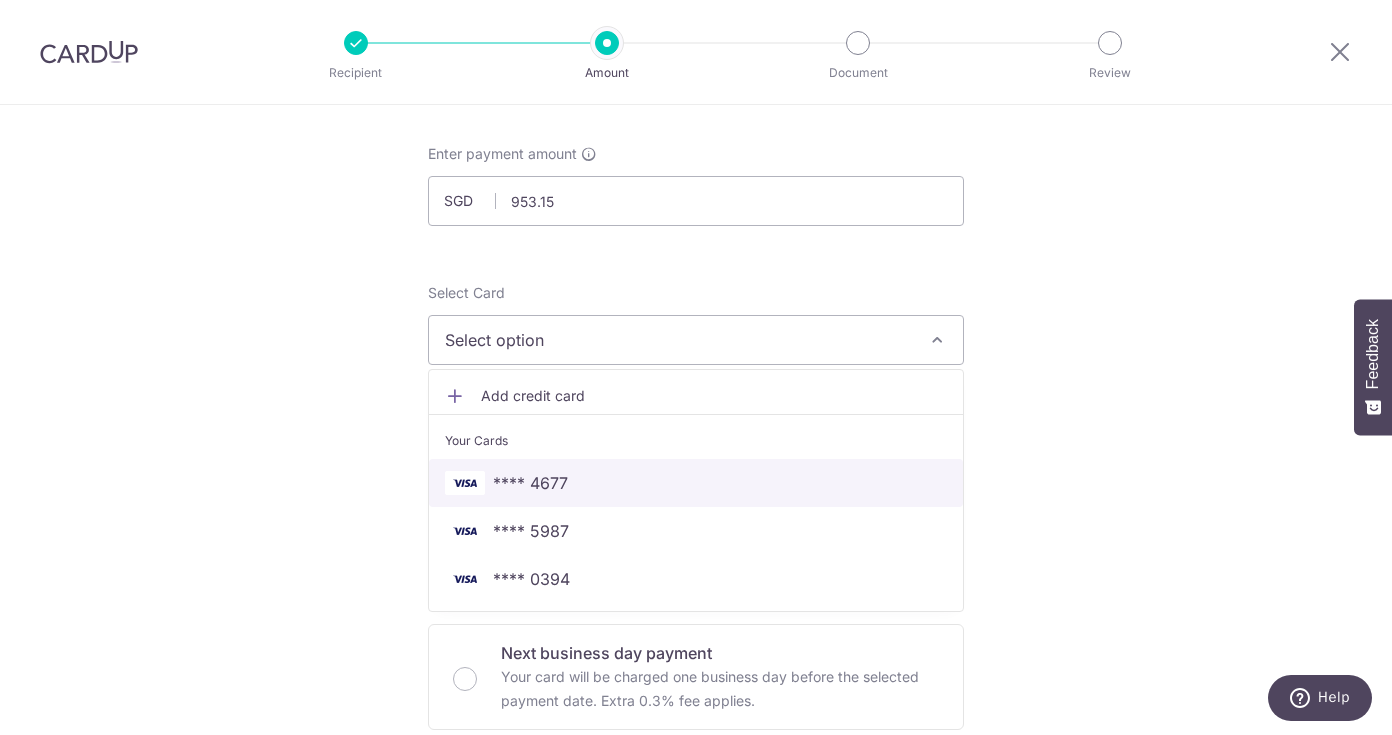 scroll, scrollTop: 137, scrollLeft: 0, axis: vertical 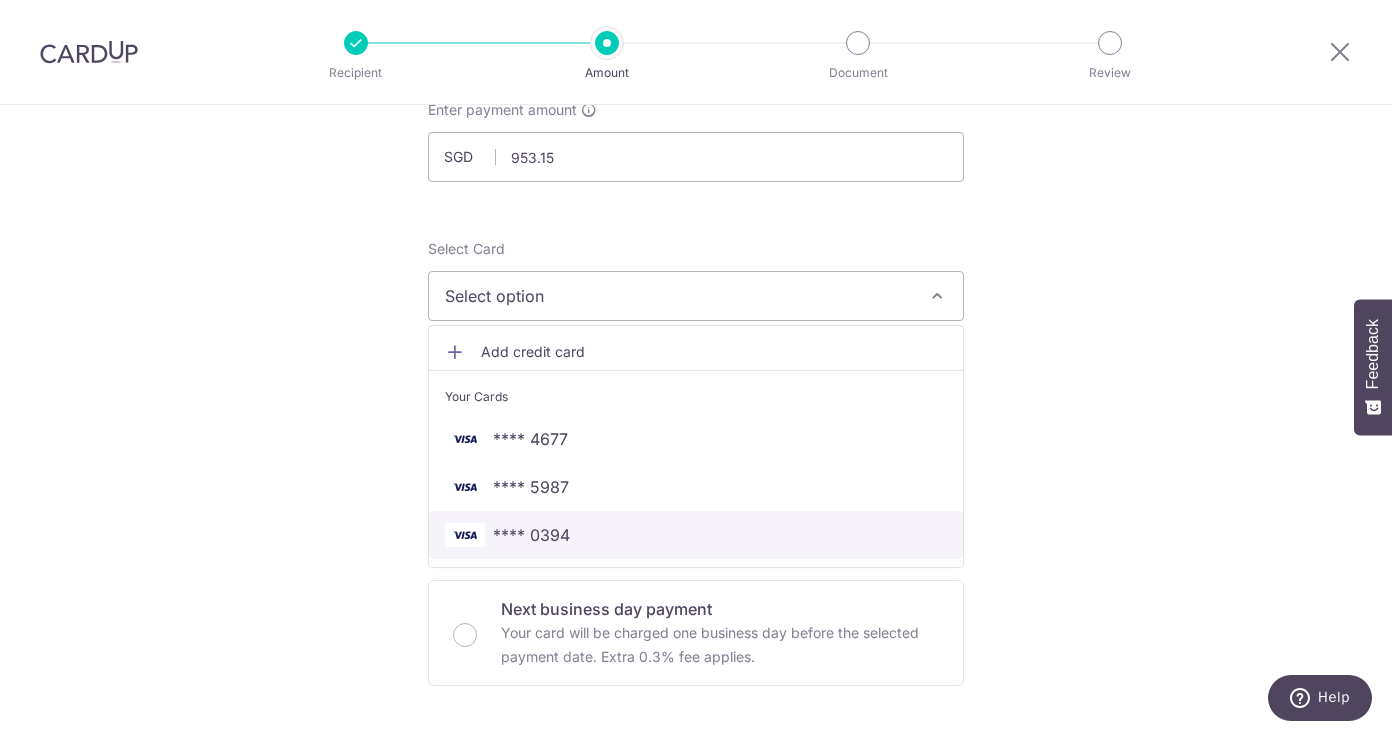 click on "**** 0394" at bounding box center (696, 535) 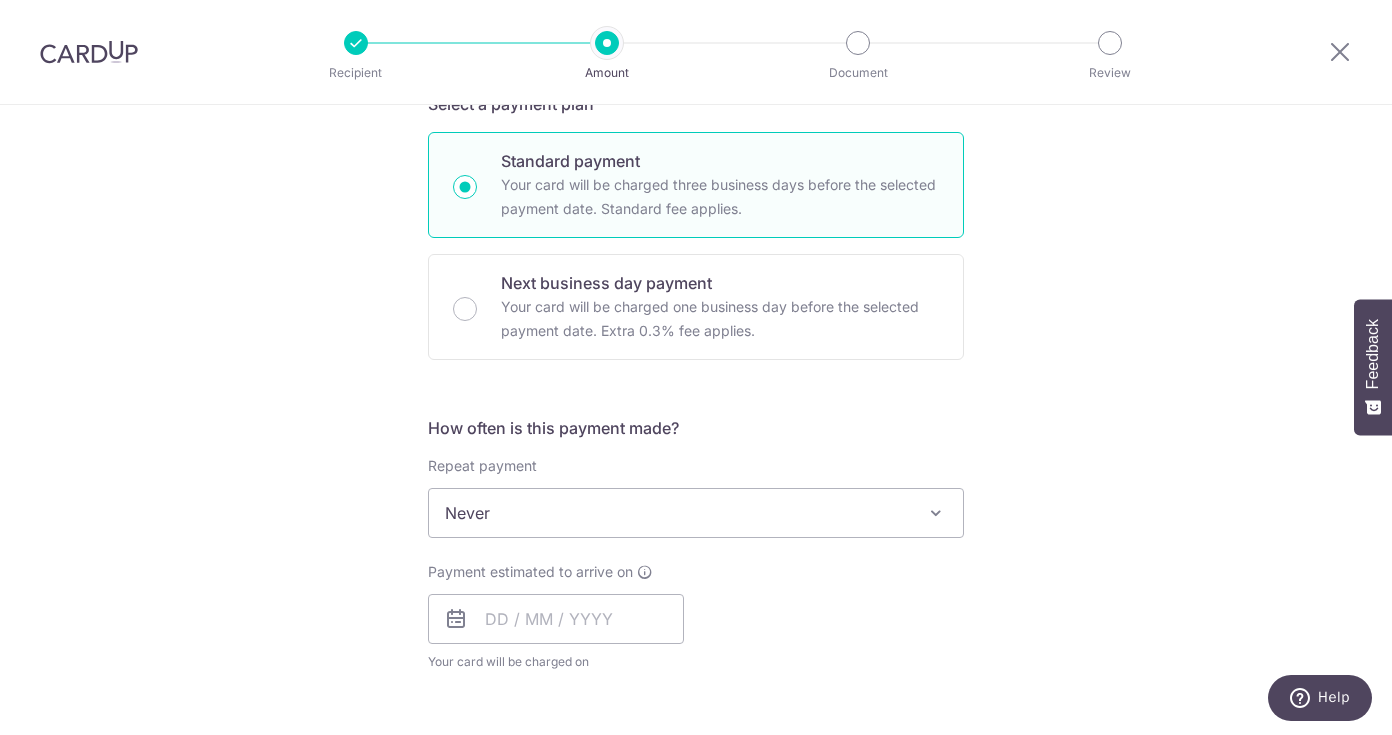 scroll, scrollTop: 467, scrollLeft: 0, axis: vertical 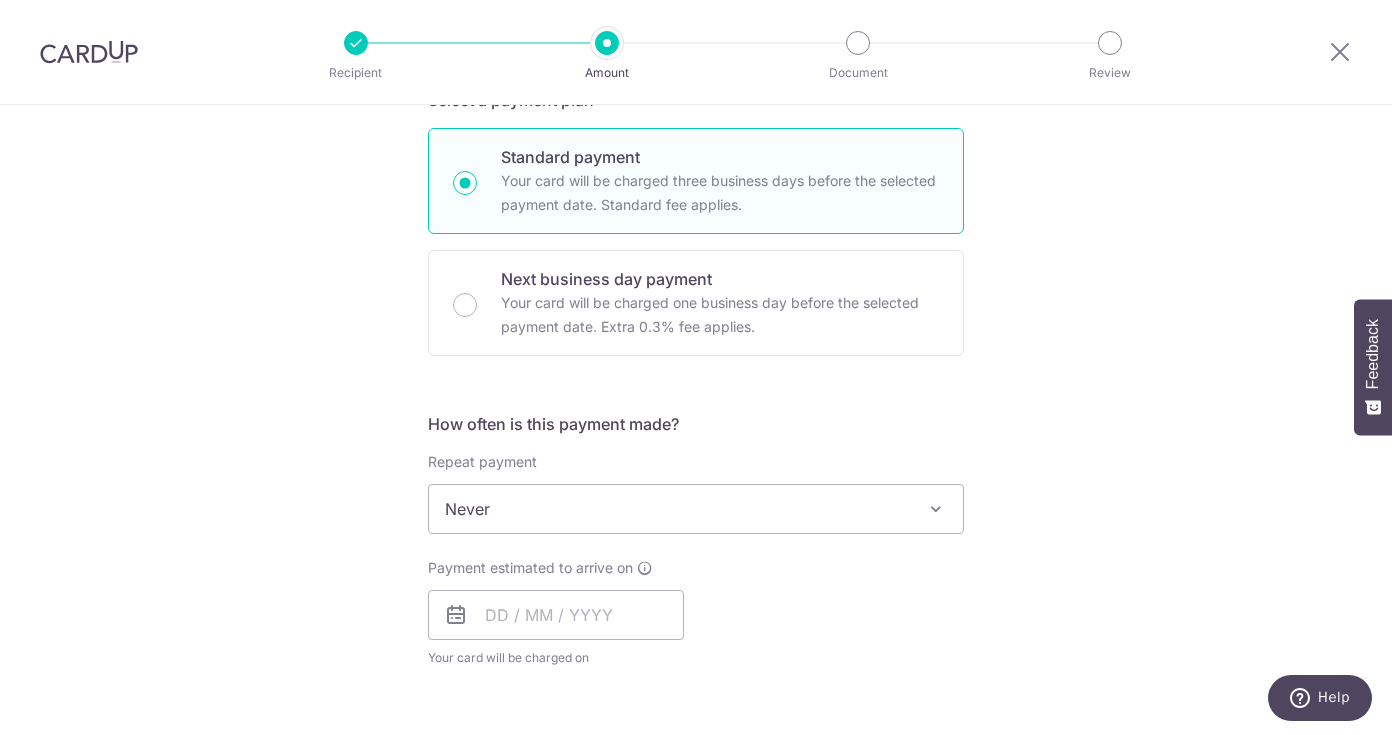 click on "Never" at bounding box center (696, 509) 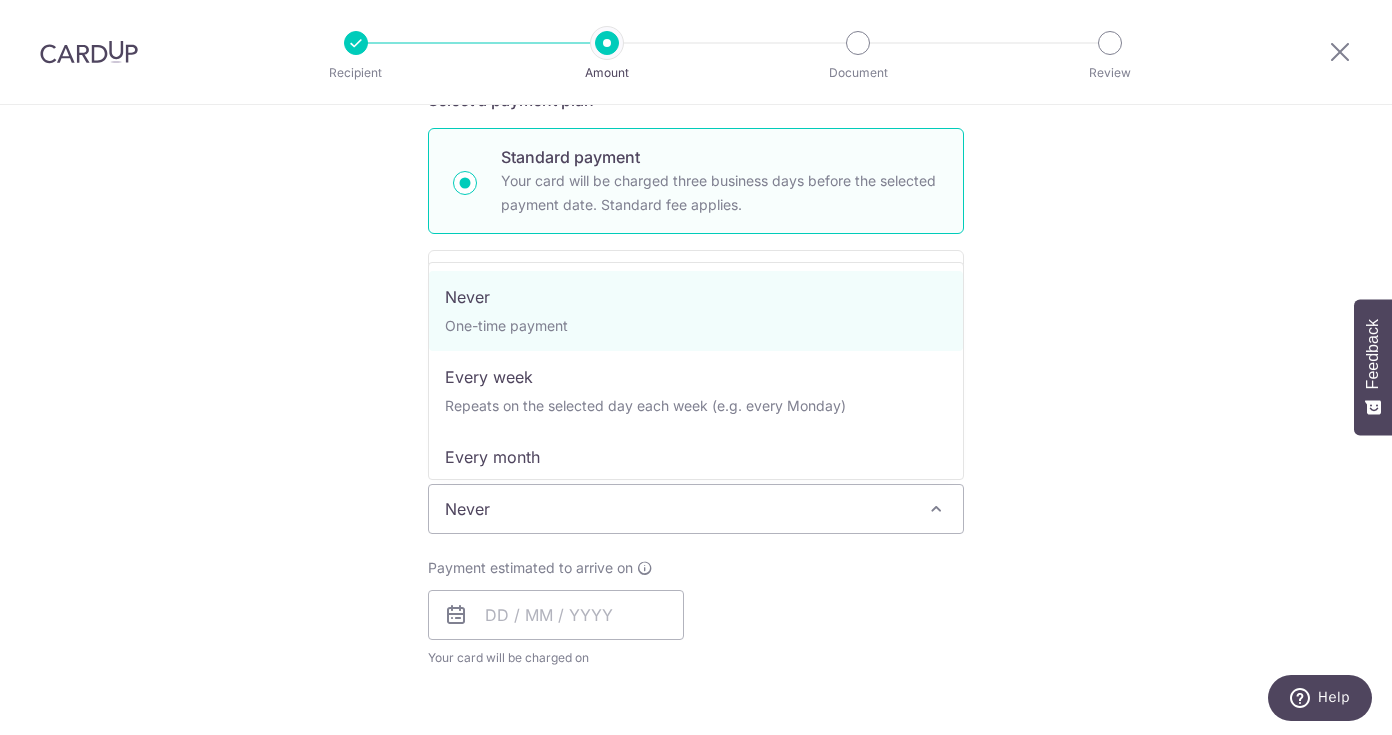 click on "Payment estimated to arrive on
Your card will be charged on   for the first payment
* If your payment is funded by  9:00am SGT on Tuesday 05/08/2025
05/08/2025
No. of Payments" at bounding box center (696, 613) 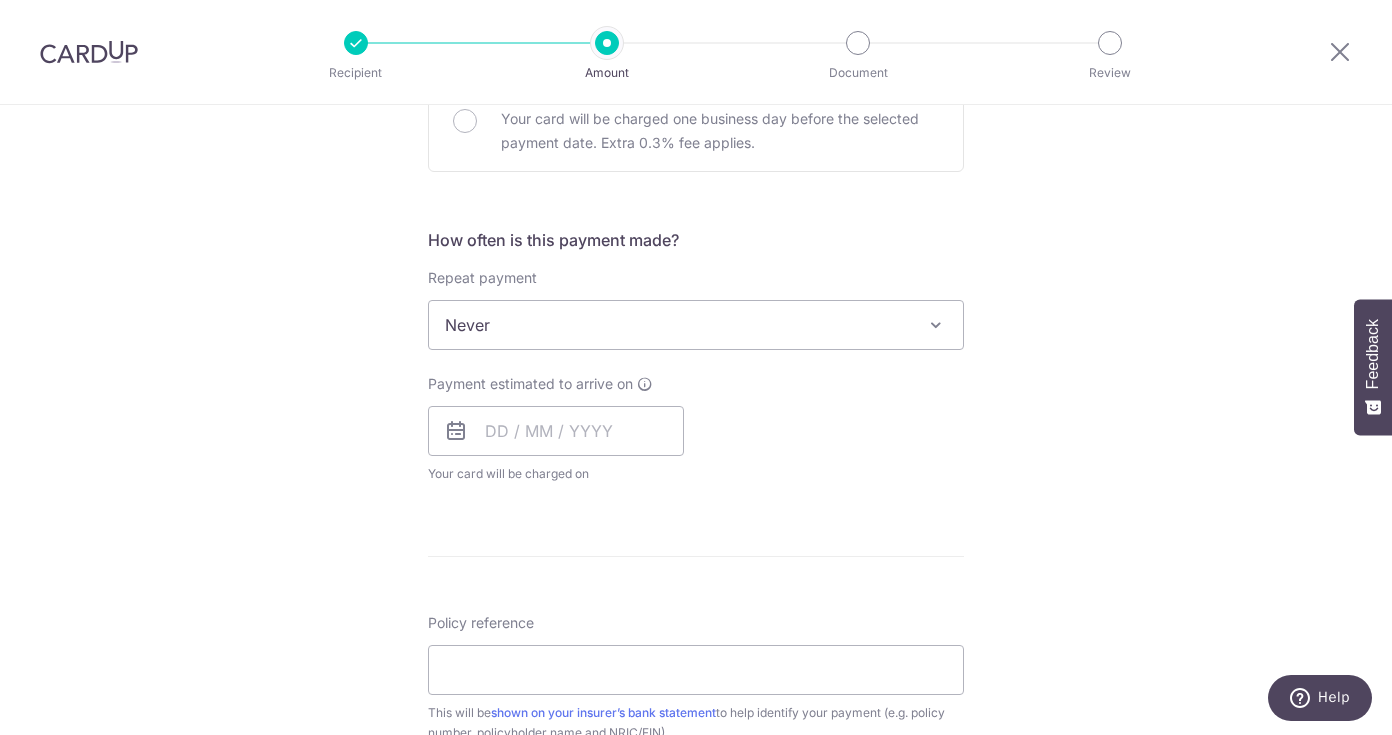 scroll, scrollTop: 651, scrollLeft: 0, axis: vertical 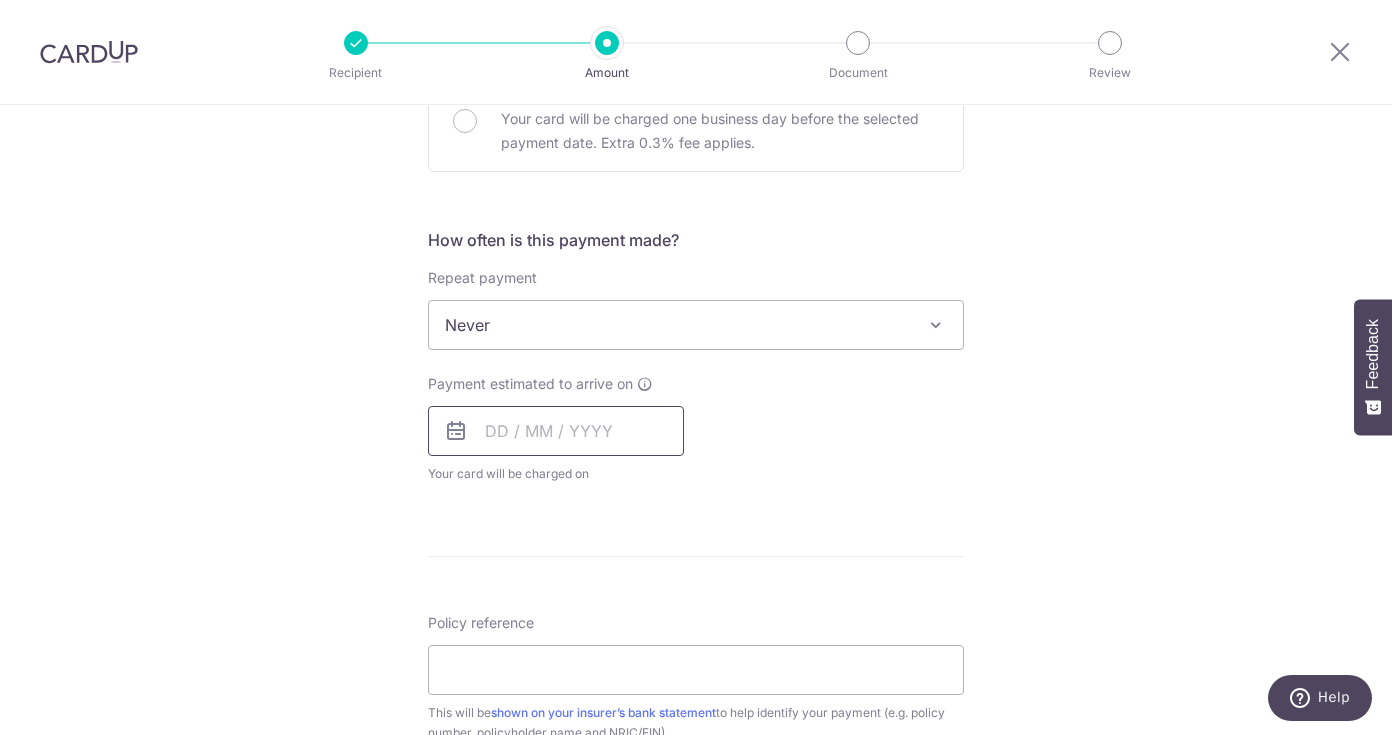 click at bounding box center (556, 431) 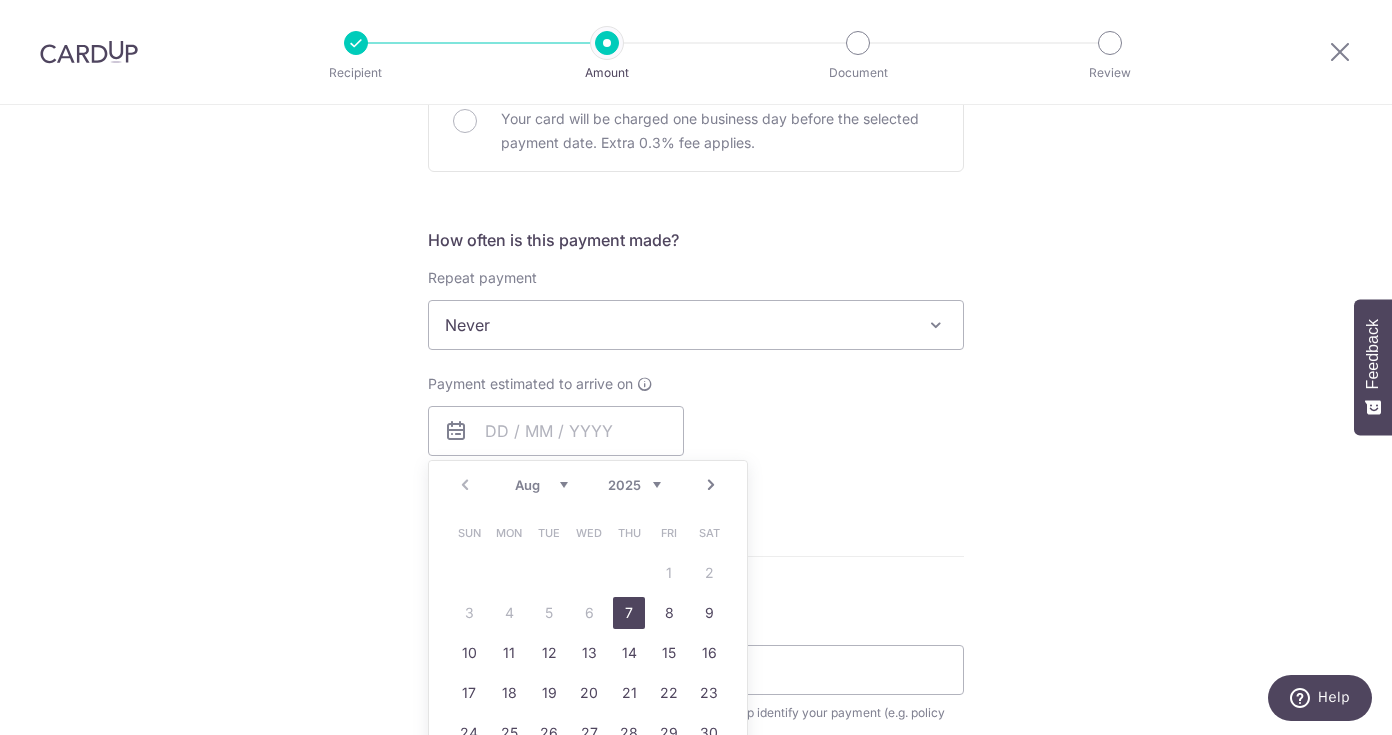 click on "Tell us more about your payment
Enter payment amount
SGD
953.15
953.15
Select Card
**** 0394
Add credit card
Your Cards
**** 4677
**** 5987
**** 0394
Secure 256-bit SSL
Text
New card details
Card" at bounding box center [696, 358] 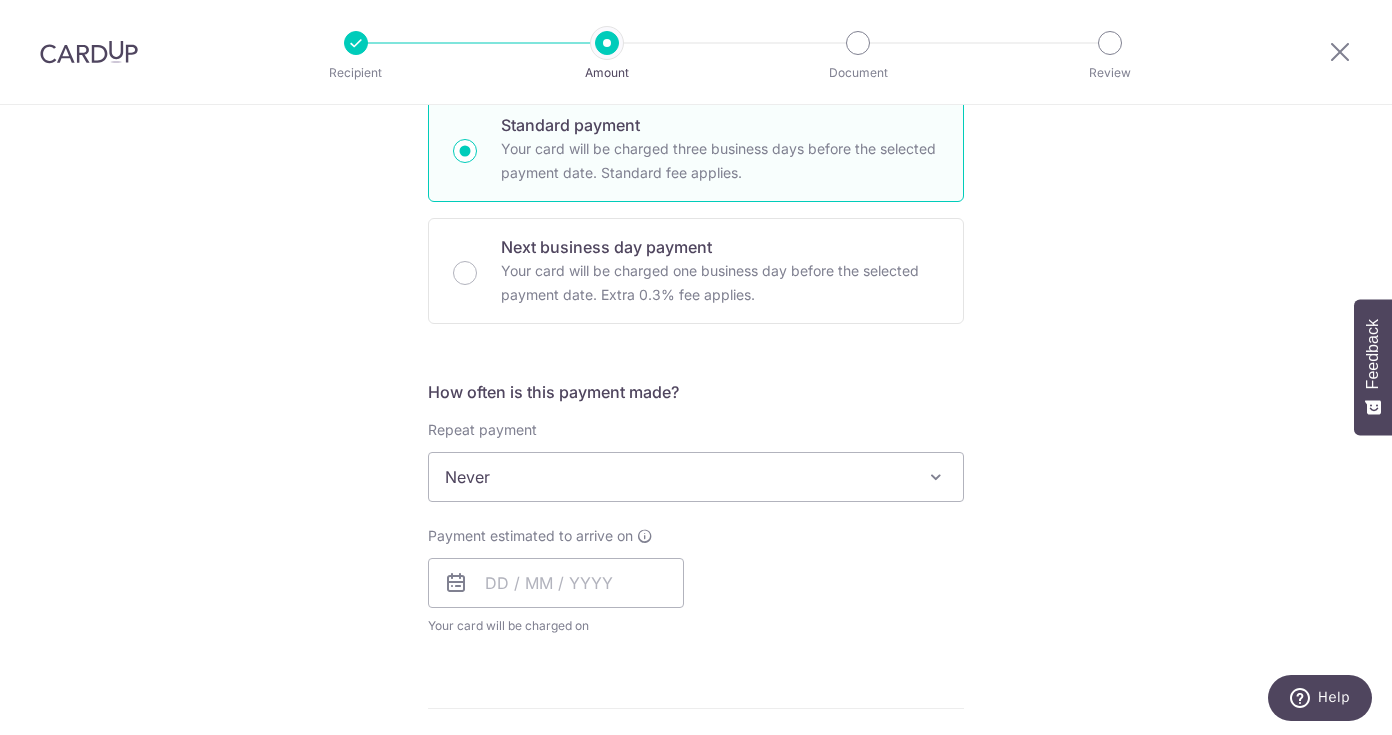 scroll, scrollTop: 515, scrollLeft: 0, axis: vertical 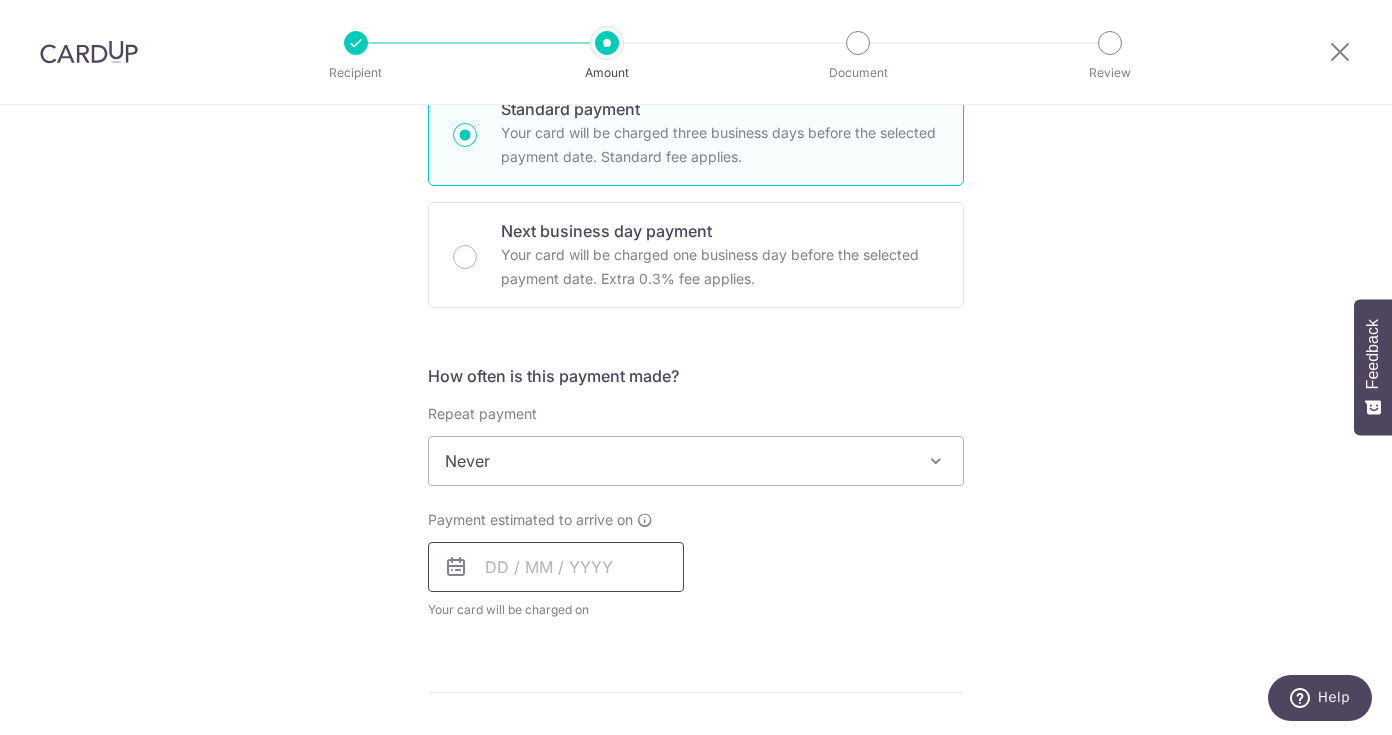 click at bounding box center (556, 567) 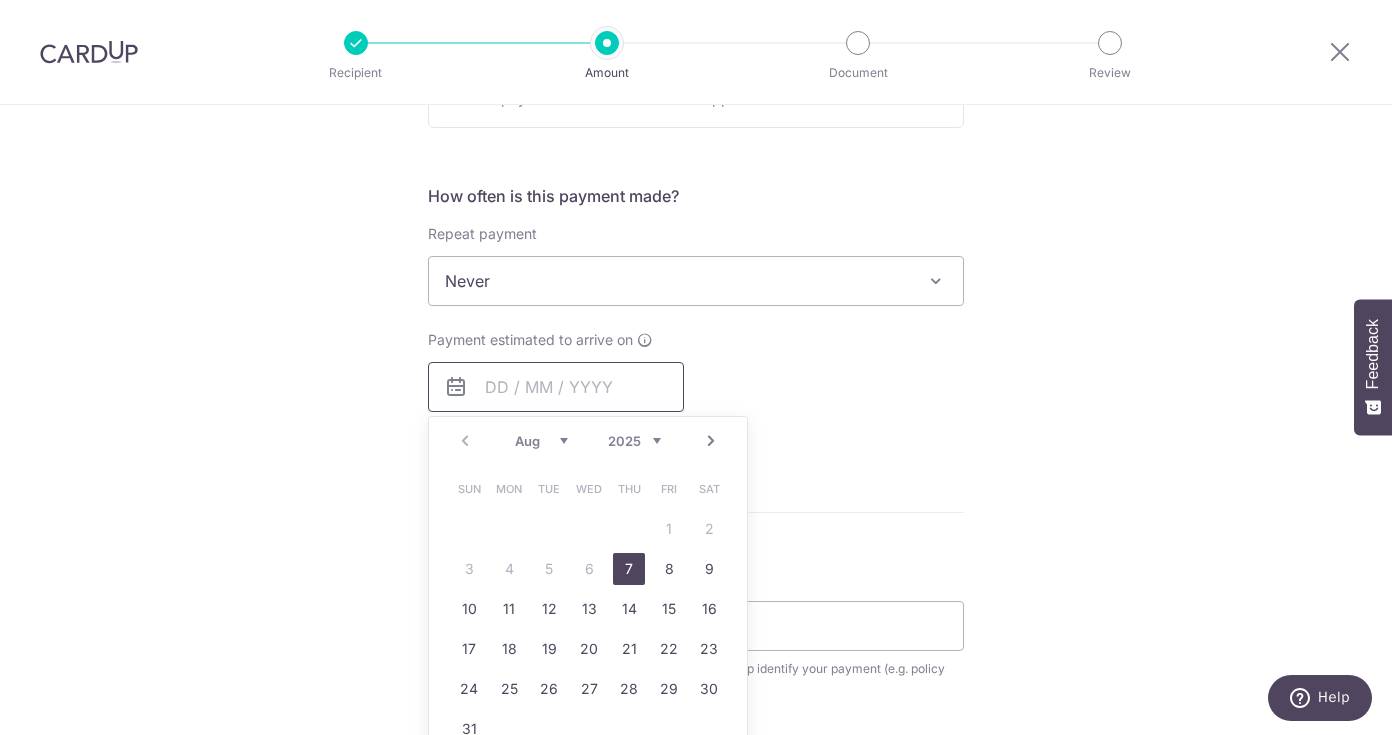 scroll, scrollTop: 712, scrollLeft: 0, axis: vertical 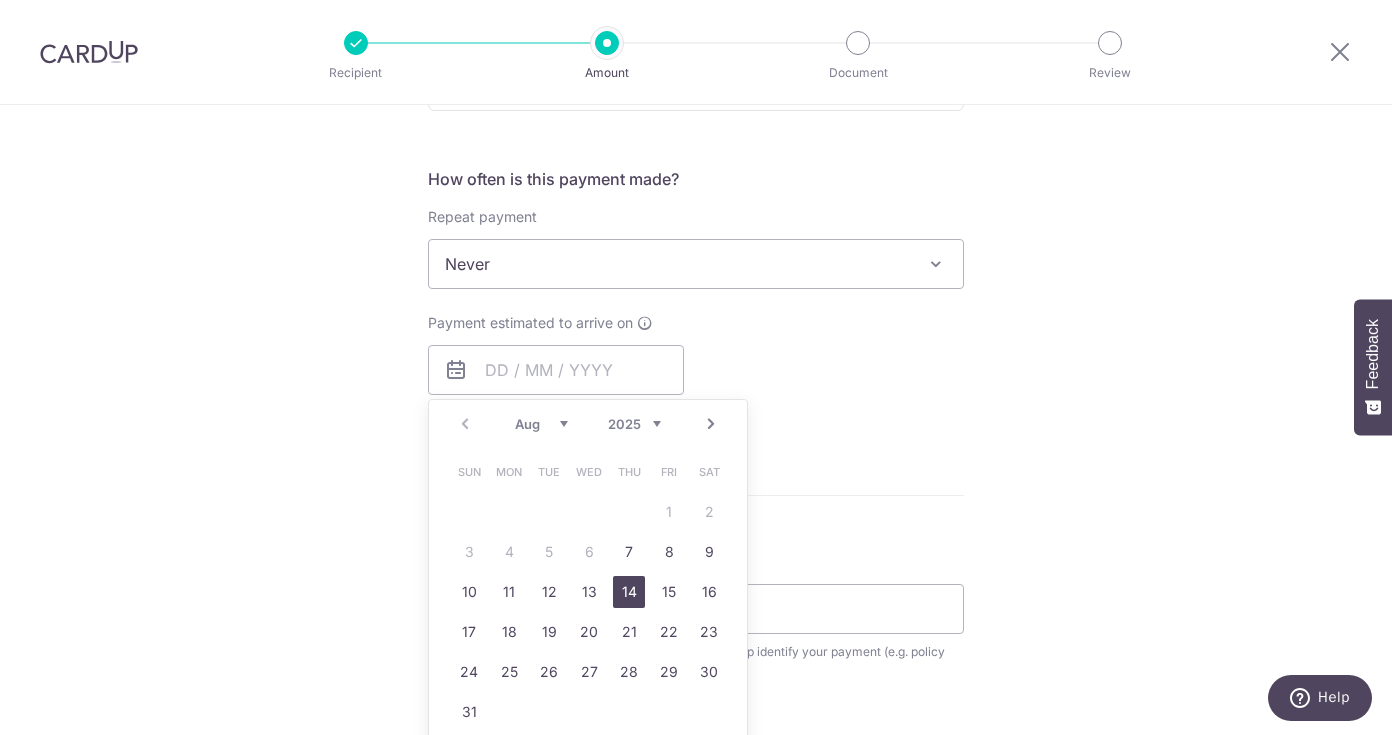 click on "14" at bounding box center (629, 592) 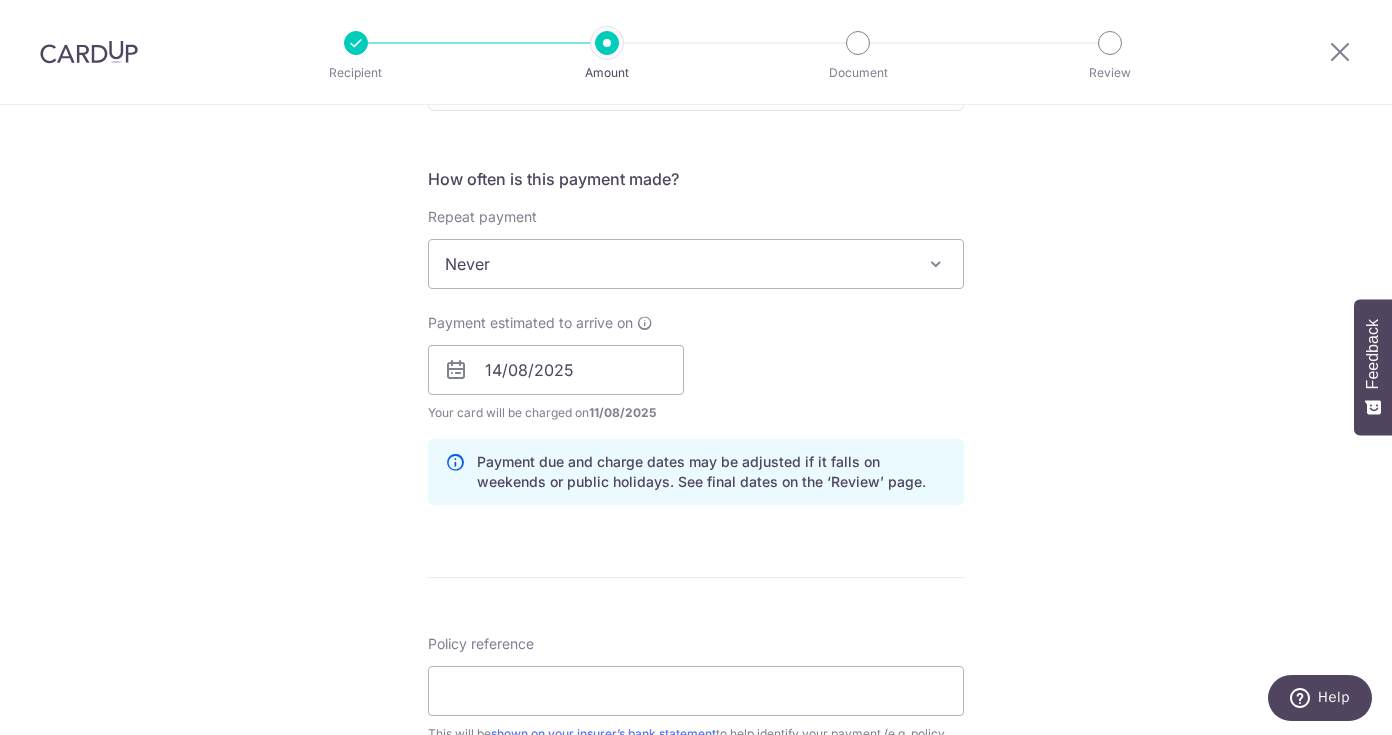 click on "Enter payment amount
SGD
953.15
953.15
Select Card
**** 0394
Add credit card
Your Cards
**** 4677
**** 5987
**** 0394
Secure 256-bit SSL
Text
New card details
Card
Secure 256-bit SSL" at bounding box center [696, 357] 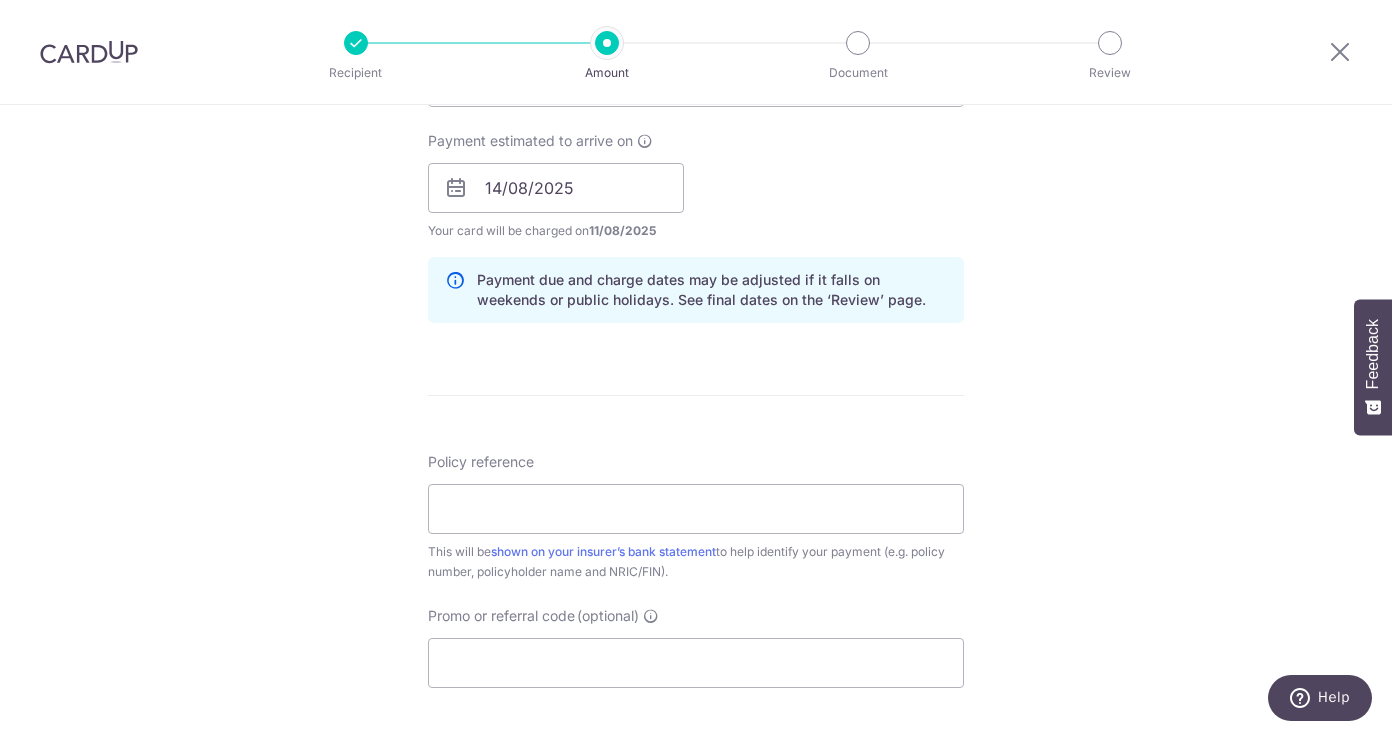 scroll, scrollTop: 895, scrollLeft: 0, axis: vertical 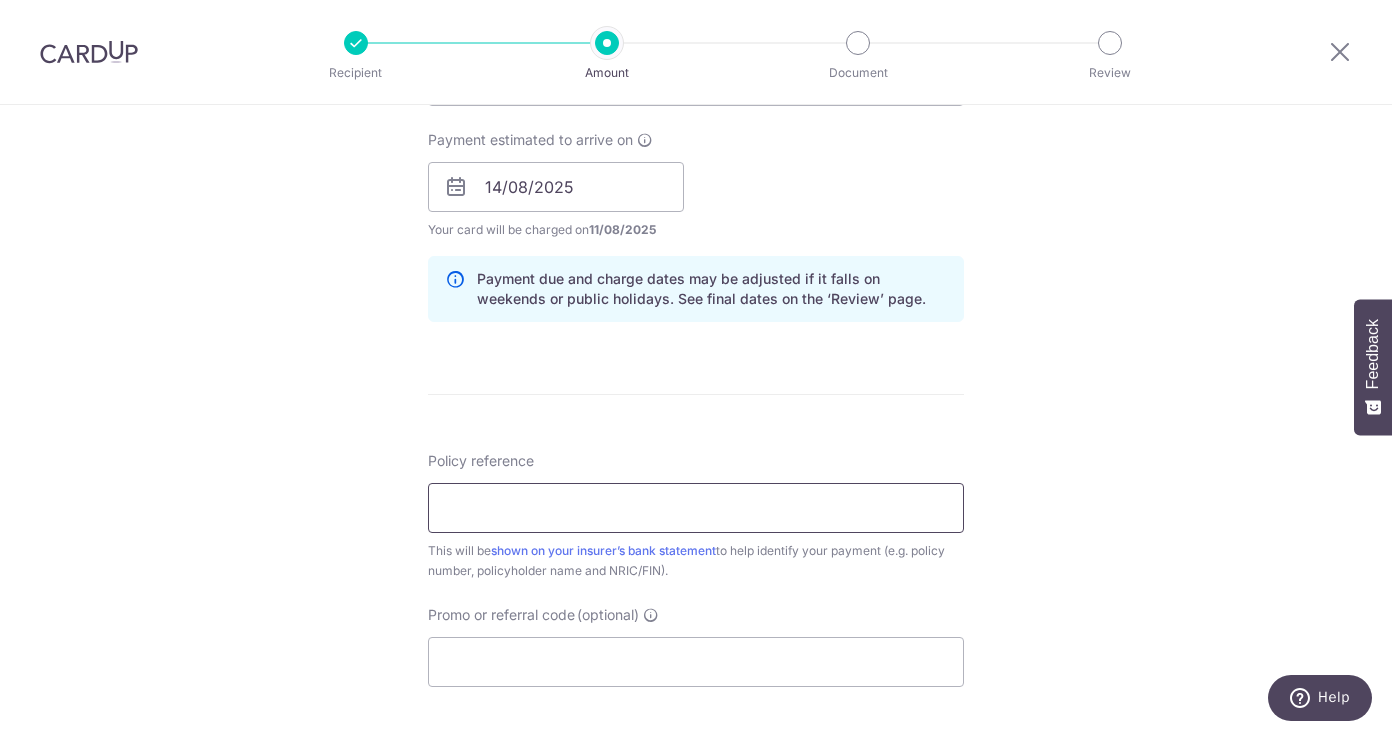click on "Policy reference" at bounding box center [696, 508] 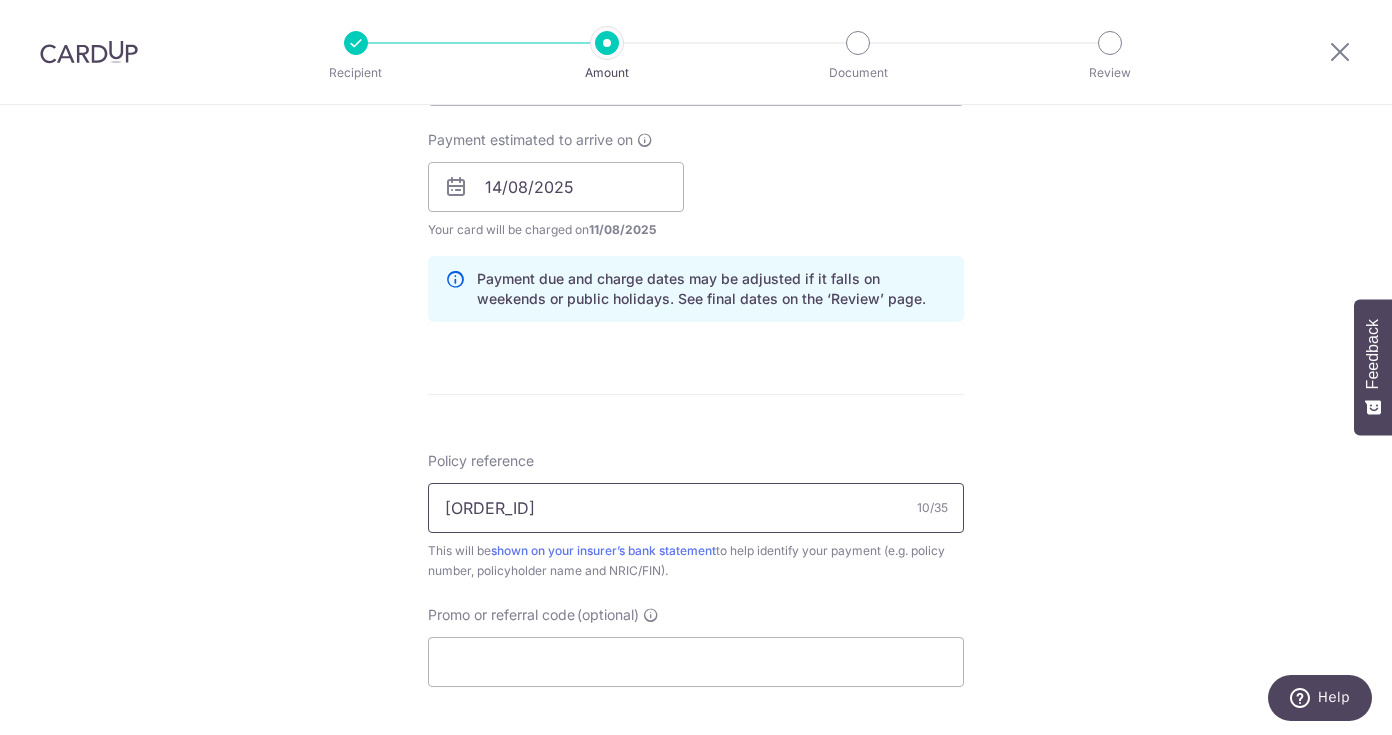 type on "E239350495" 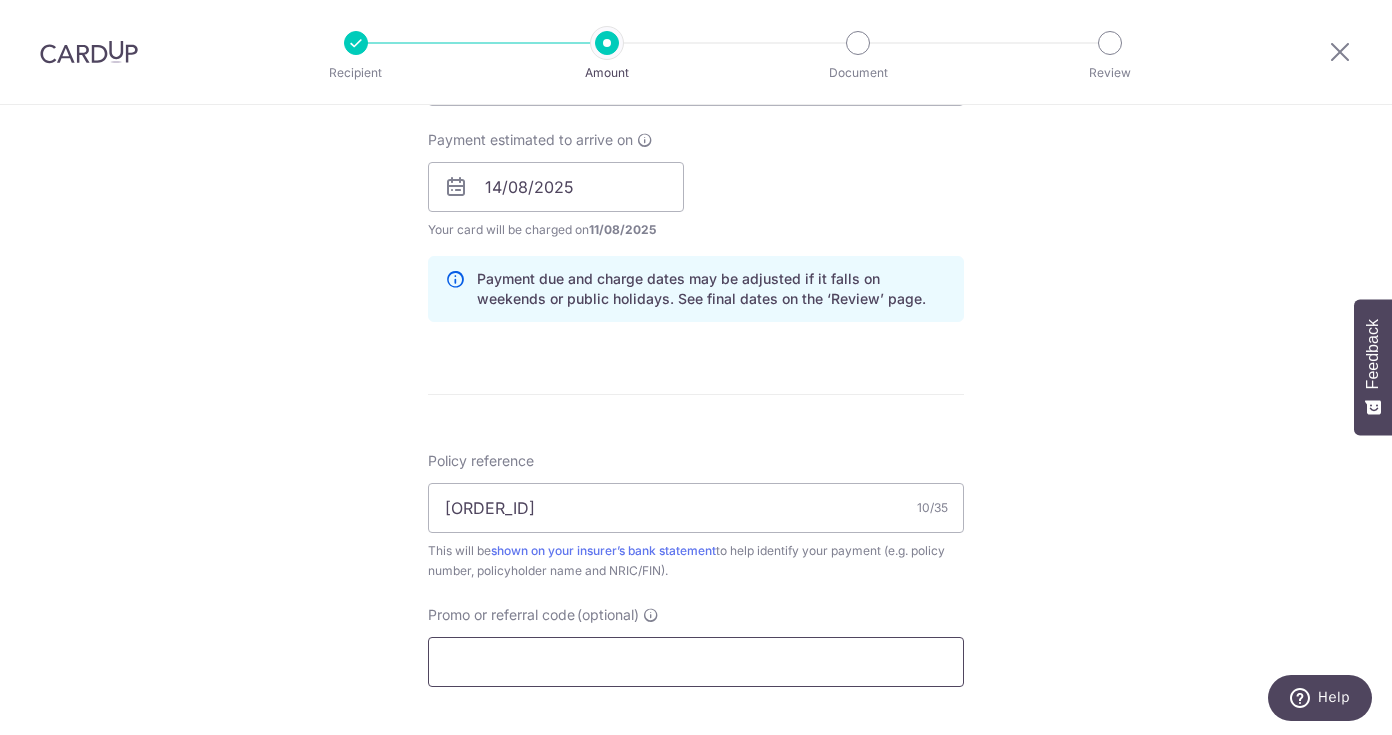 click on "Promo or referral code
(optional)" at bounding box center [696, 662] 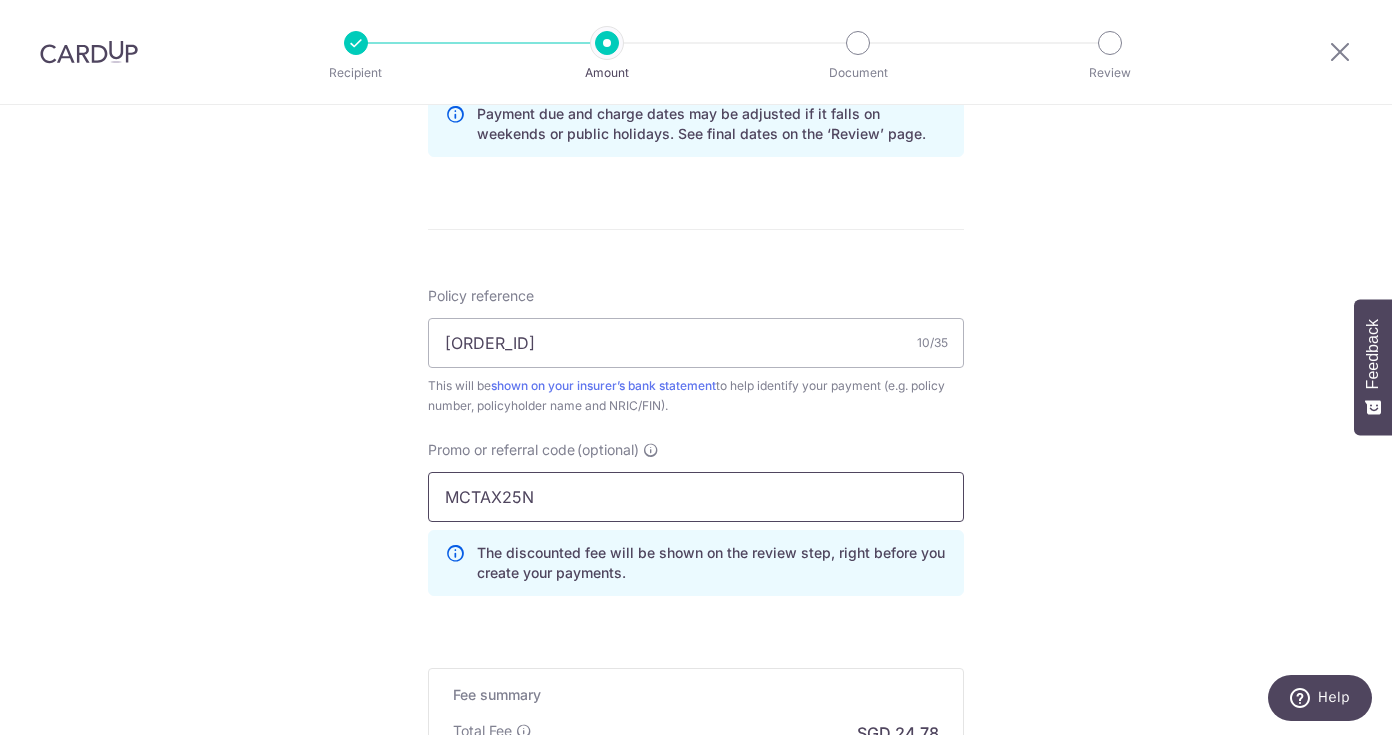 type on "MCTAX25N" 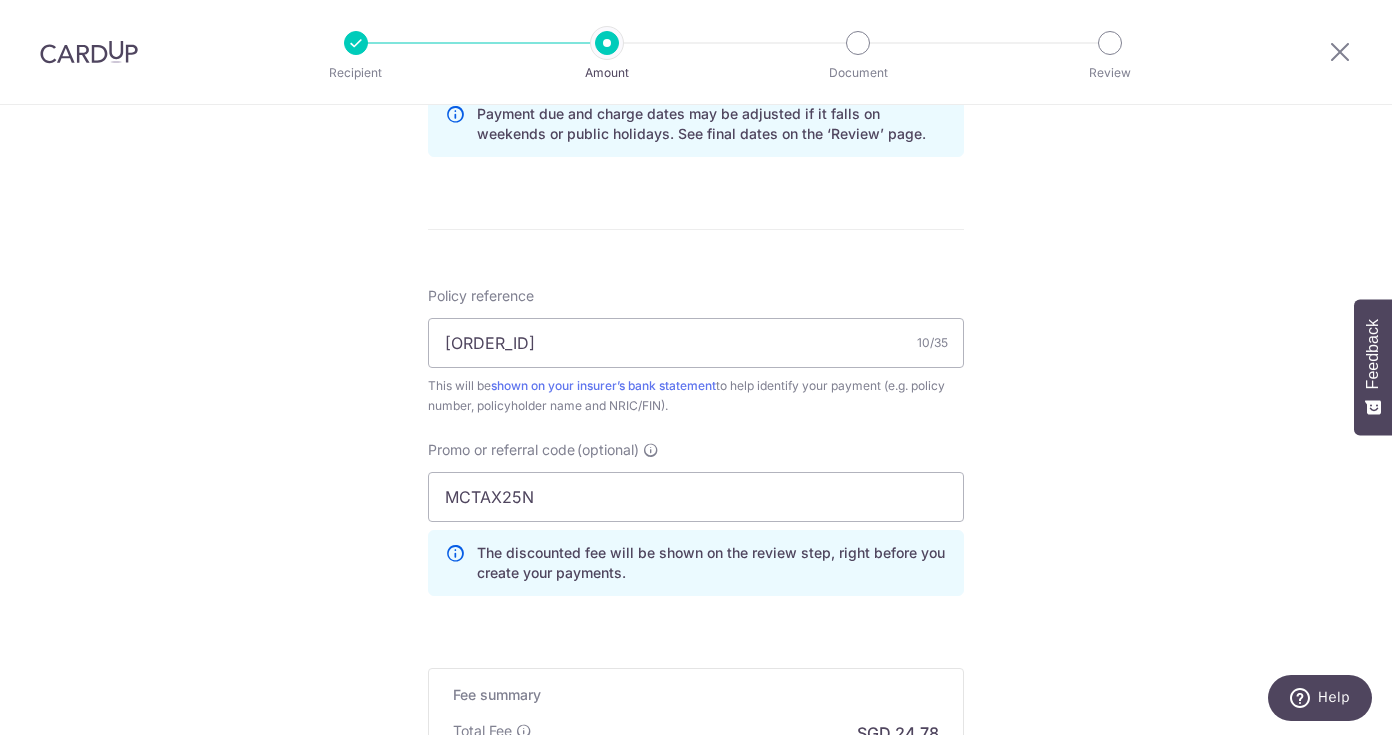 click on "Enter payment amount
SGD
953.15
953.15
Select Card
**** 0394
Add credit card
Your Cards
**** 4677
**** 5987
**** 0394
Secure 256-bit SSL
Text
New card details
Card
Secure 256-bit SSL" at bounding box center [696, 54] 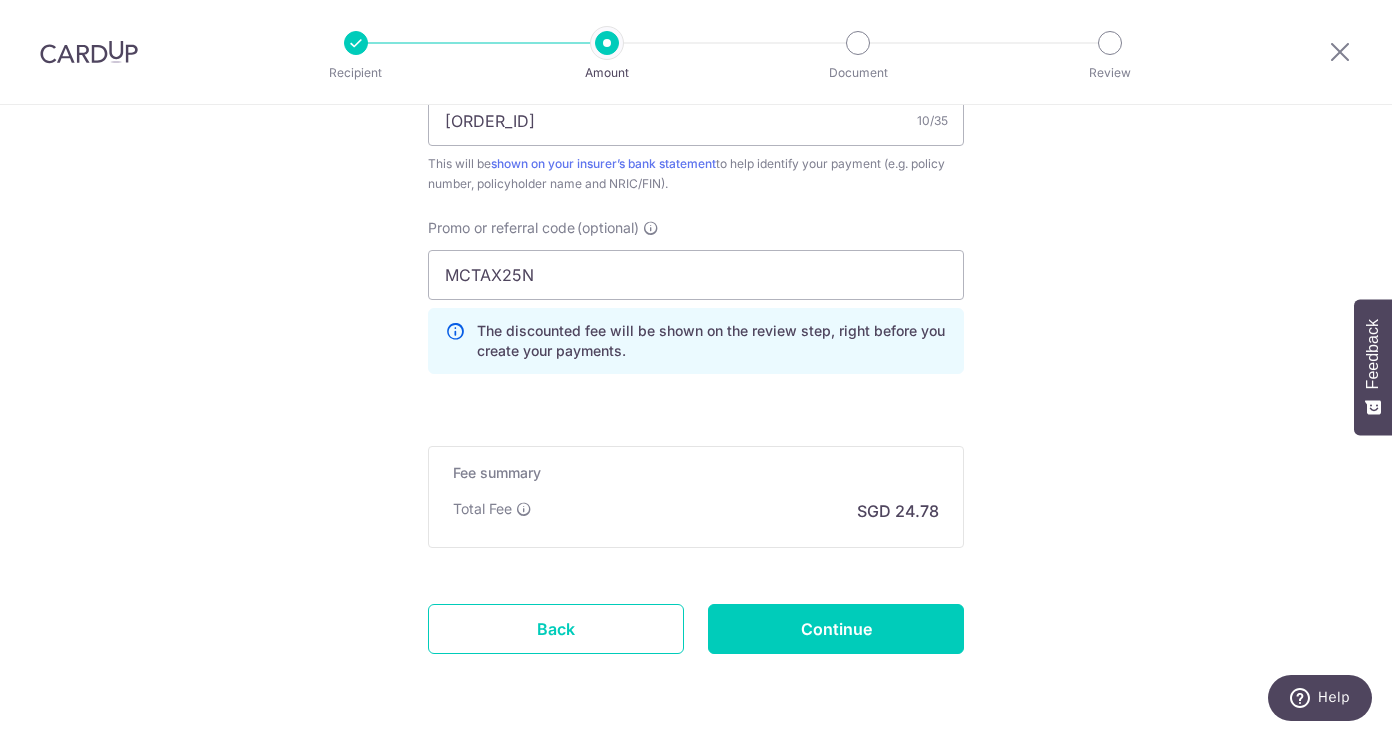 scroll, scrollTop: 1296, scrollLeft: 0, axis: vertical 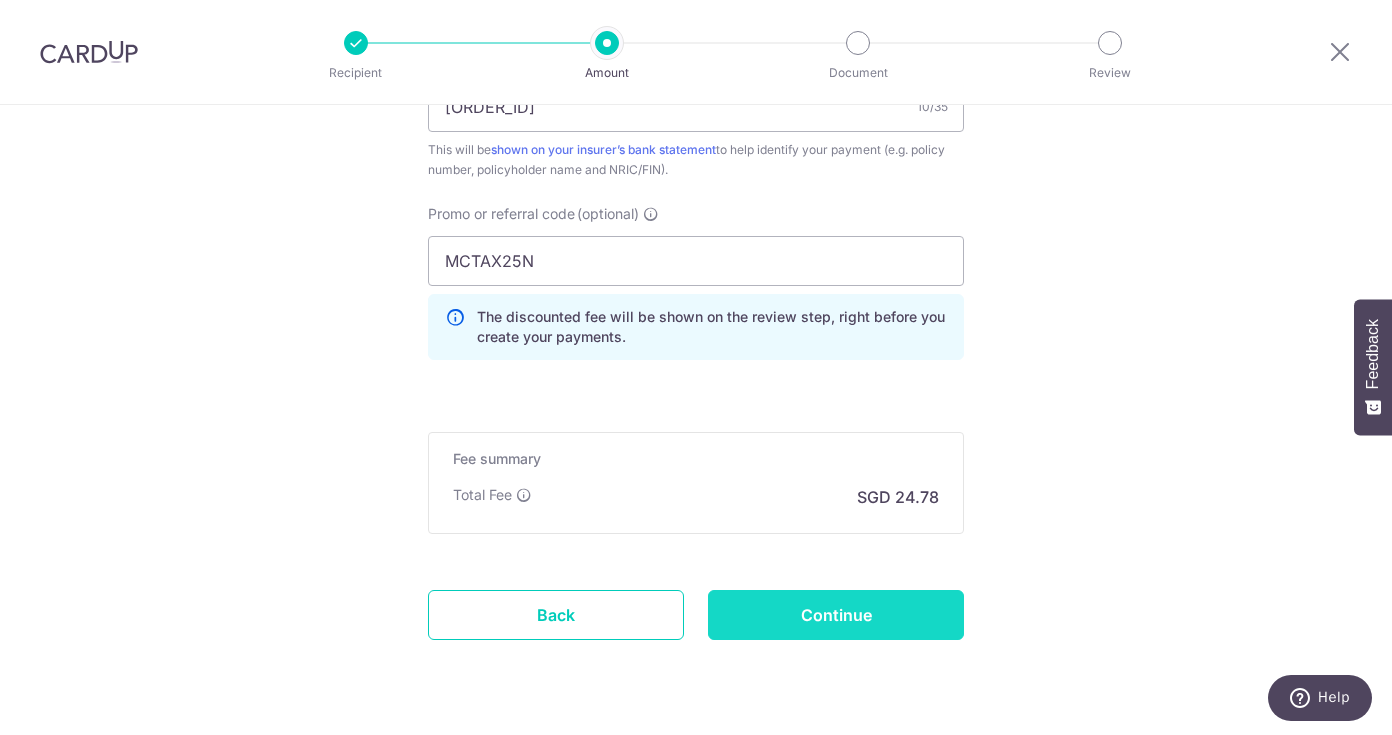 click on "Continue" at bounding box center [836, 615] 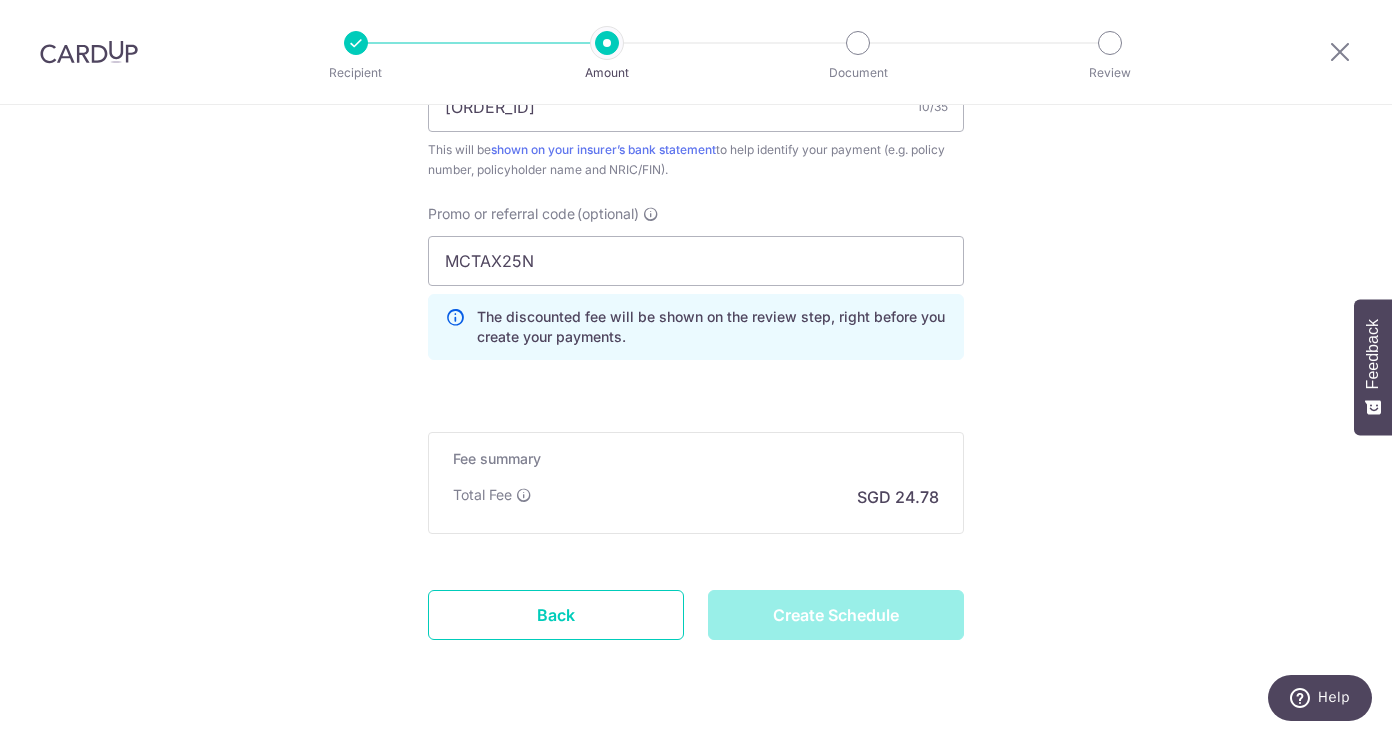 type on "Create Schedule" 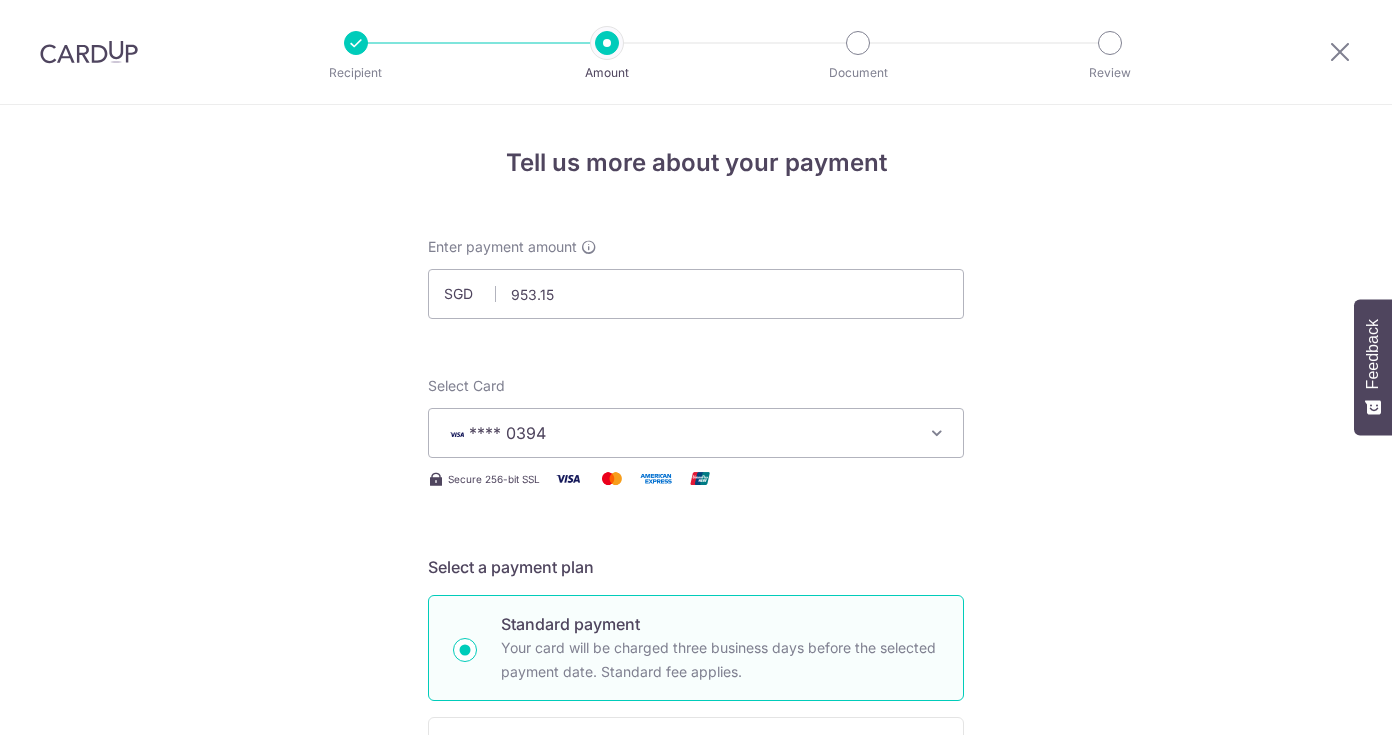 scroll, scrollTop: 0, scrollLeft: 0, axis: both 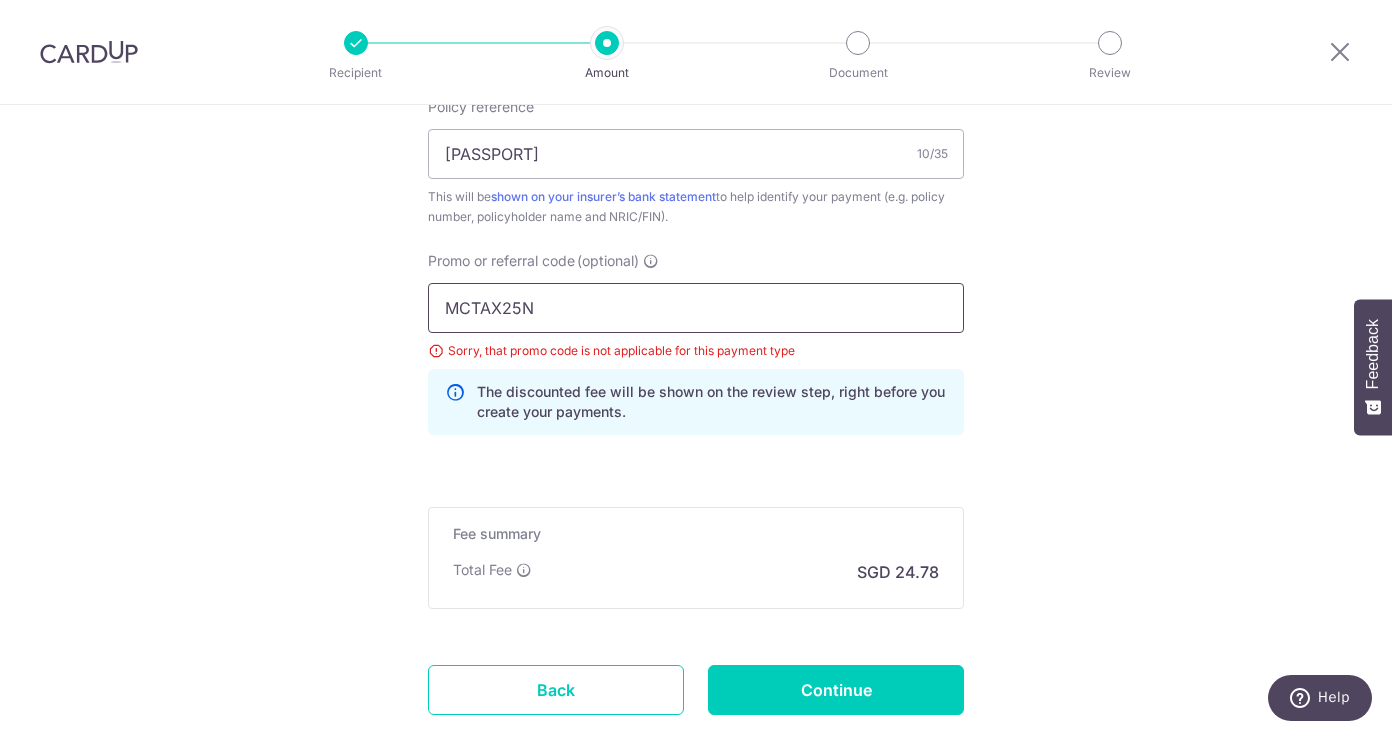 click on "MCTAX25N" at bounding box center [696, 308] 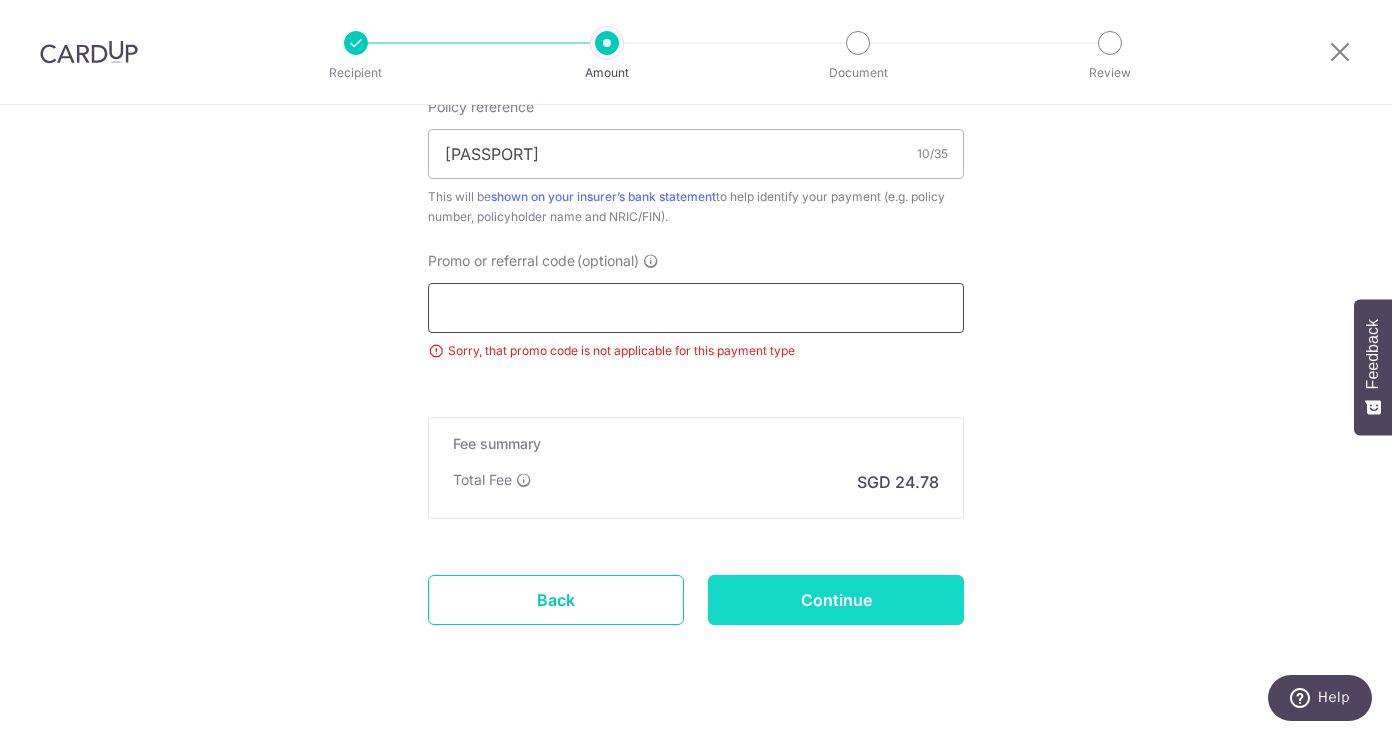 type 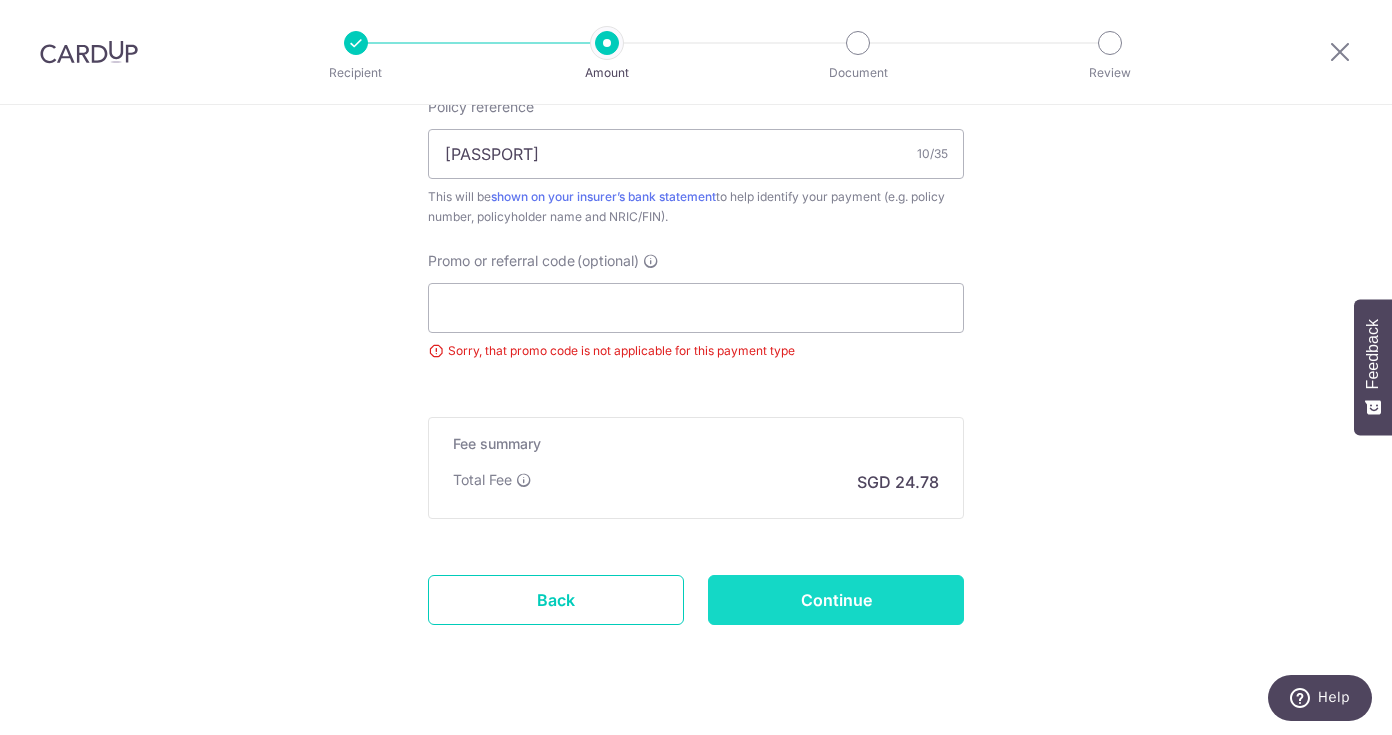 click on "Continue" at bounding box center (836, 600) 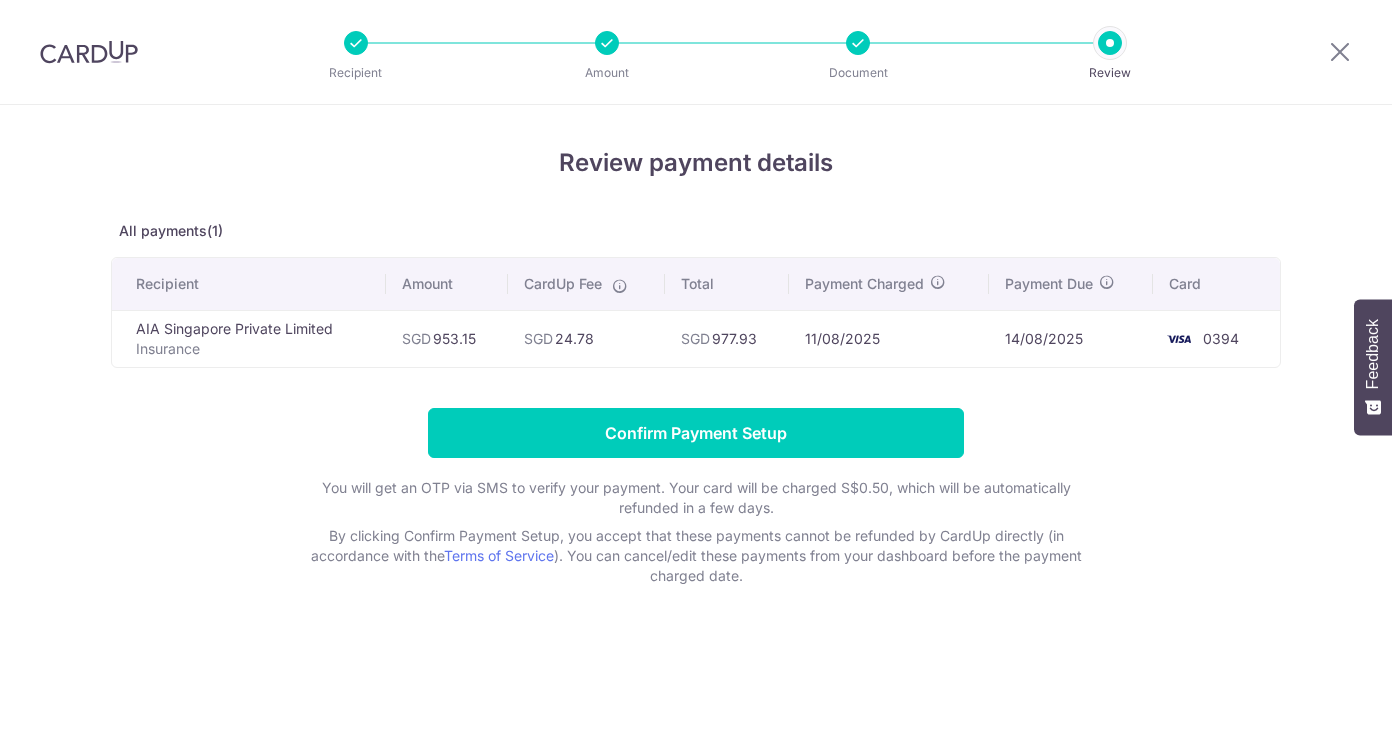 scroll, scrollTop: 0, scrollLeft: 0, axis: both 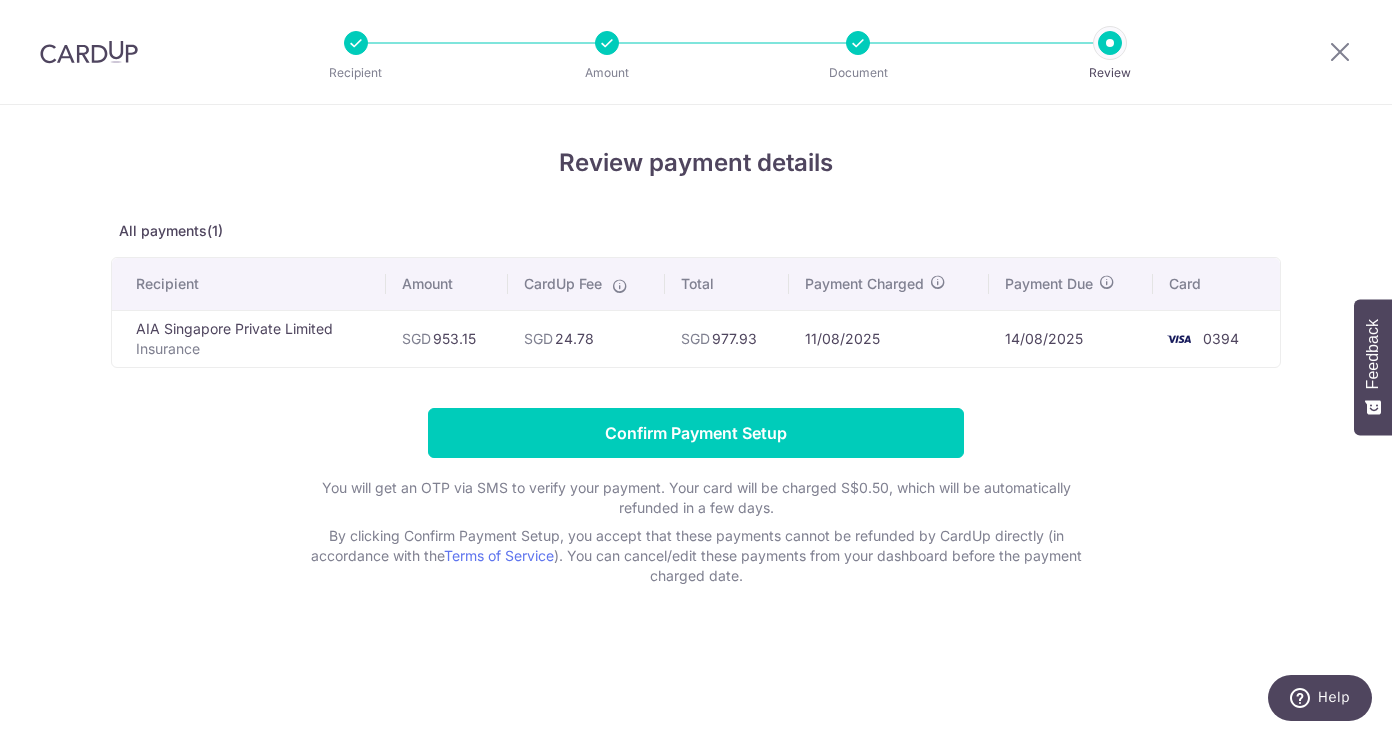 click on "14/08/2025" at bounding box center [1071, 338] 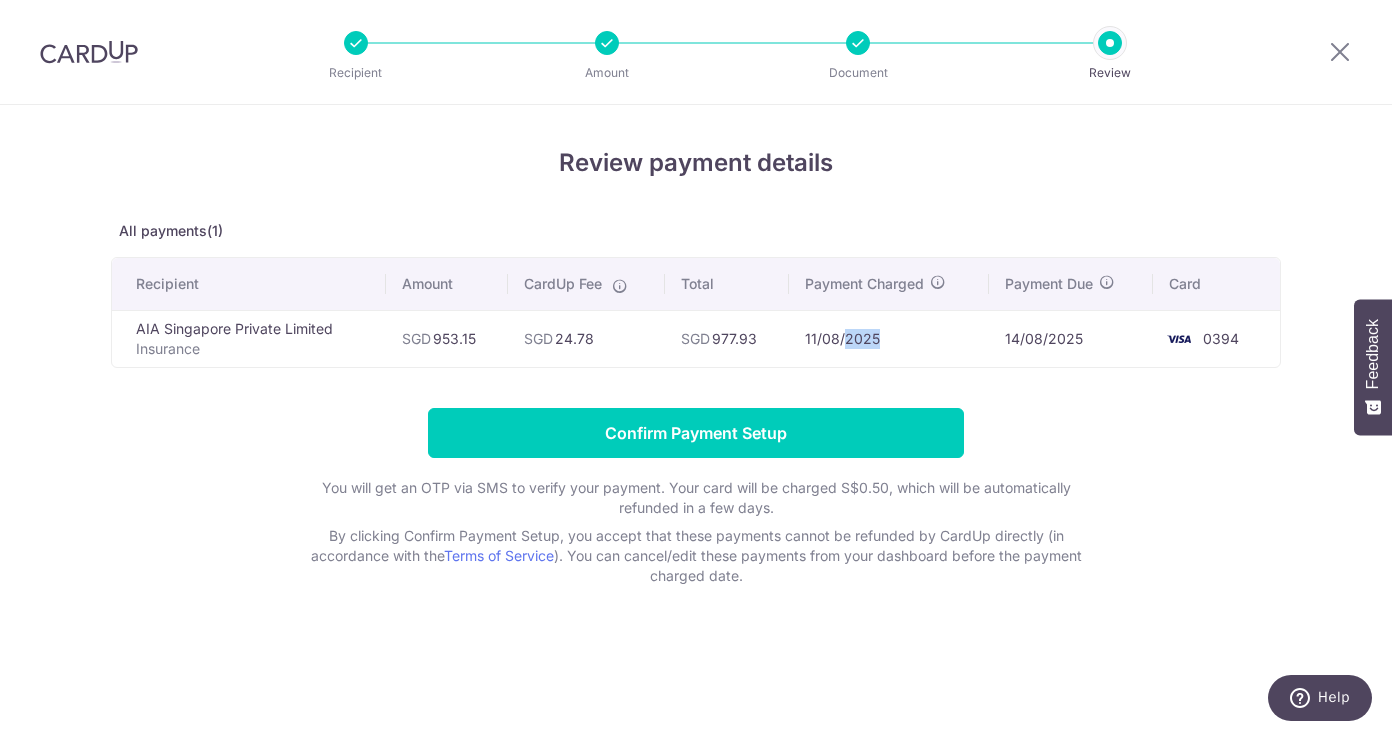 click on "Confirm Payment Setup
You will get an OTP via SMS to verify your payment. Your card will be charged S$0.50, which will be automatically refunded in a few days.
By clicking Confirm Payment Setup, you accept that these payments cannot be refunded by CardUp directly (in accordance with the  Terms of Service ). You can cancel/edit these payments from your dashboard before the payment charged date." at bounding box center (696, 497) 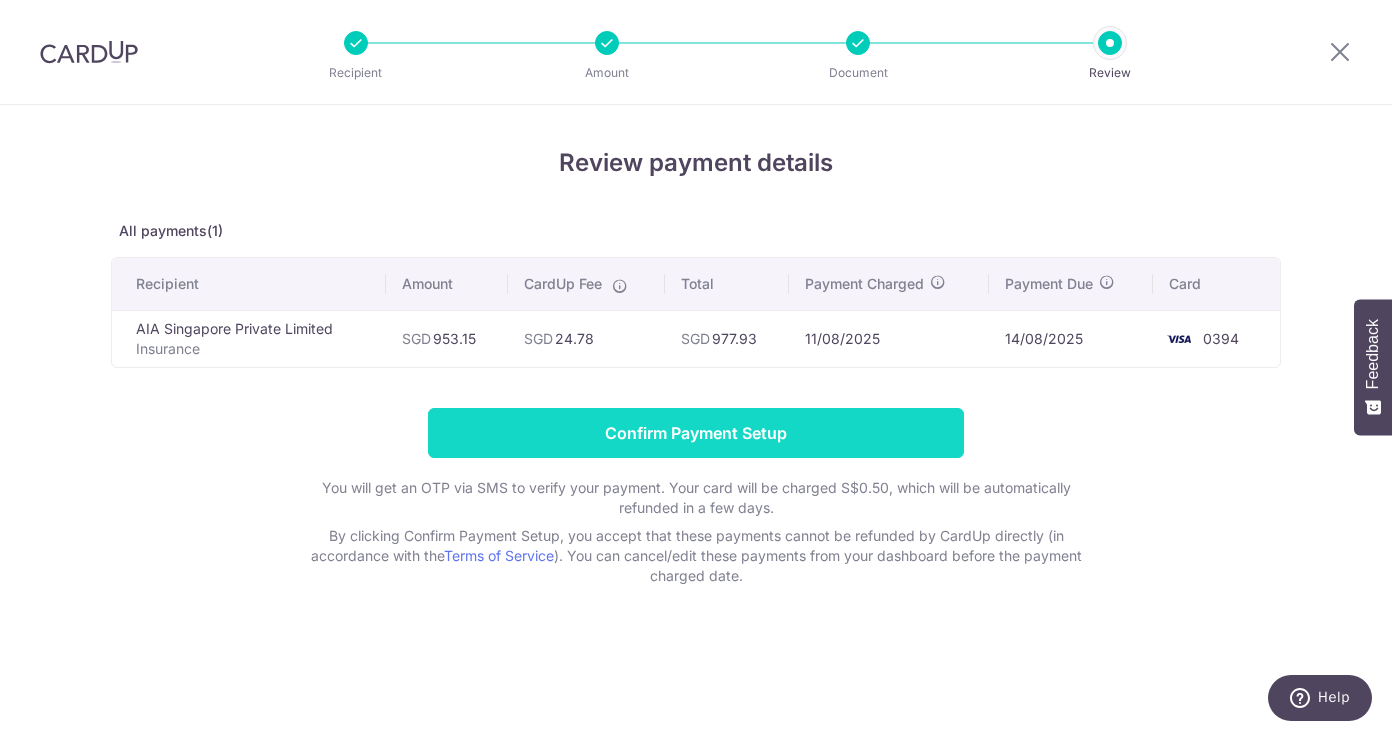 click on "Confirm Payment Setup" at bounding box center [696, 433] 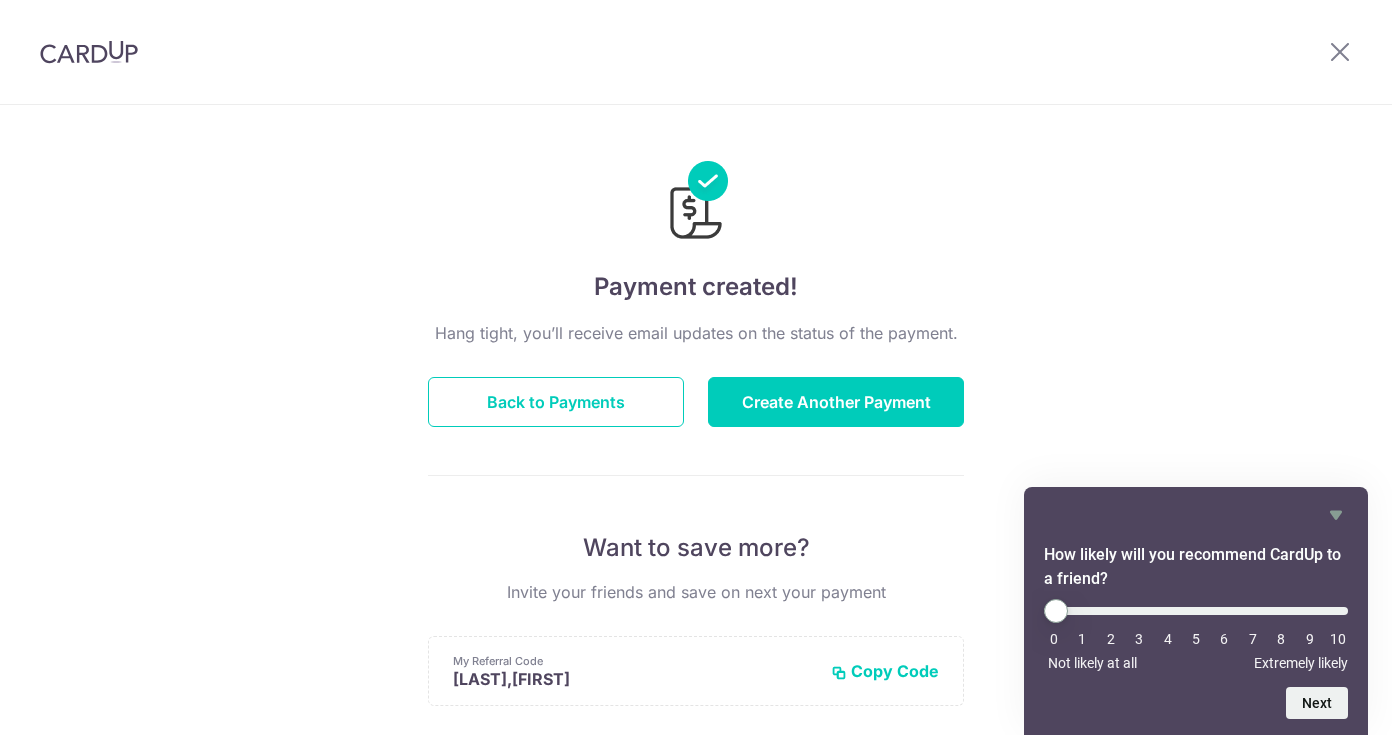 scroll, scrollTop: 0, scrollLeft: 0, axis: both 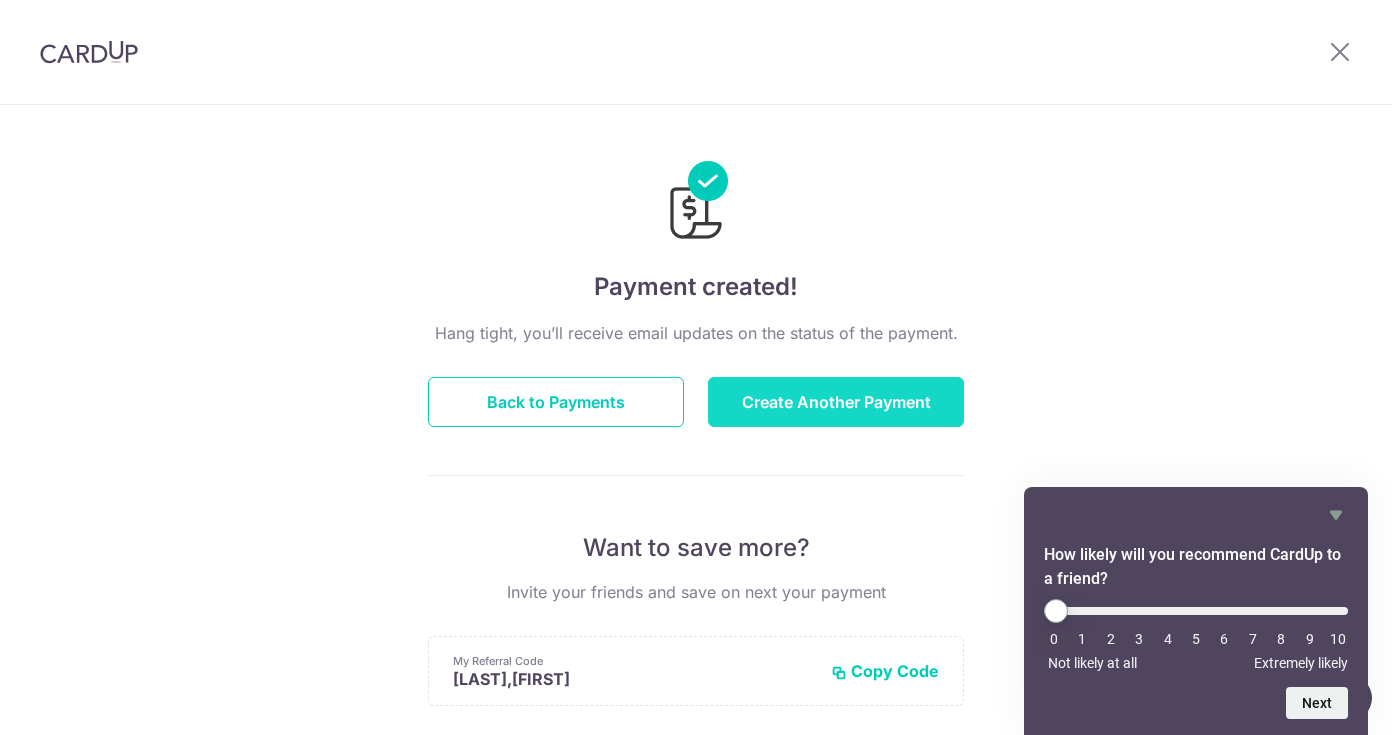 click on "Create Another Payment" at bounding box center (836, 402) 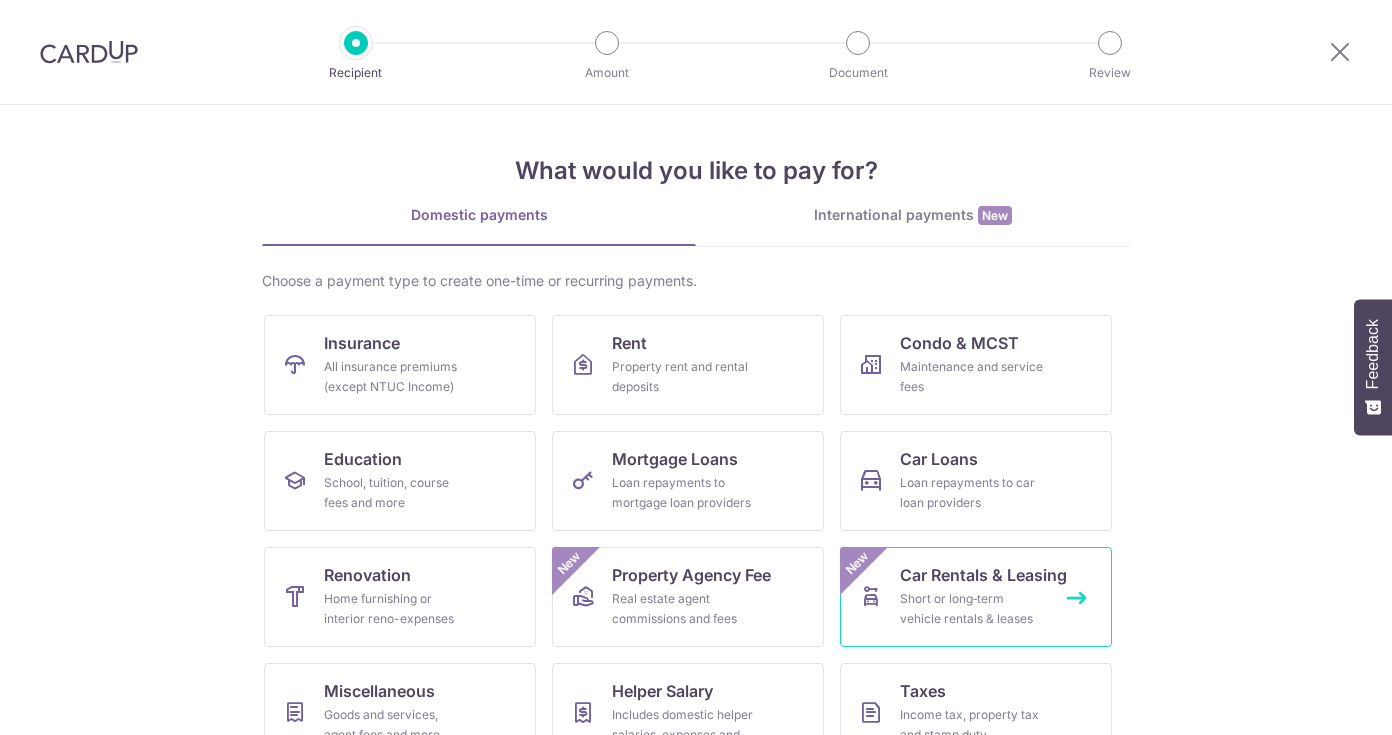 scroll, scrollTop: 0, scrollLeft: 0, axis: both 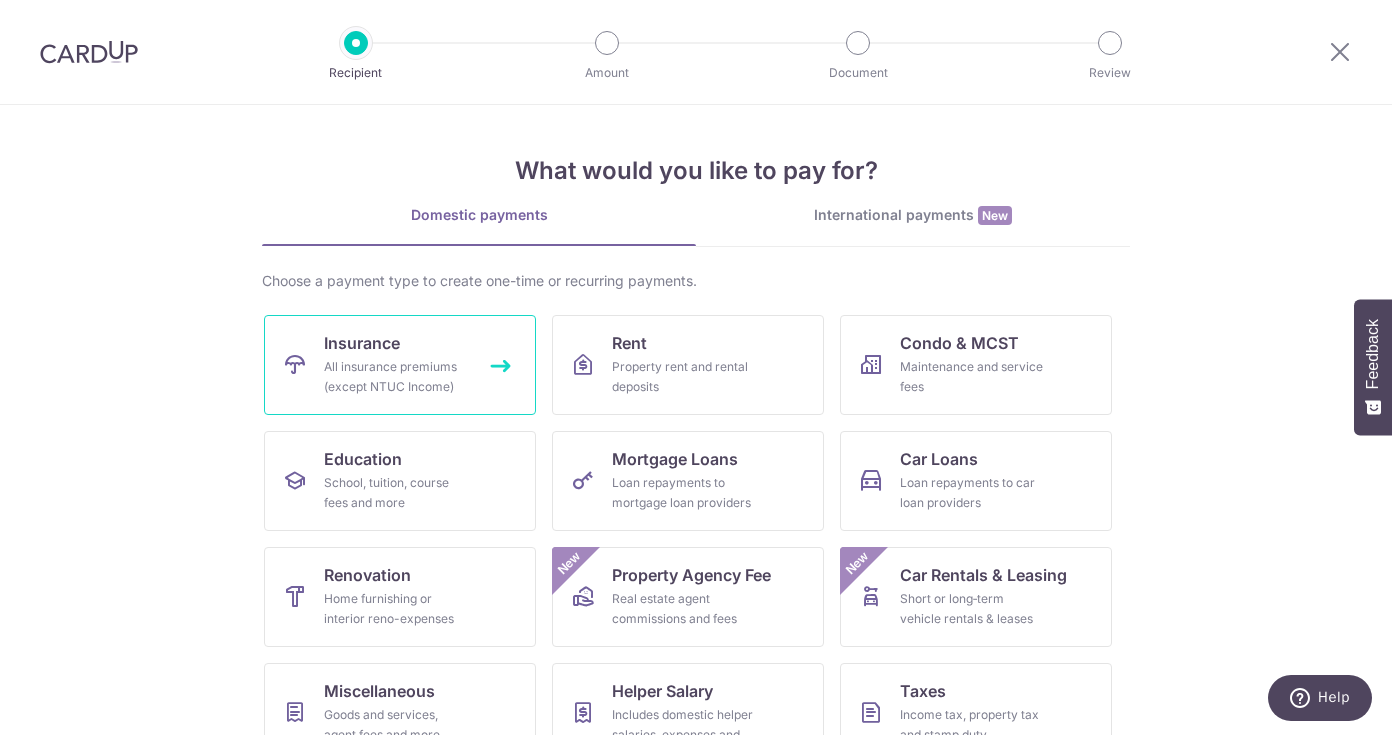 click on "Insurance All insurance premiums (except NTUC Income)" at bounding box center [400, 365] 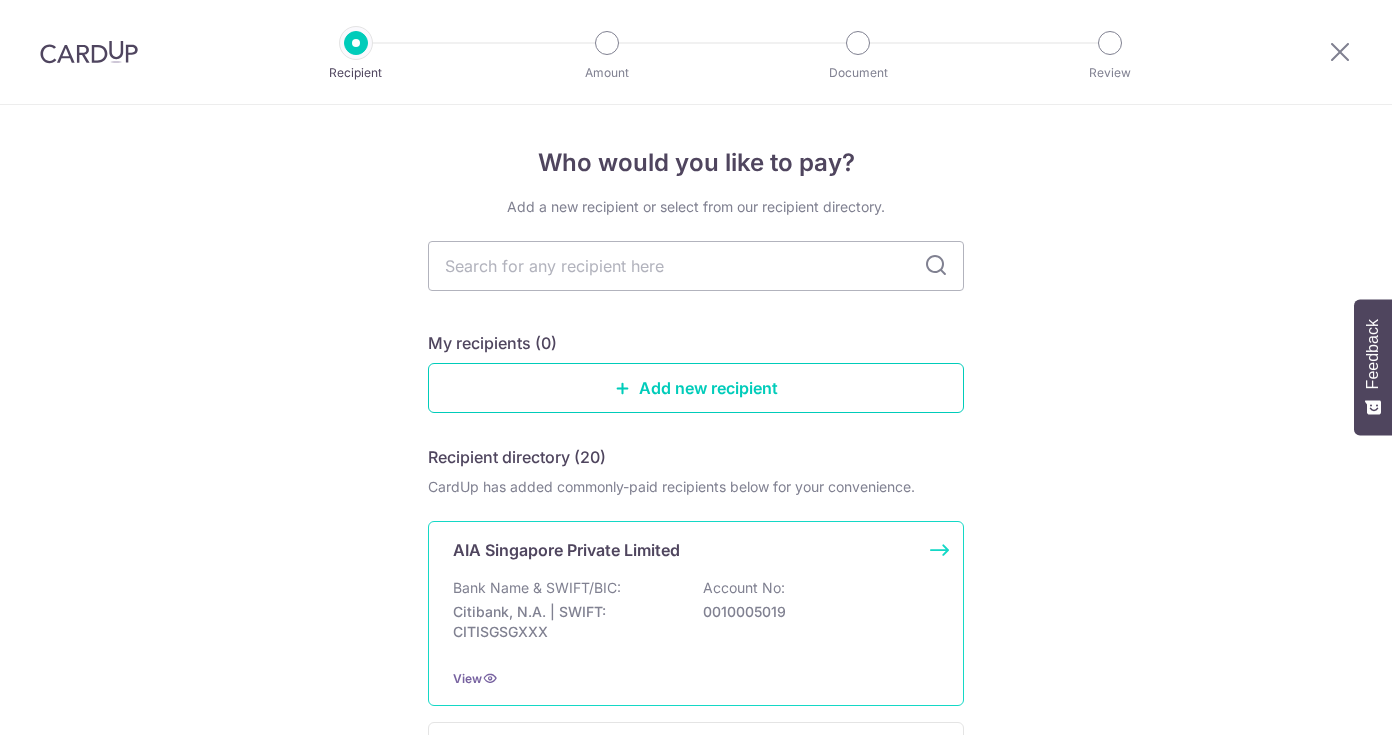 scroll, scrollTop: 0, scrollLeft: 0, axis: both 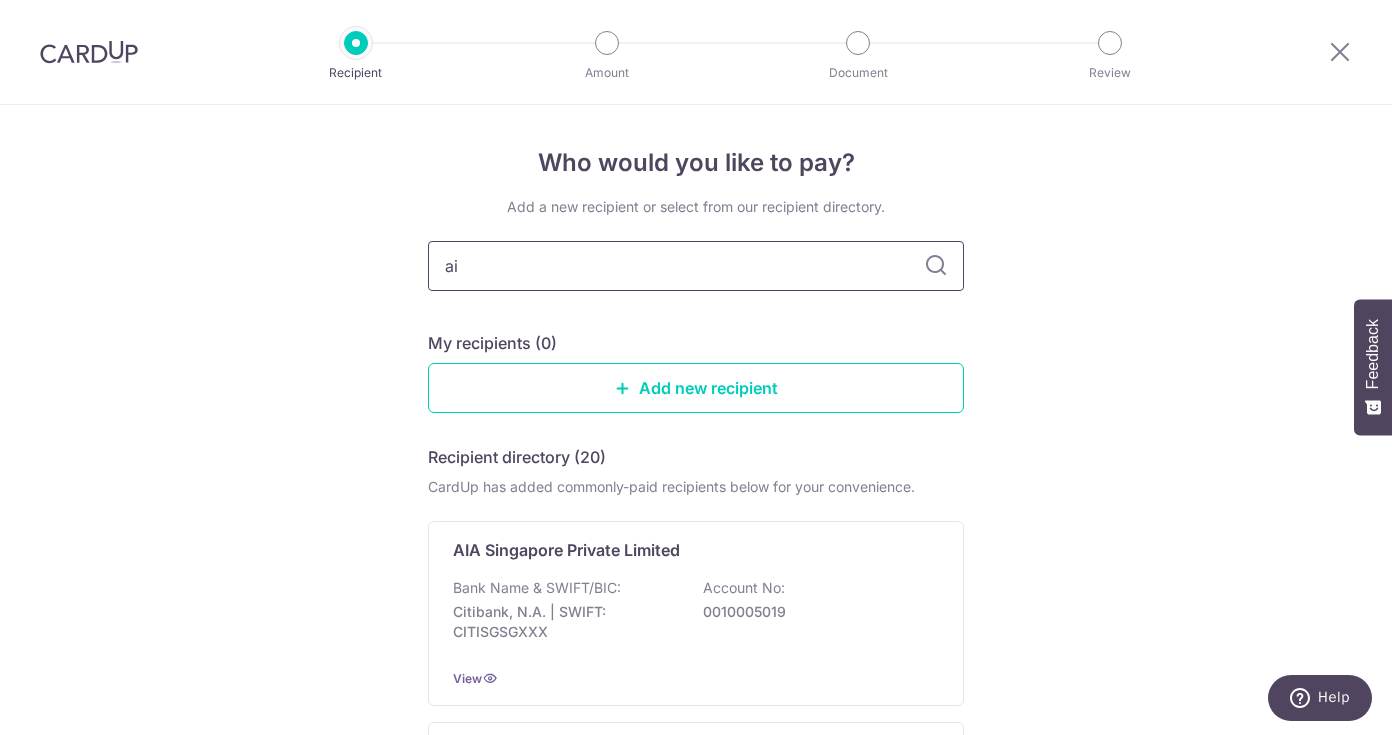 type on "aia" 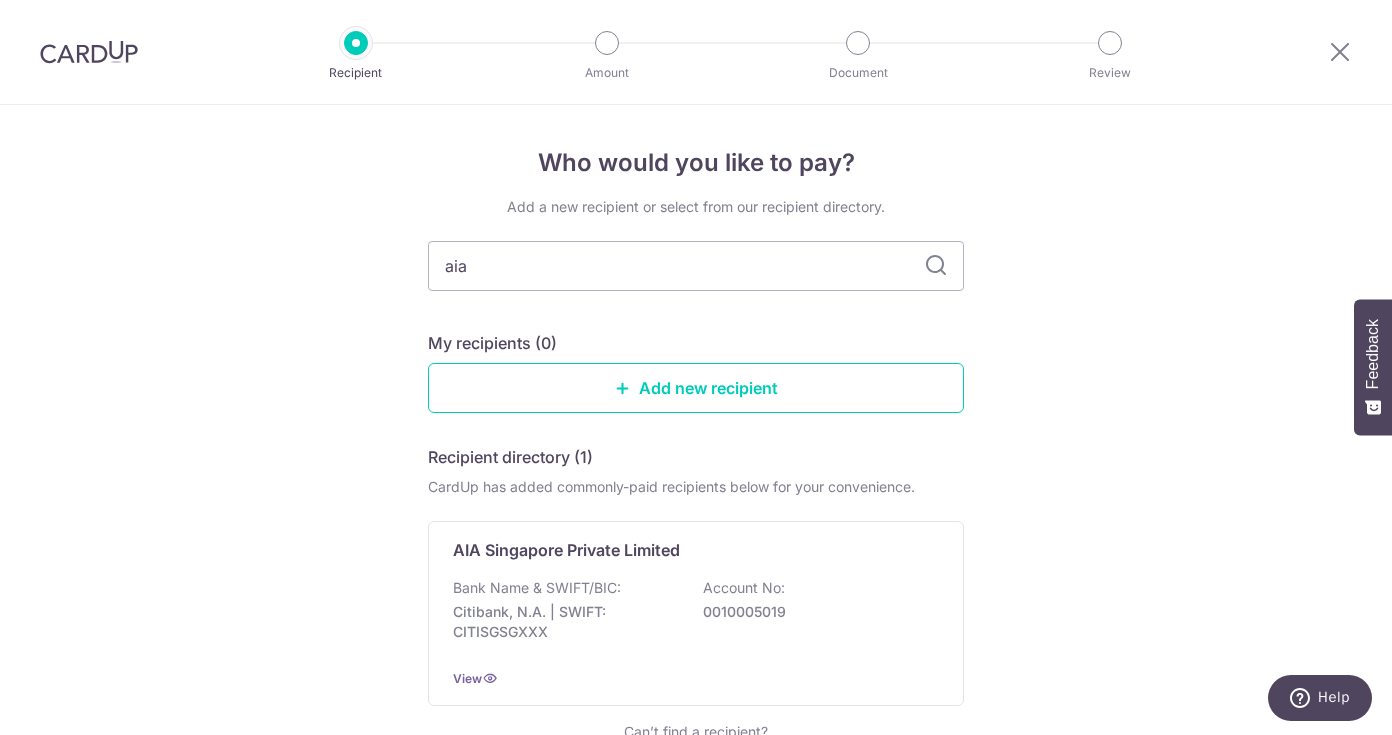 click at bounding box center (936, 266) 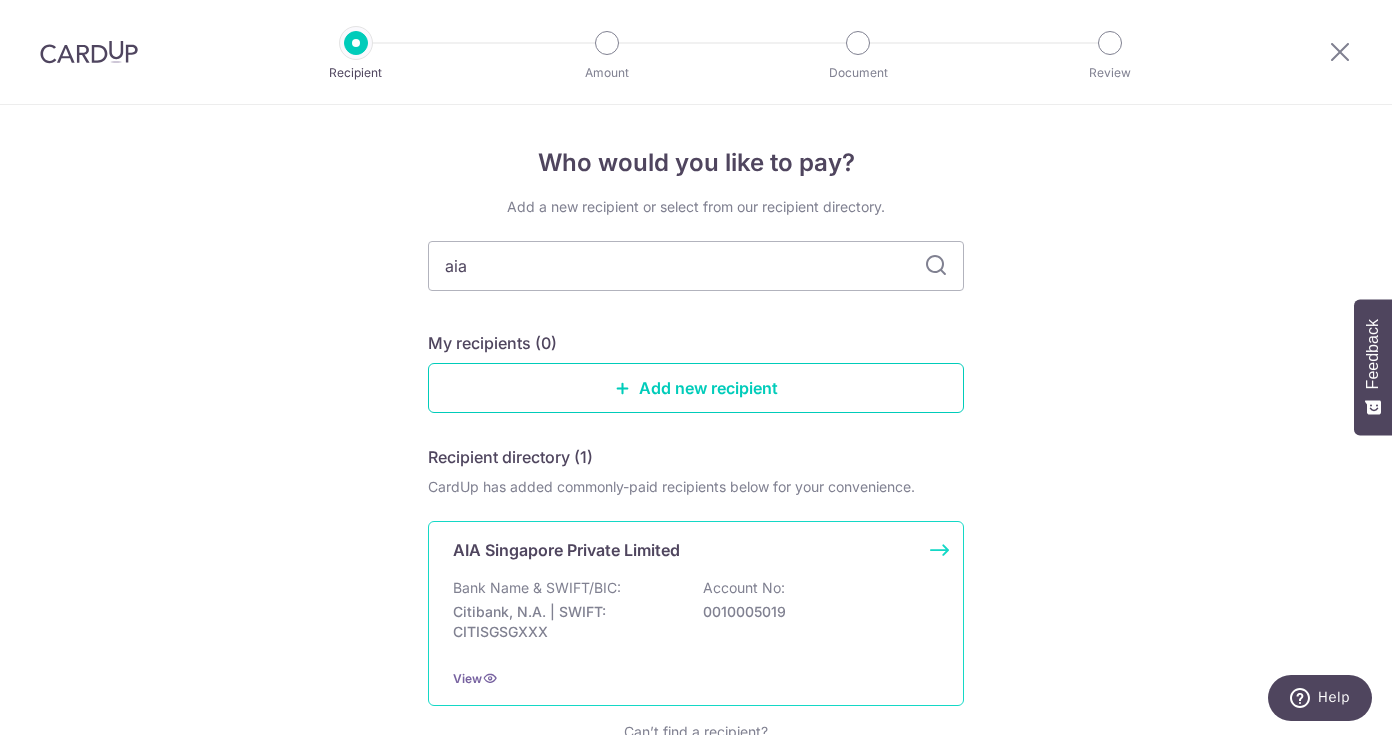 click on "AIA Singapore Private Limited
Bank Name & SWIFT/BIC:
Citibank, N.A. | SWIFT: CITISGSGXXX
Account No:
0010005019
View" at bounding box center (696, 613) 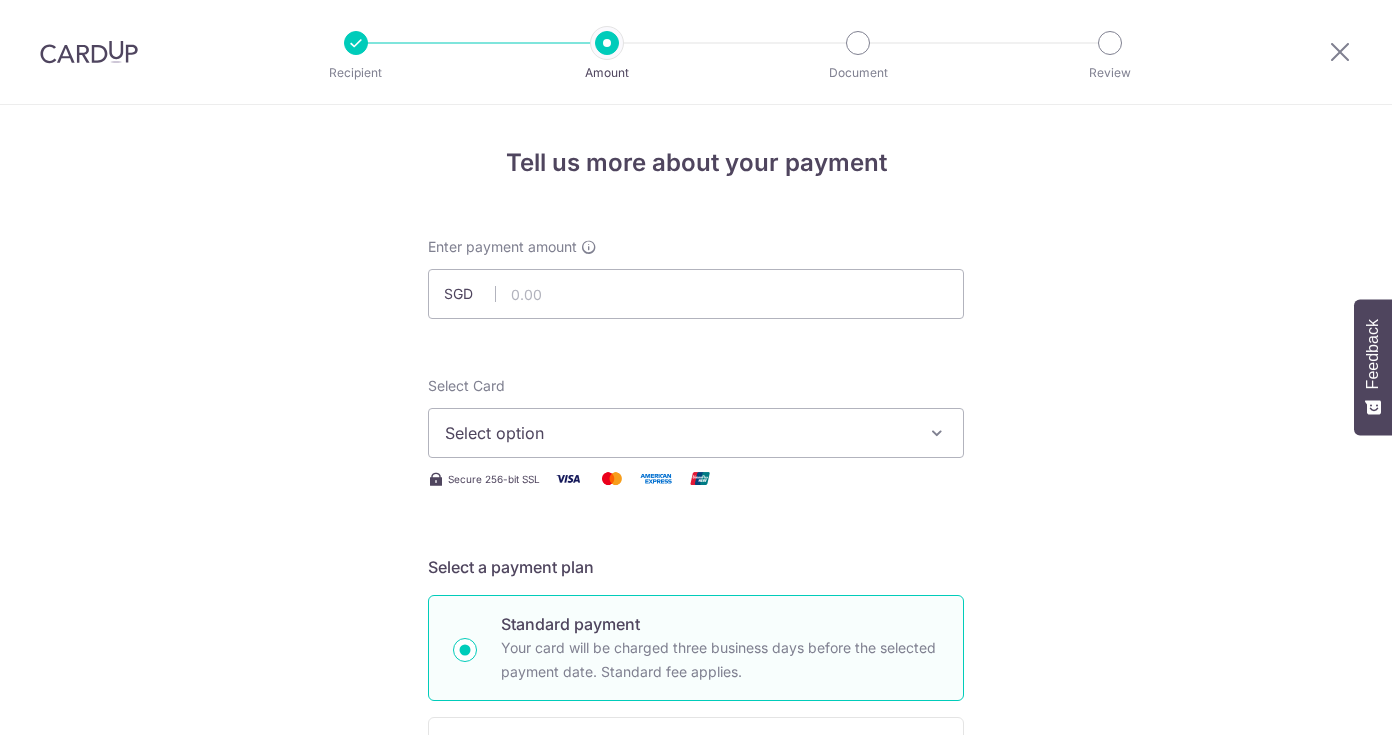 scroll, scrollTop: 0, scrollLeft: 0, axis: both 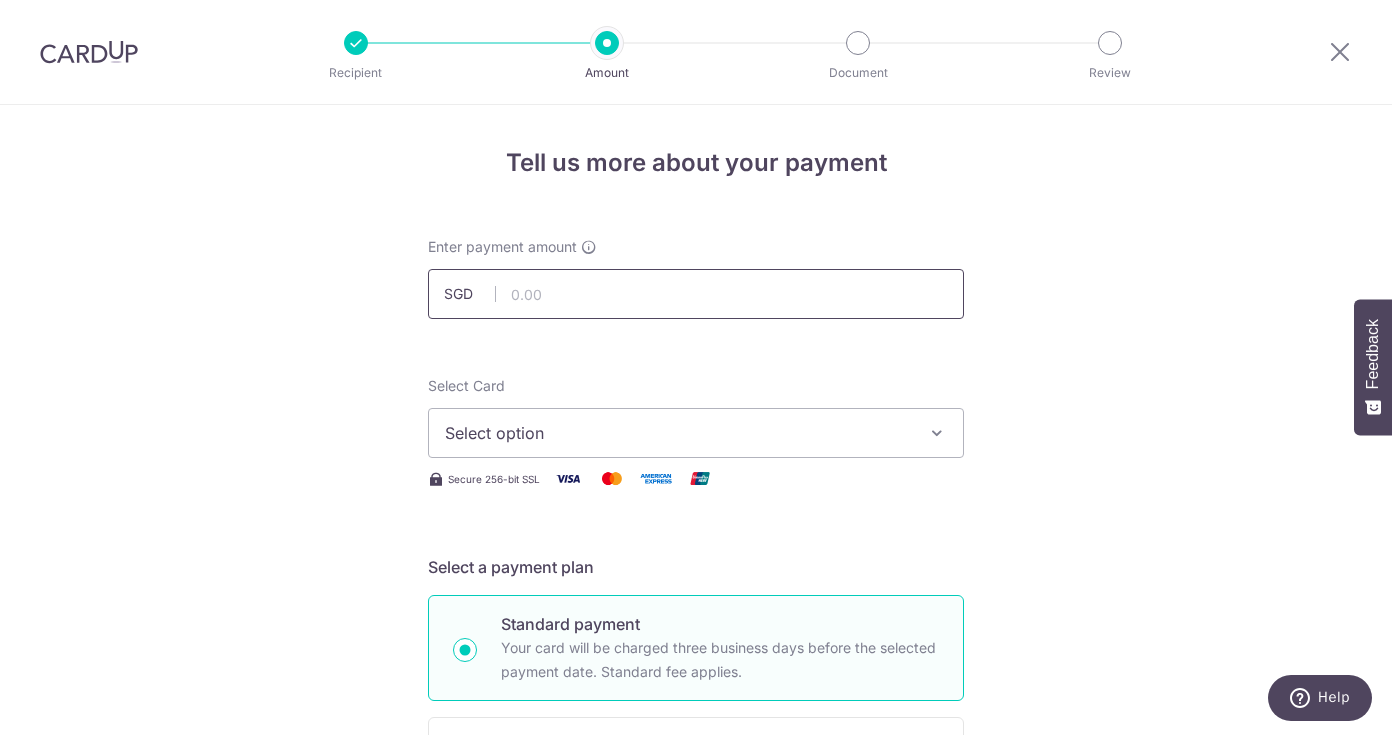 click at bounding box center [696, 294] 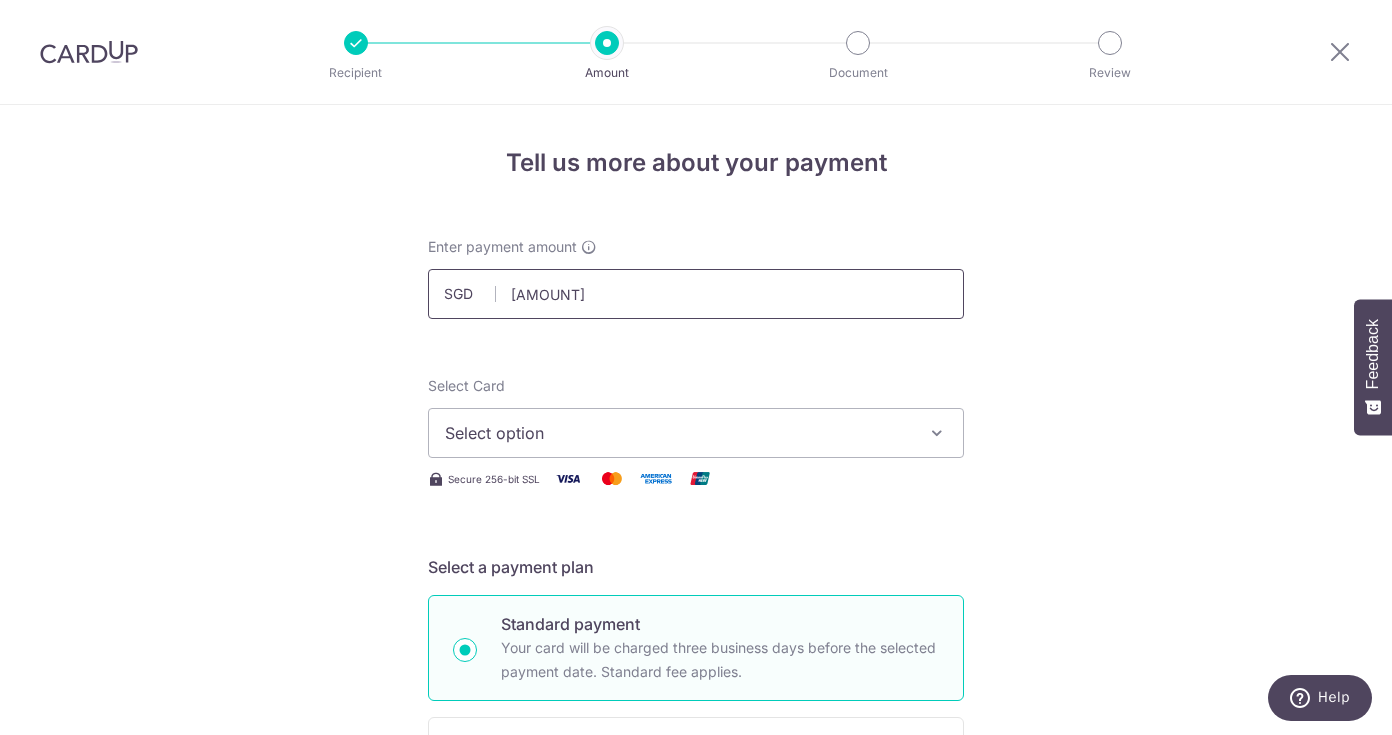 type on "889.40" 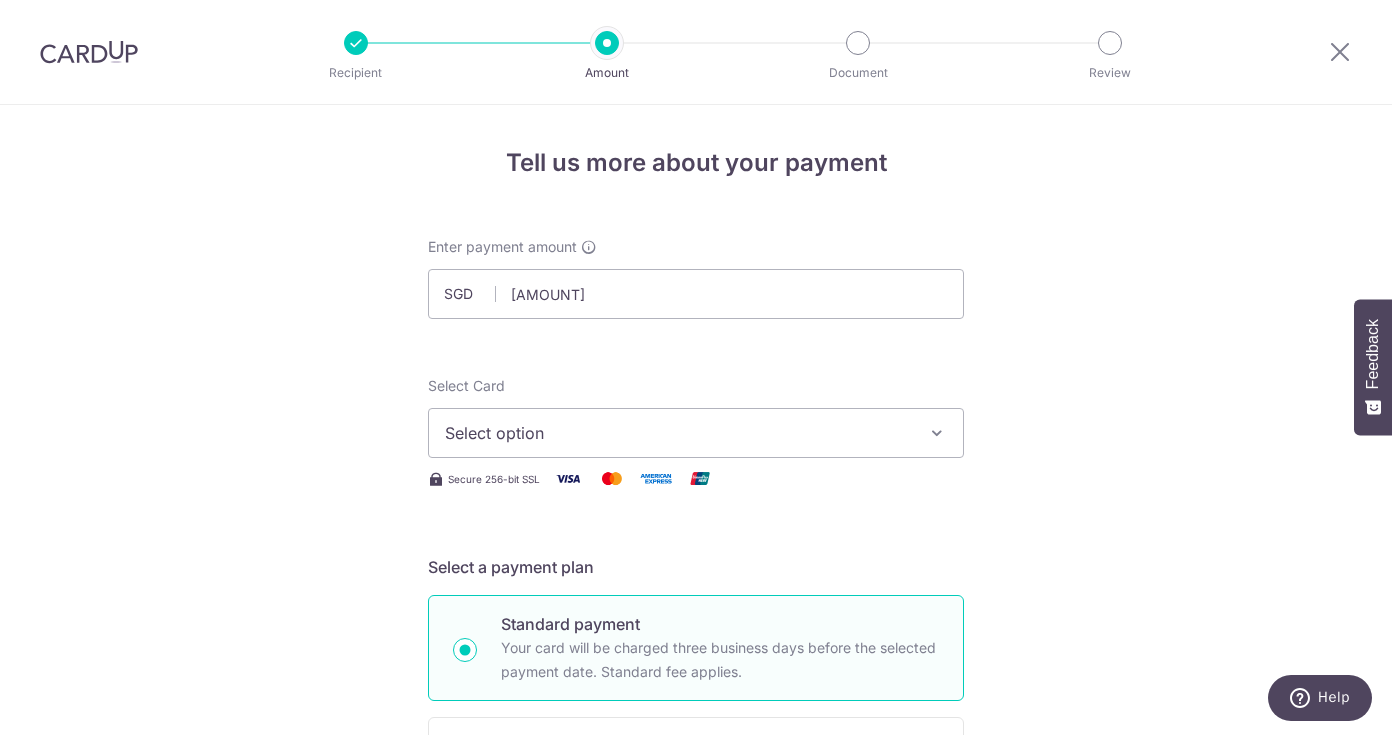 click on "Select option" at bounding box center [678, 433] 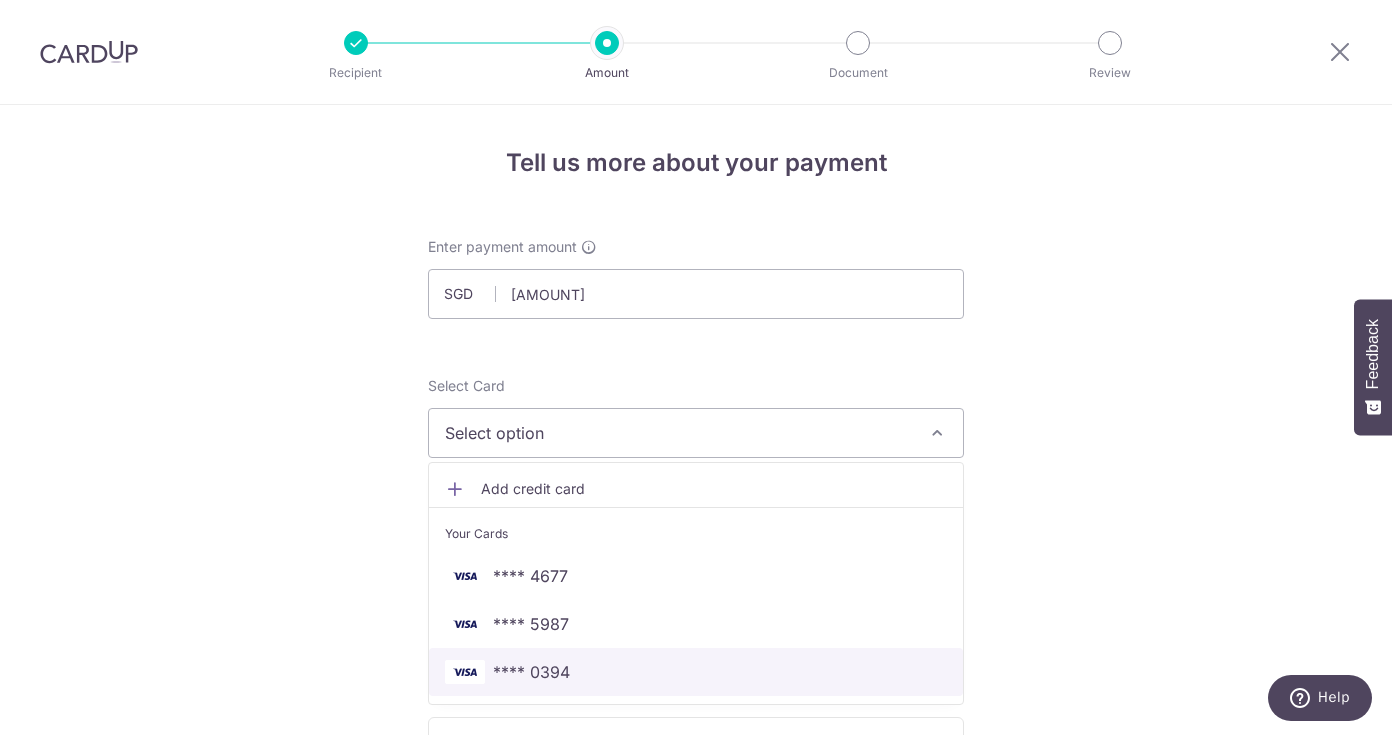 click on "**** 0394" at bounding box center (696, 672) 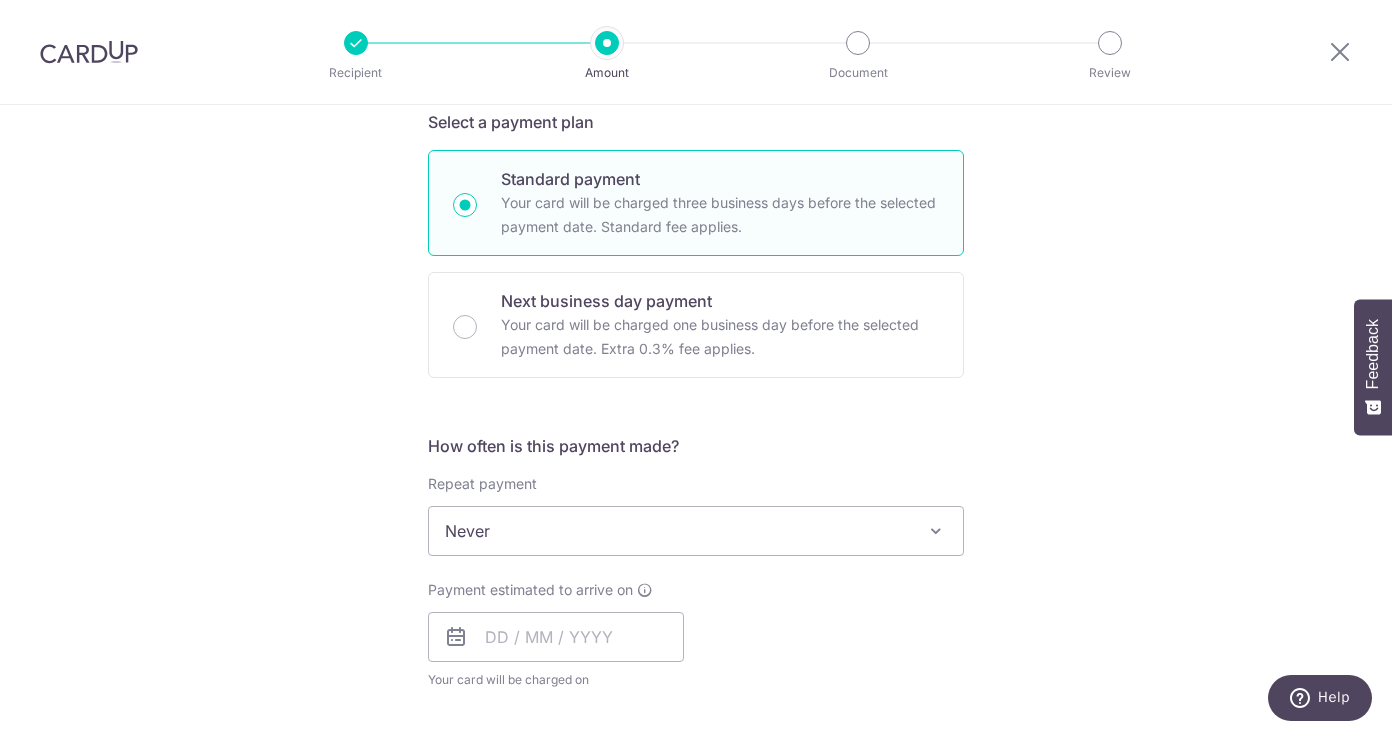 scroll, scrollTop: 446, scrollLeft: 0, axis: vertical 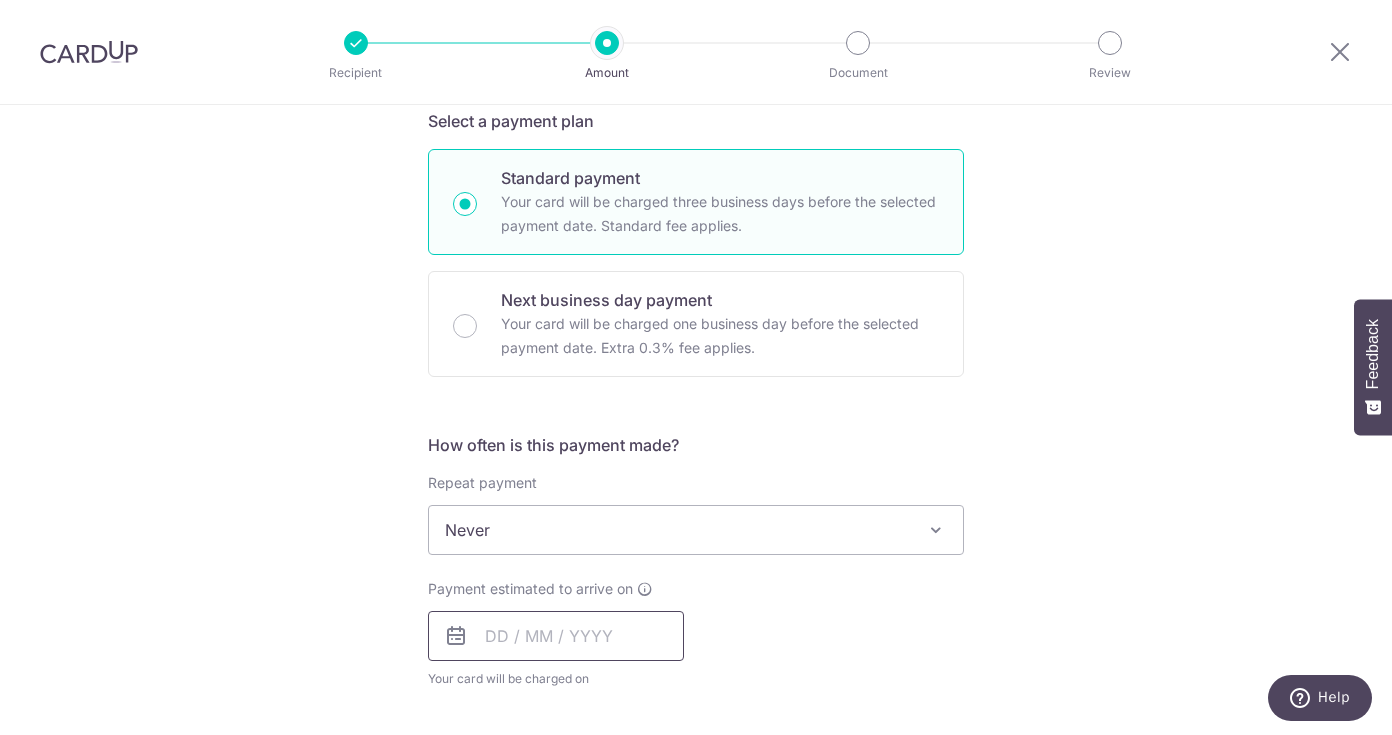 click at bounding box center [556, 636] 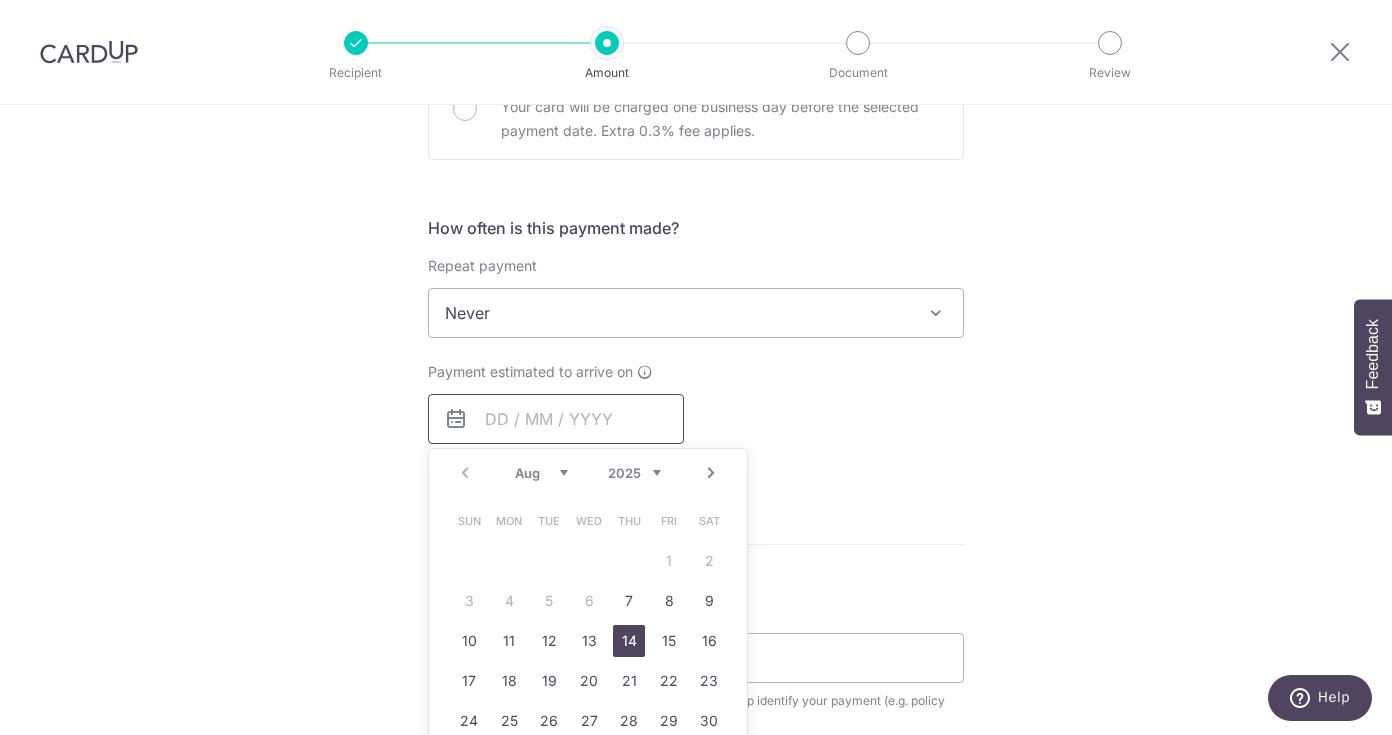 scroll, scrollTop: 647, scrollLeft: 0, axis: vertical 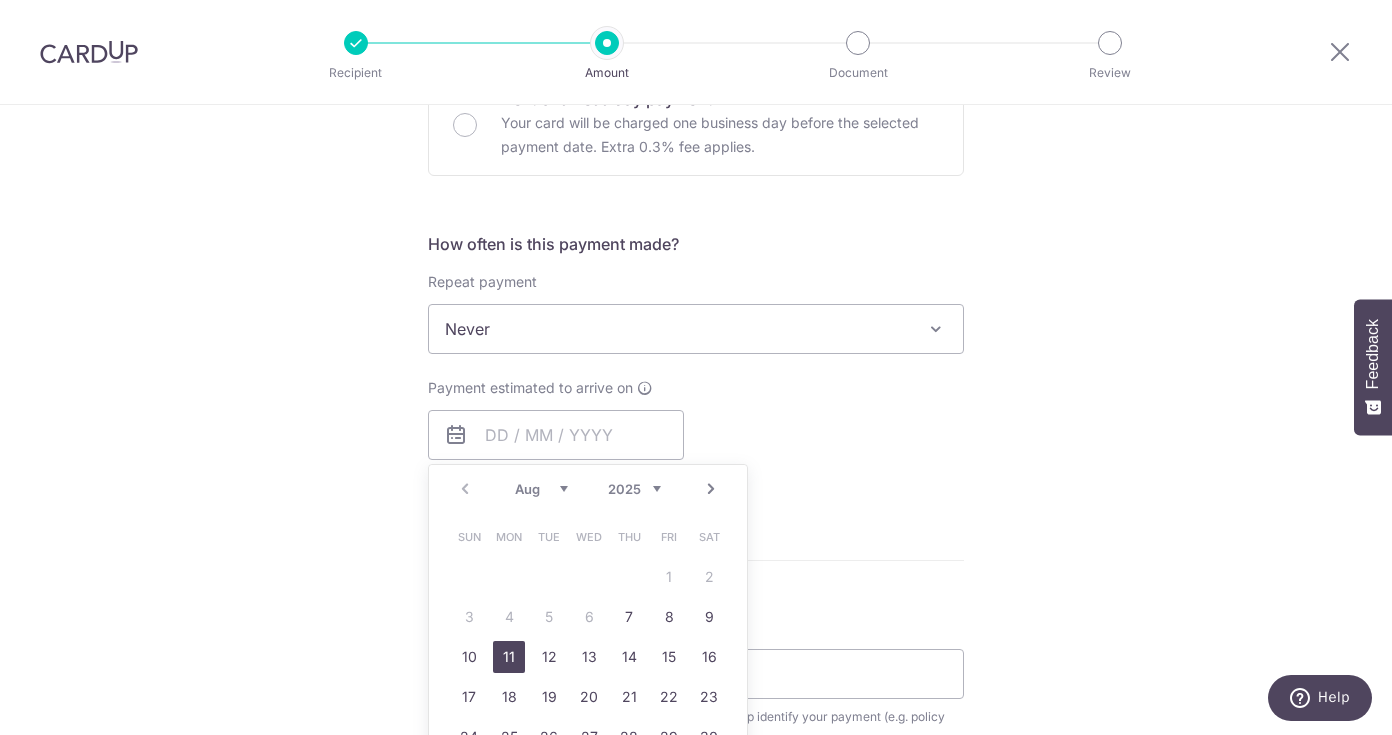 click on "11" at bounding box center (509, 657) 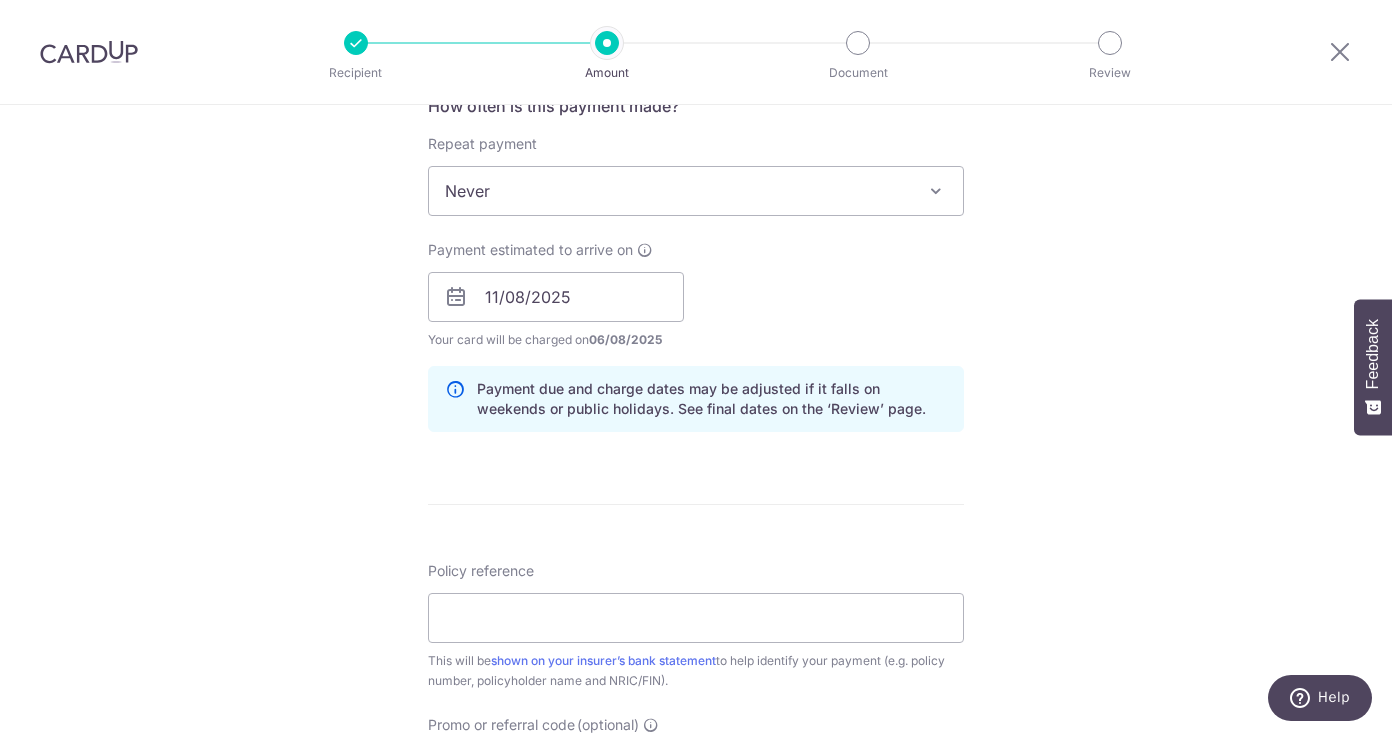 scroll, scrollTop: 787, scrollLeft: 0, axis: vertical 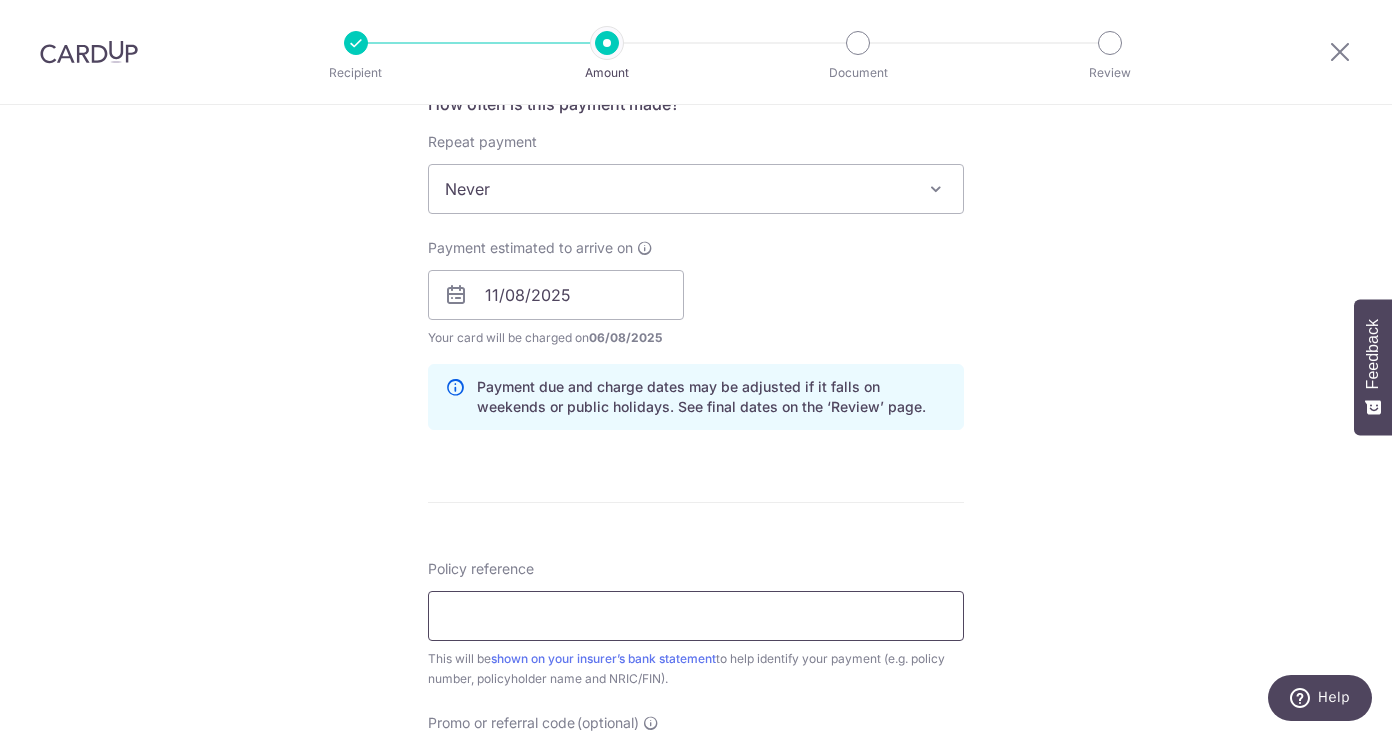 click on "Policy reference" at bounding box center [696, 616] 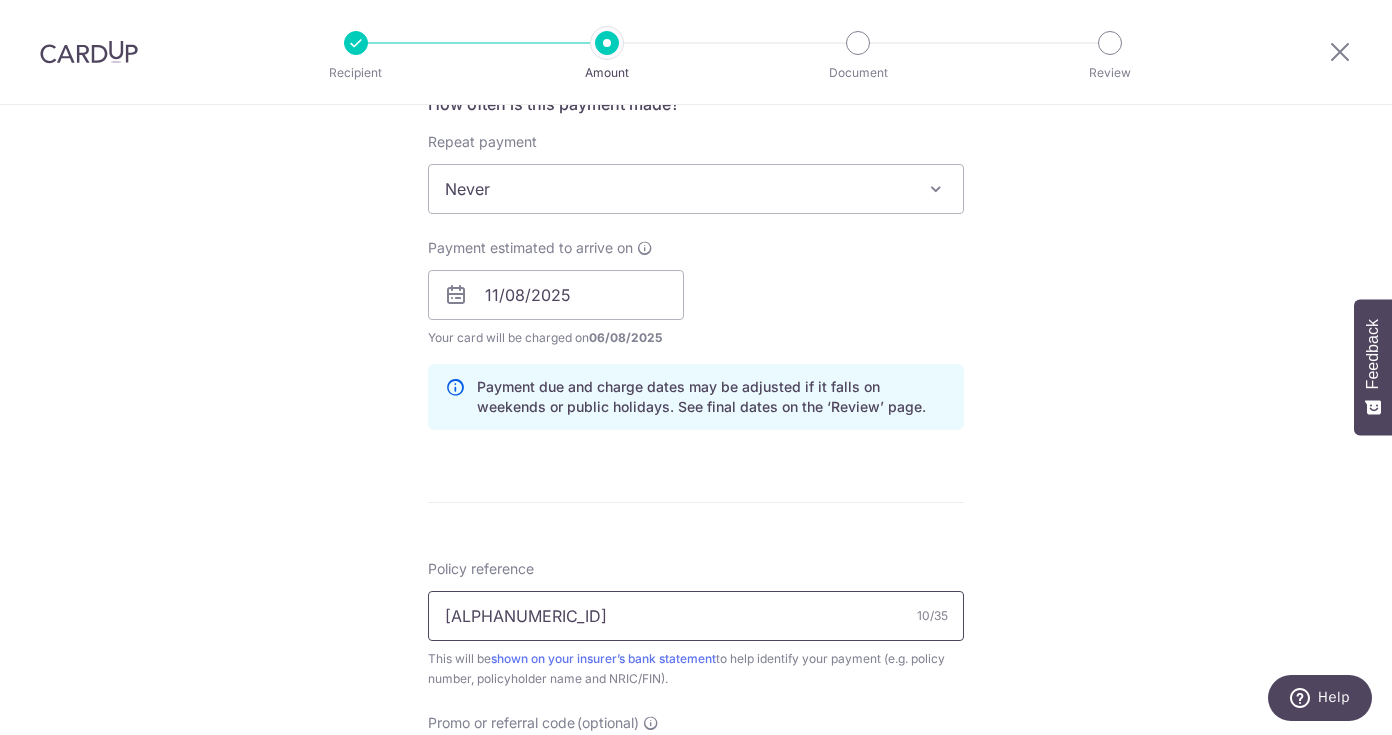 type on "E241558599" 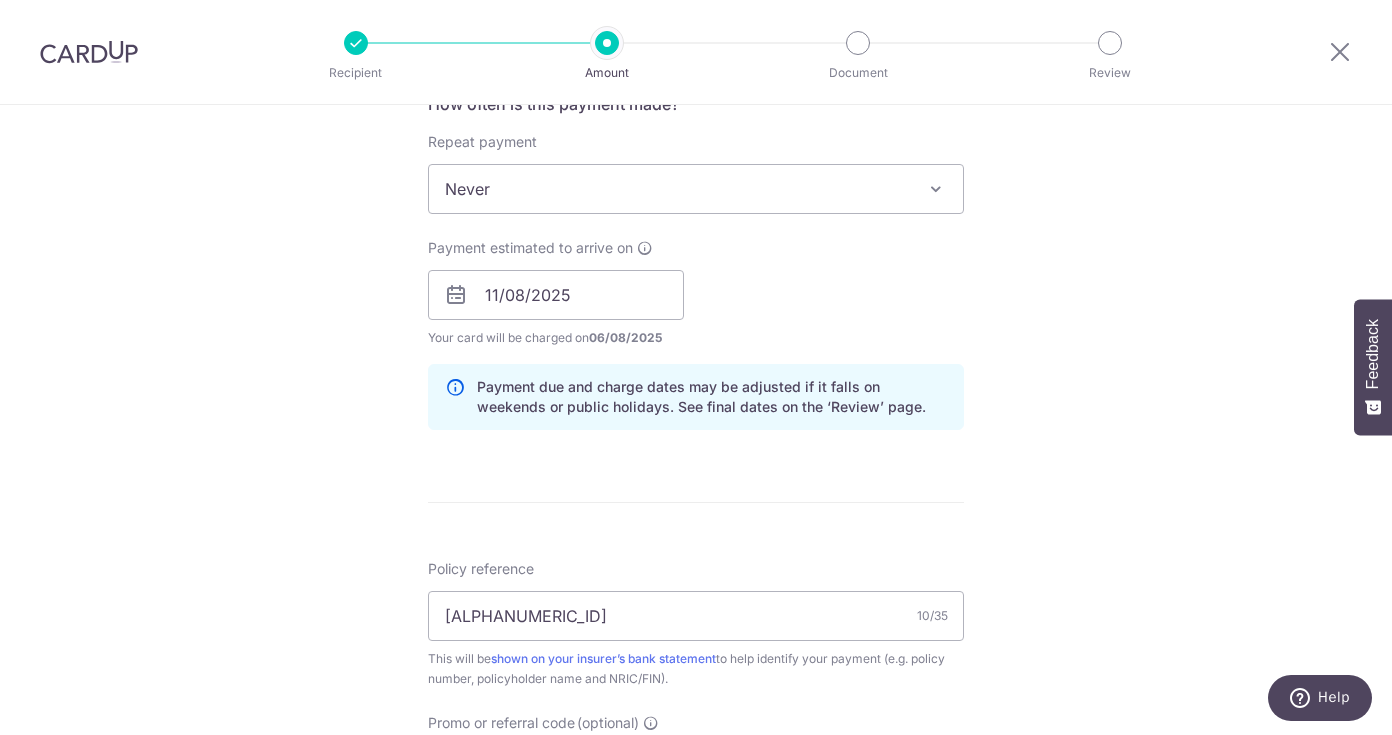 click on "Tell us more about your payment
Enter payment amount
SGD
889.40
889.40
Select Card
**** 0394
Add credit card
Your Cards
**** 4677
**** 5987
**** 0394
Secure 256-bit SSL
Text
New card details
Card" at bounding box center [696, 263] 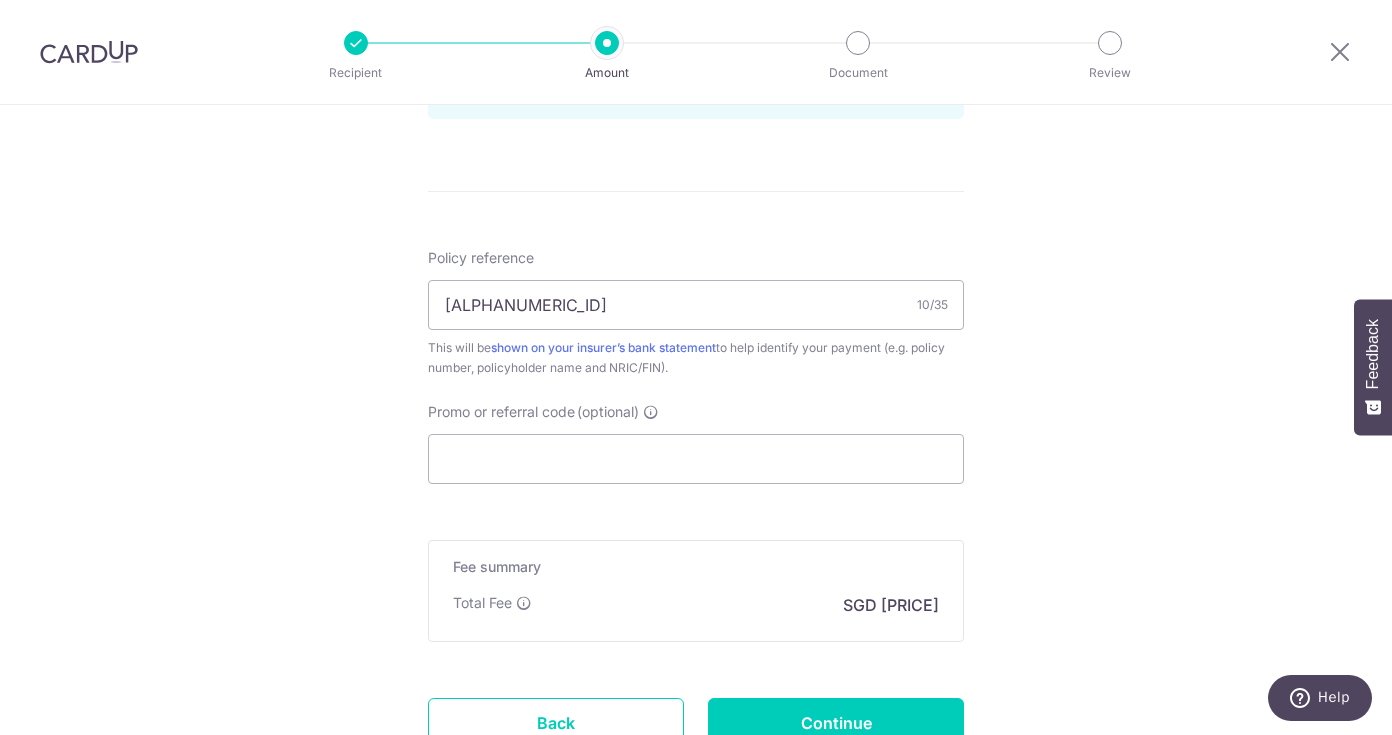 scroll, scrollTop: 1099, scrollLeft: 0, axis: vertical 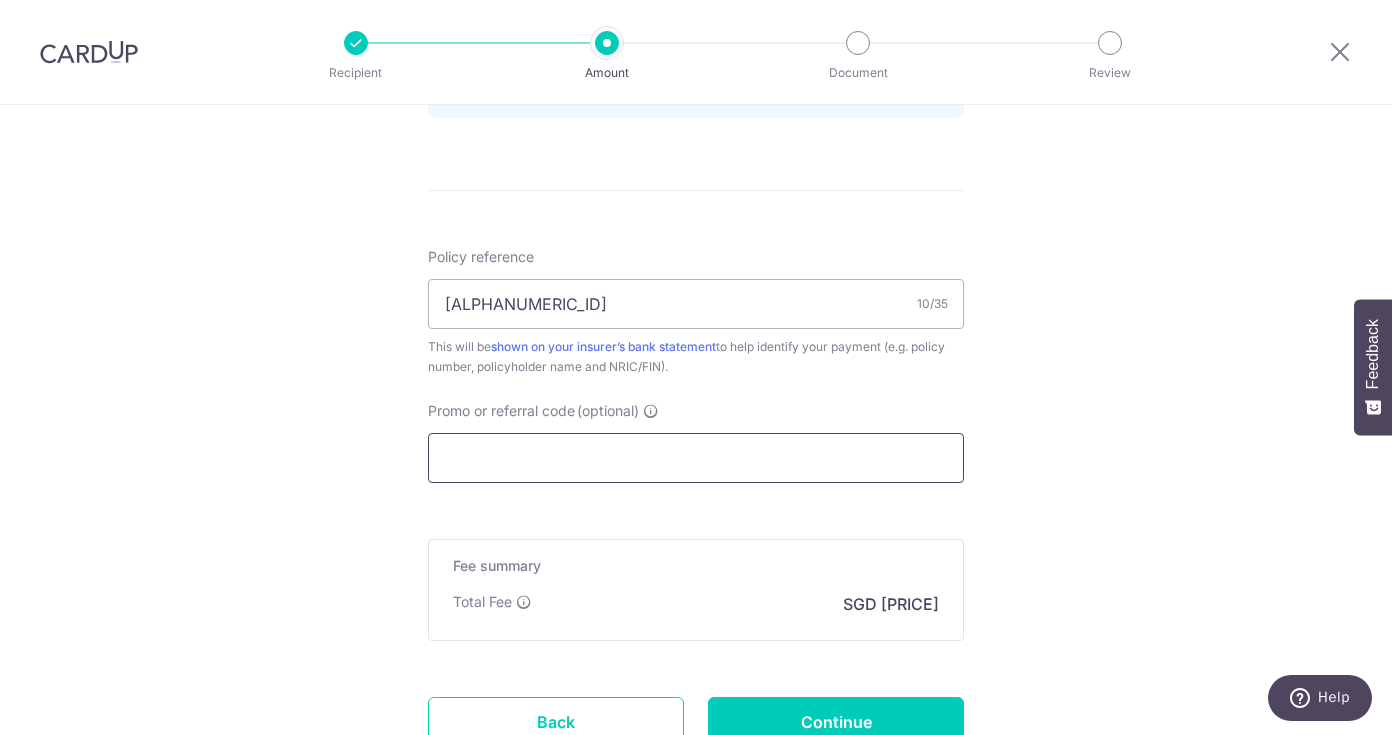 click on "Promo or referral code
(optional)" at bounding box center [696, 458] 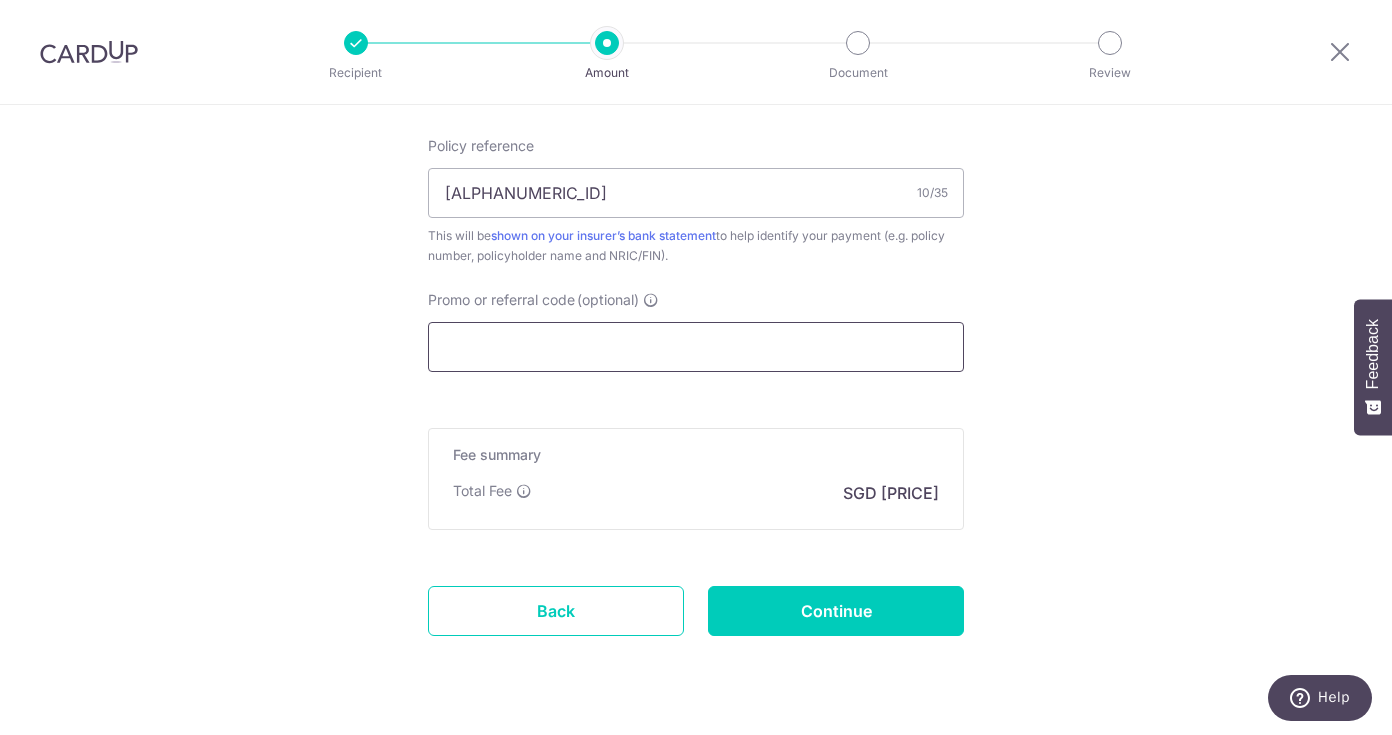 scroll, scrollTop: 1223, scrollLeft: 0, axis: vertical 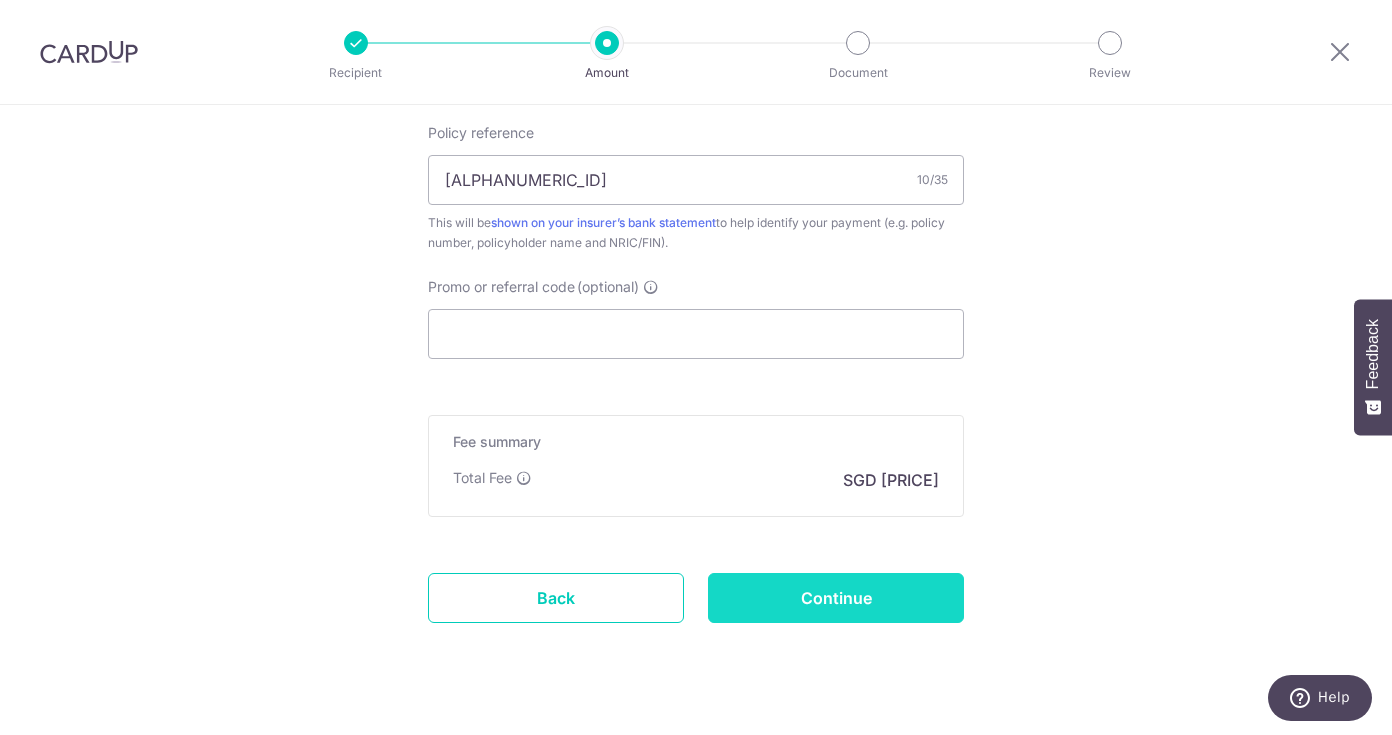 click on "Continue" at bounding box center (836, 598) 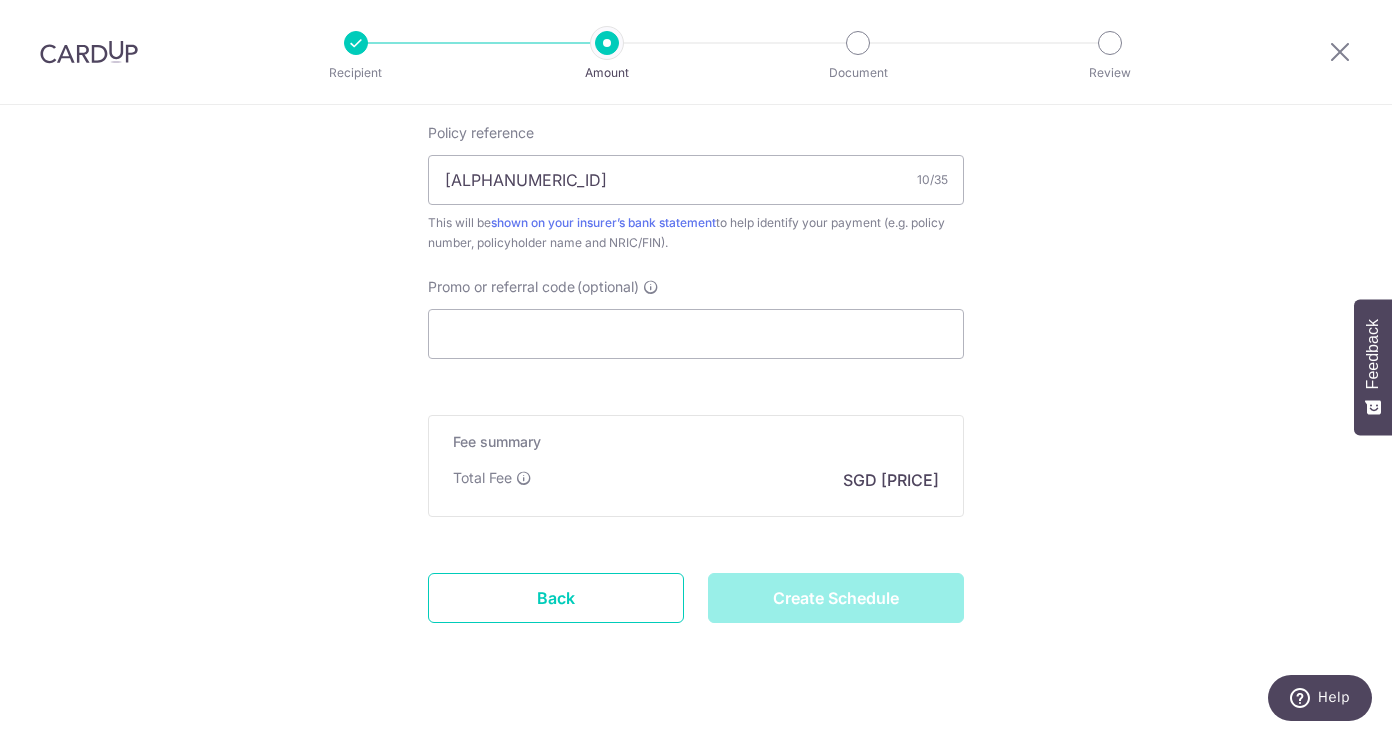type on "Create Schedule" 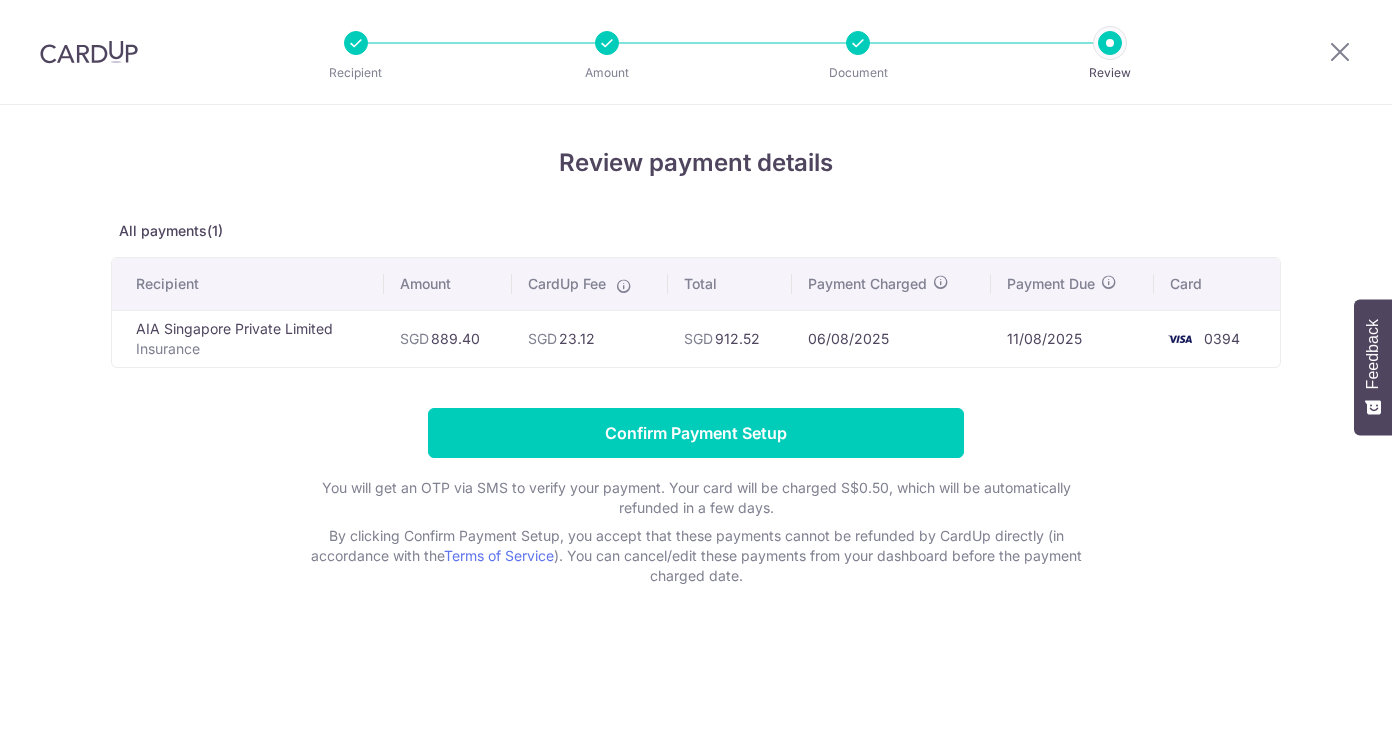 scroll, scrollTop: 0, scrollLeft: 0, axis: both 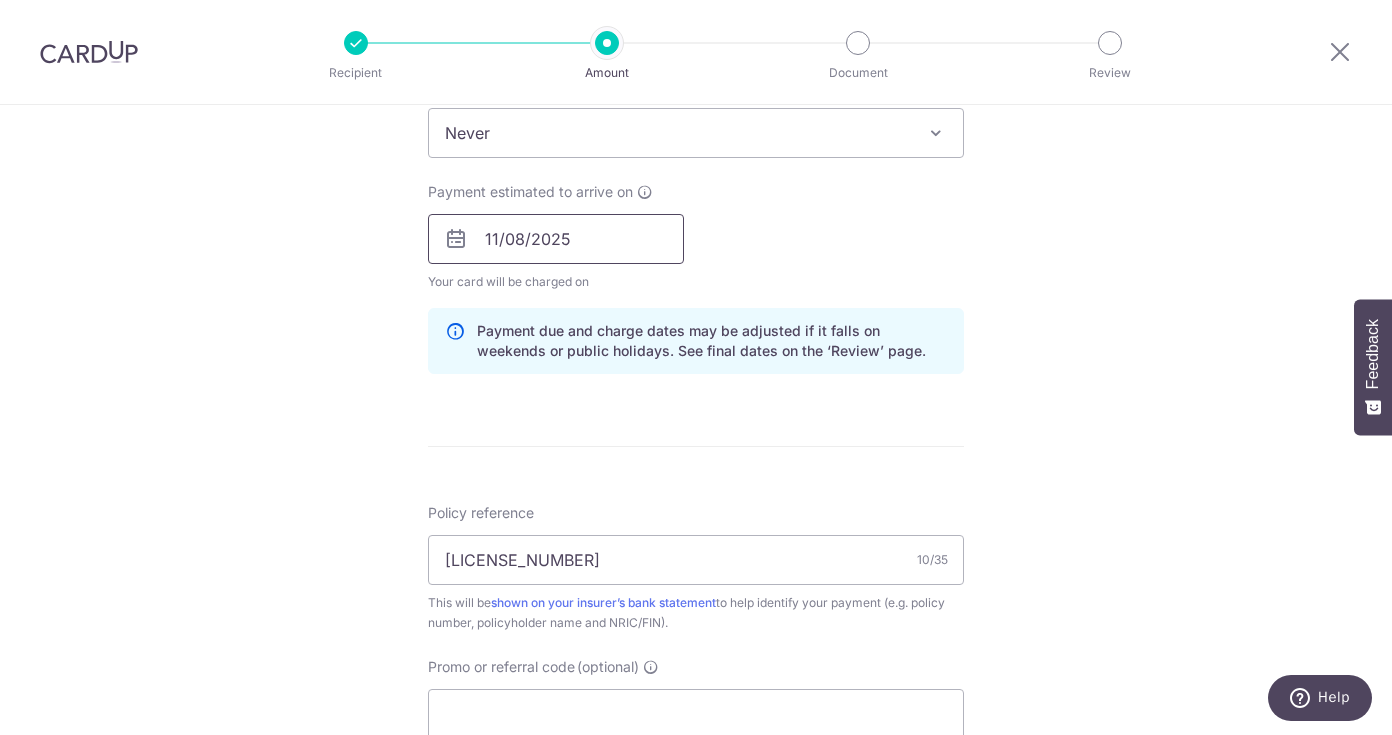 click on "11/08/2025" at bounding box center (556, 239) 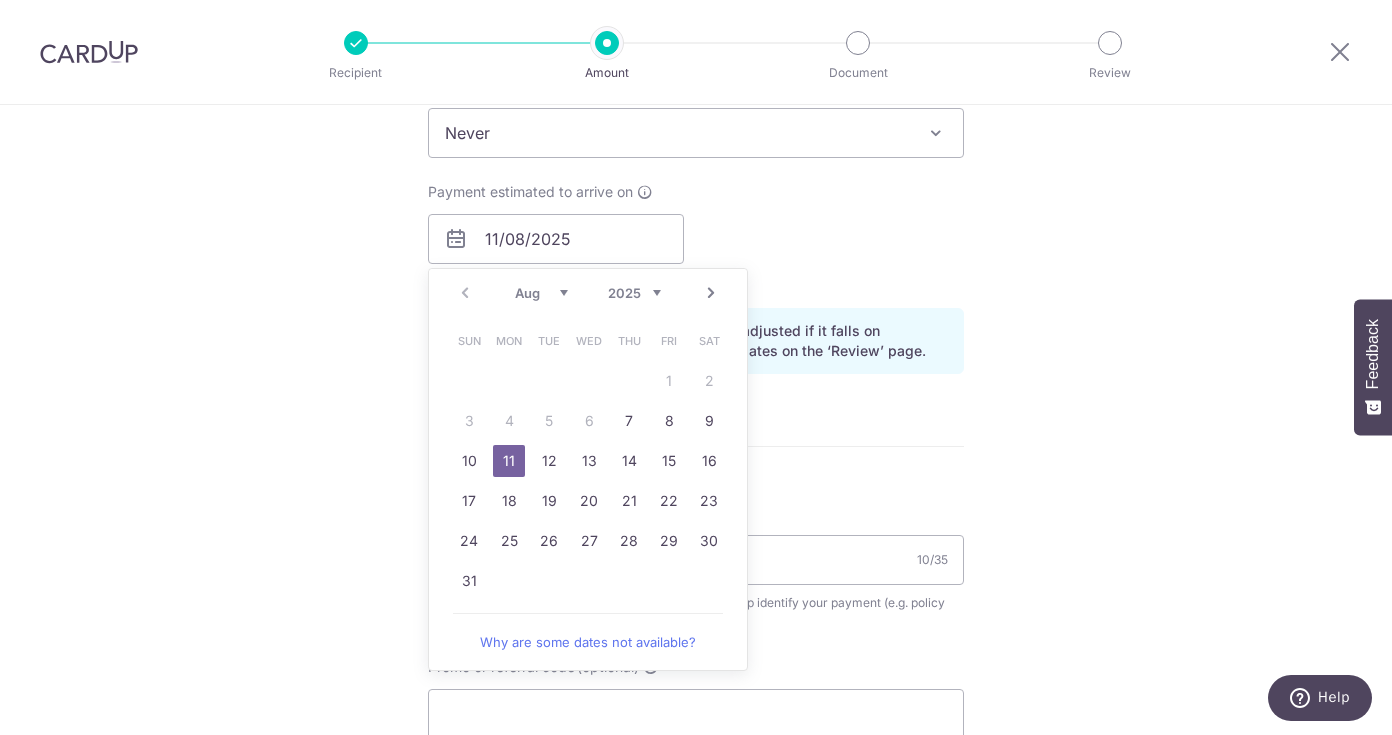 click on "Payment estimated to arrive on
[DATE]
Prev Next Aug Sep Oct Nov Dec 2025 2026 2027 2028 2029 2030 2031 2032 2033 2034 2035 Sun Mon Tue Wed Thu Fri Sat           1 2 3 4 5 6 7 8 9 10 11 12 13 14 15 16 17 18 19 20 21 22 23 24 25 26 27 28 29 30 31             Why are some dates not available?
Your card will be charged on   for the first payment
* If your payment is funded by 9:00am SGT on Tuesday [DATE]
[DATE]
No. of Payments" at bounding box center [696, 237] 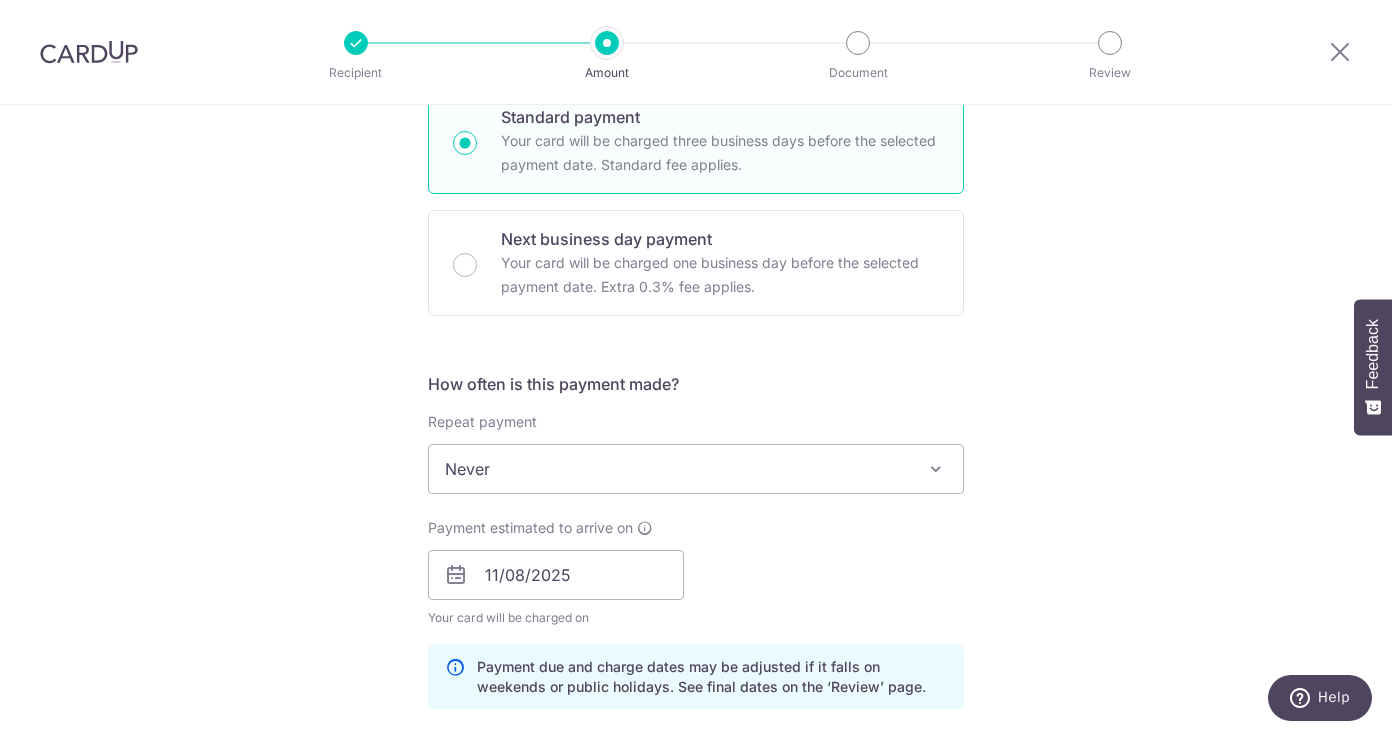 scroll, scrollTop: 490, scrollLeft: 0, axis: vertical 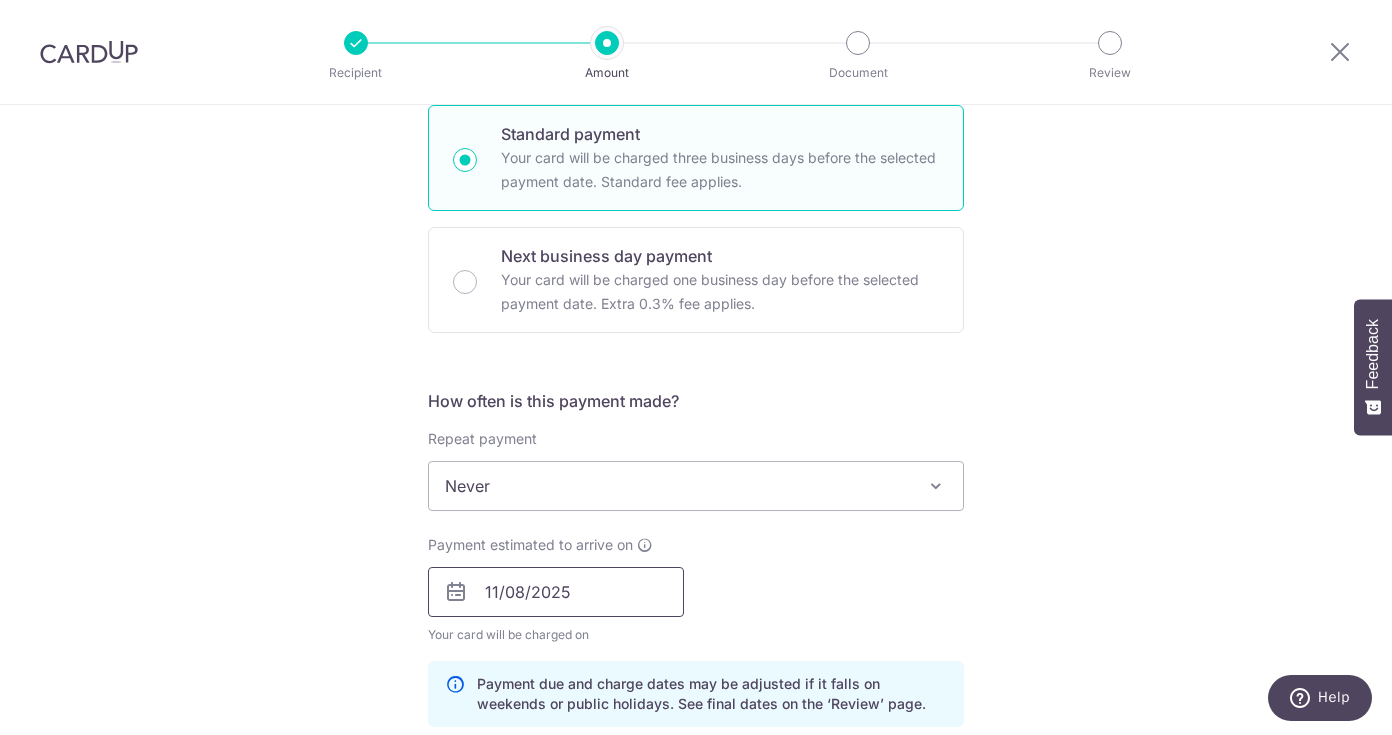 click on "11/08/2025" at bounding box center (556, 592) 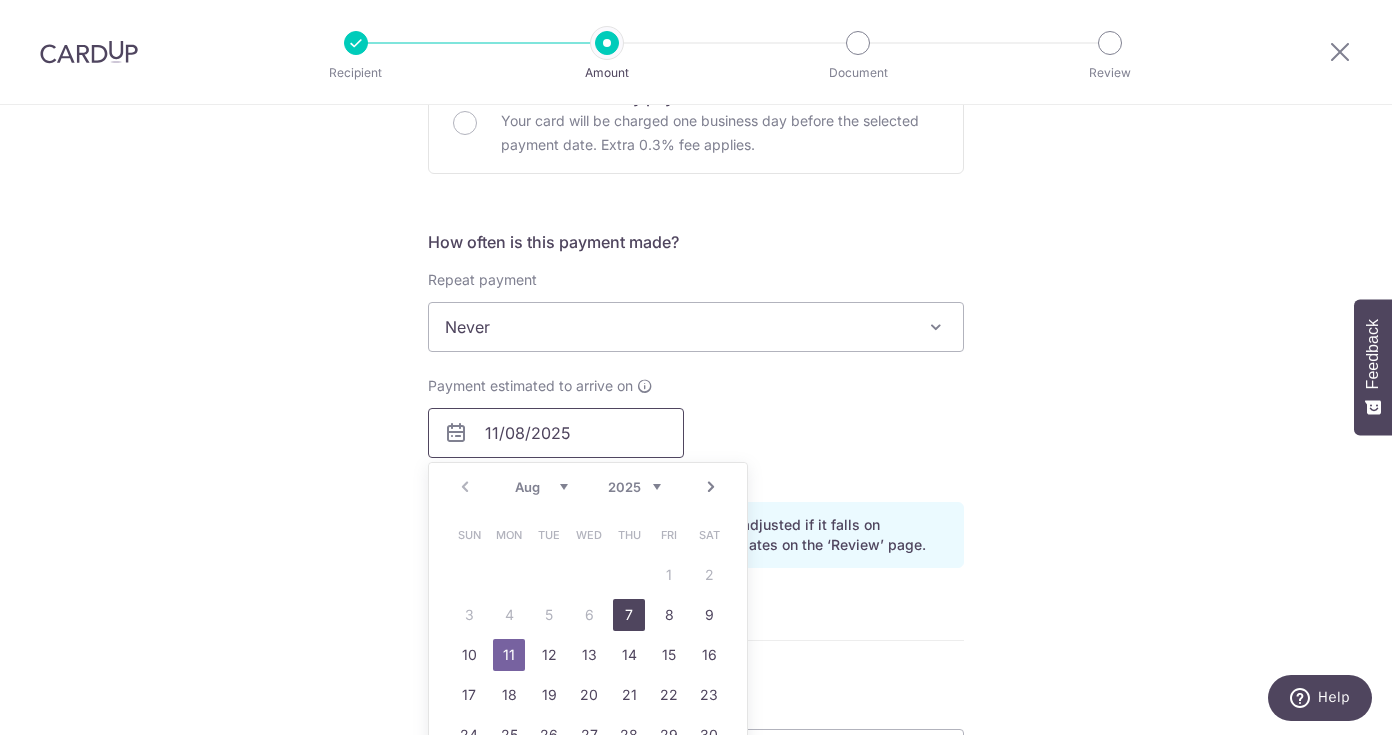 scroll, scrollTop: 682, scrollLeft: 0, axis: vertical 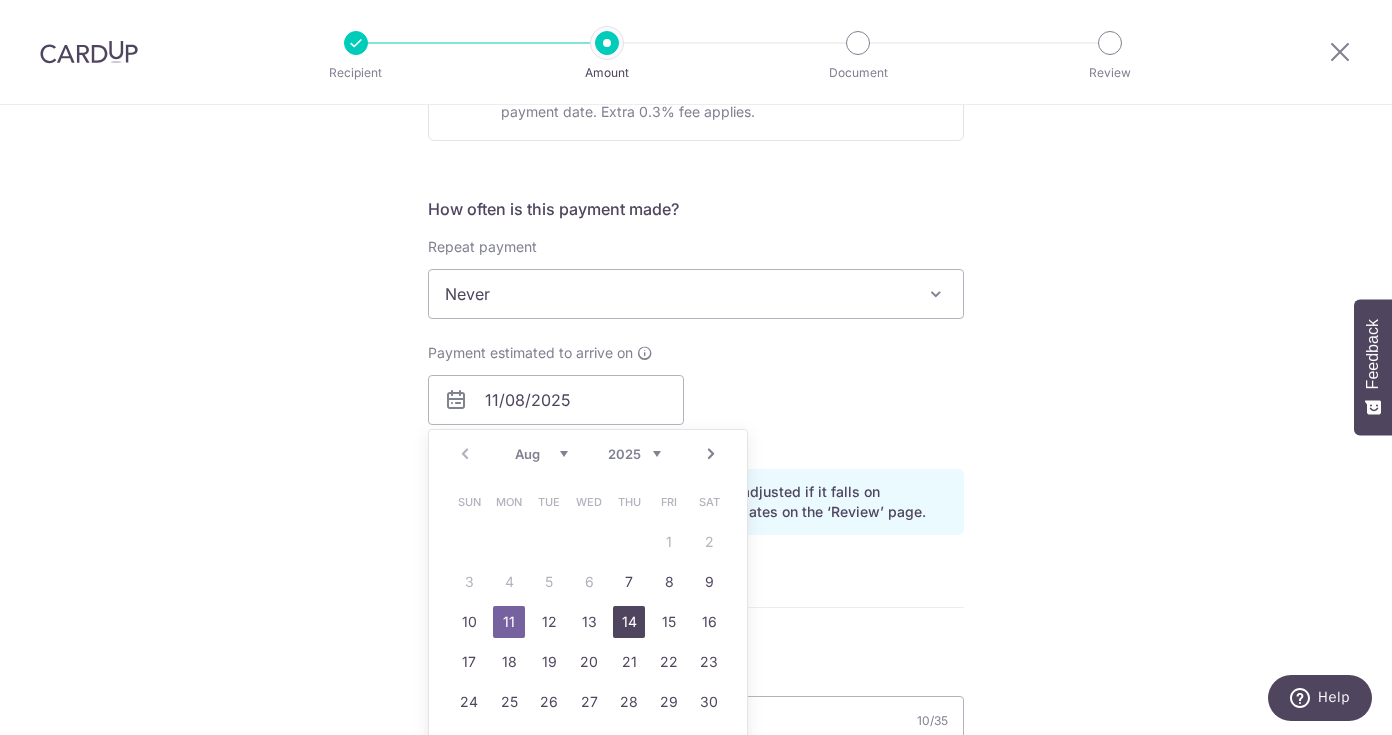 click on "14" at bounding box center (629, 622) 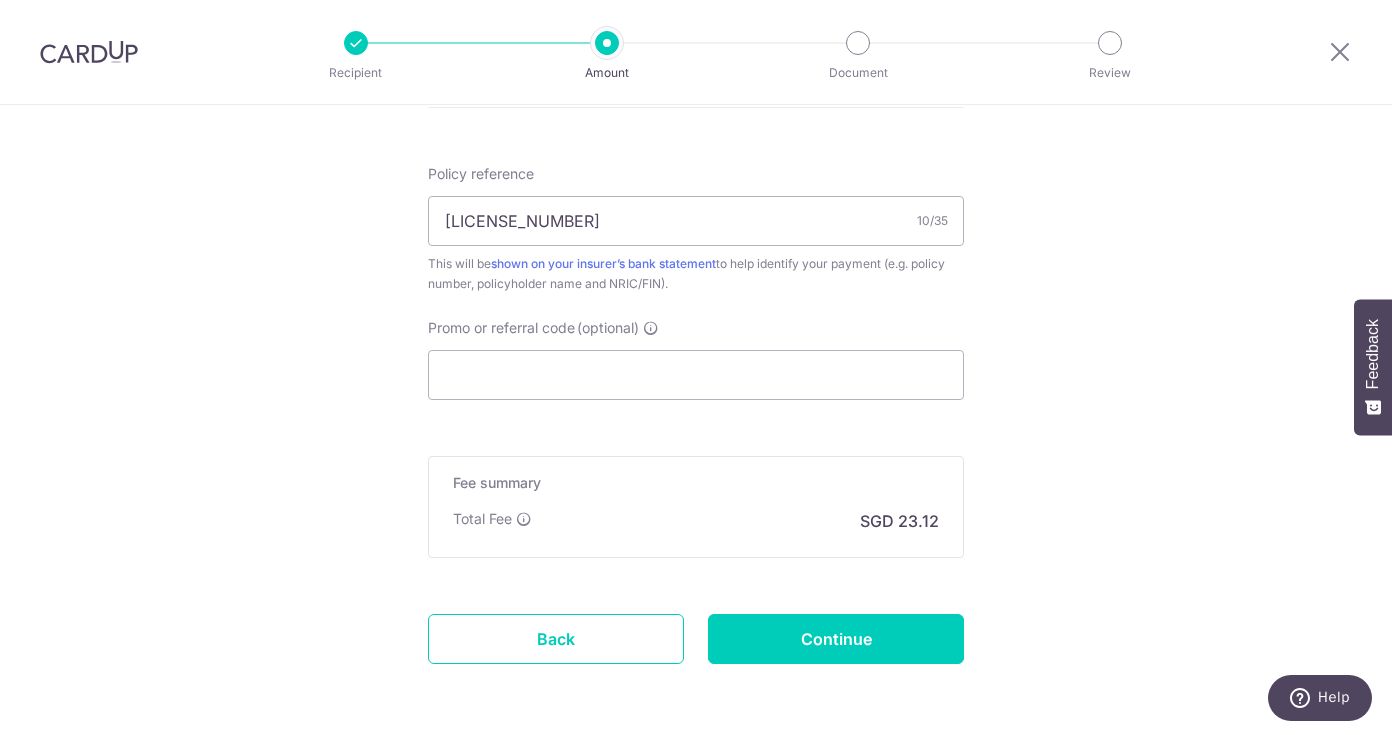 scroll, scrollTop: 1204, scrollLeft: 0, axis: vertical 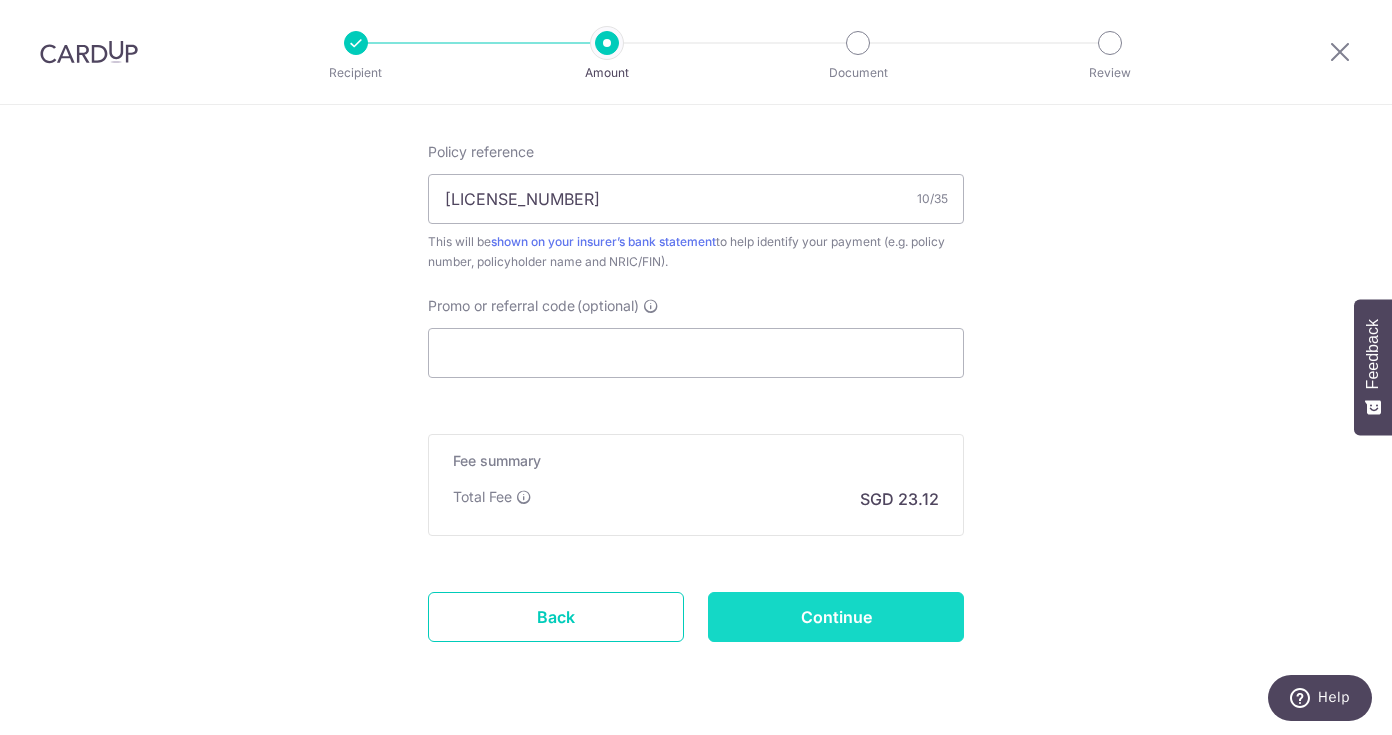 click on "Continue" at bounding box center (836, 617) 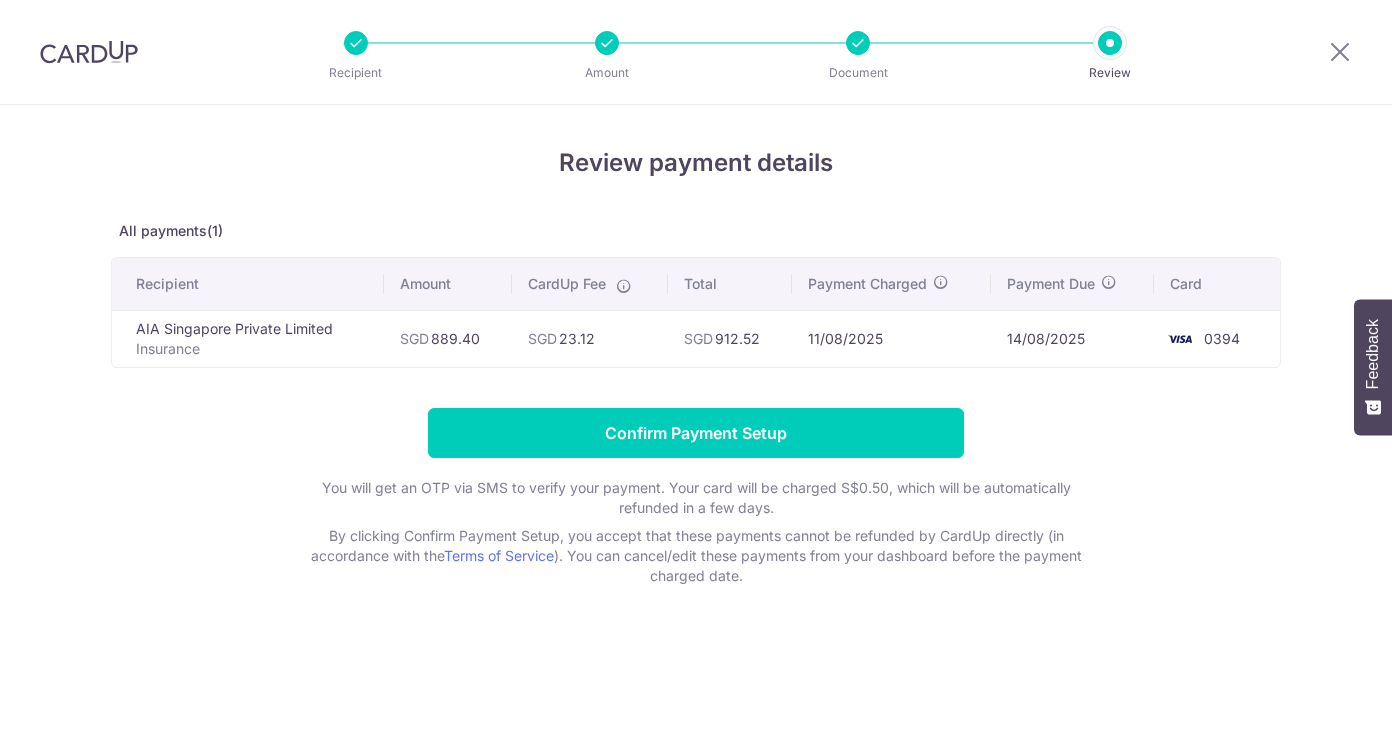 scroll, scrollTop: 0, scrollLeft: 0, axis: both 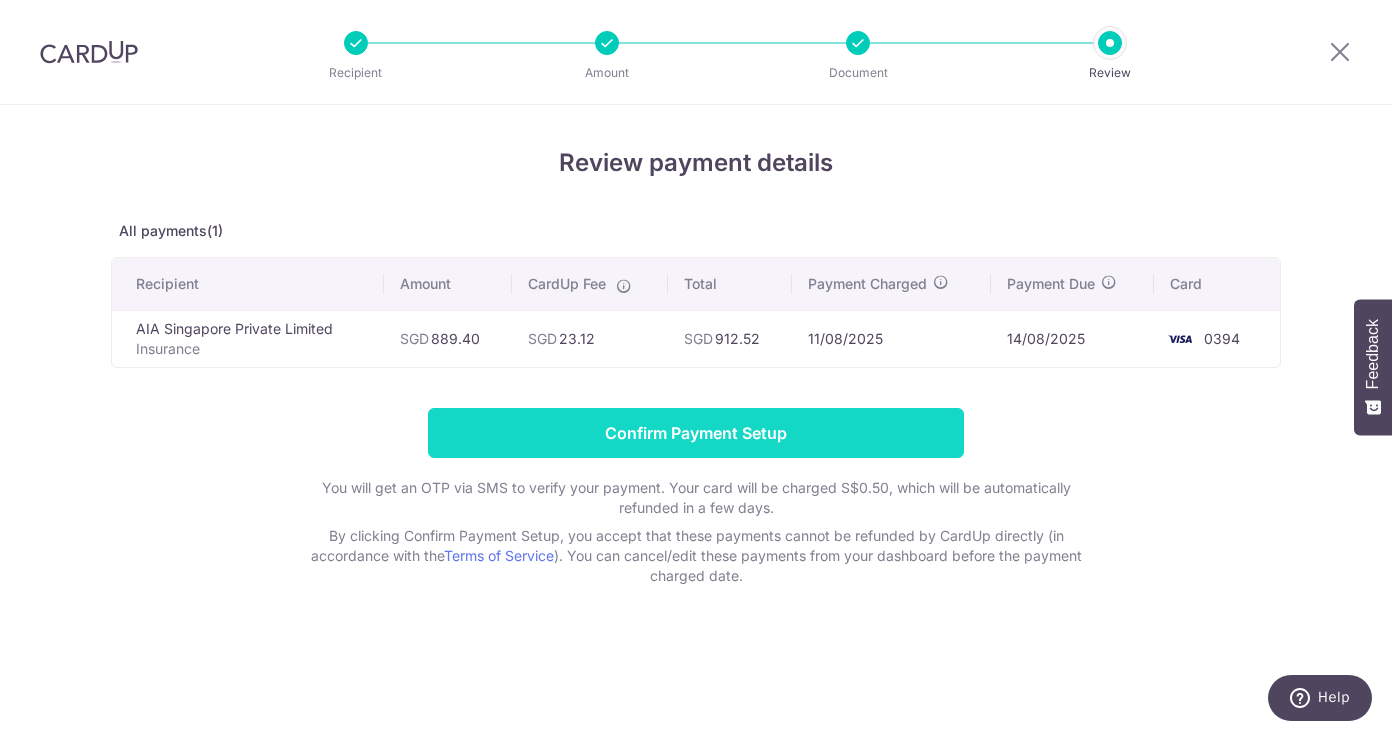 click on "Confirm Payment Setup" at bounding box center (696, 433) 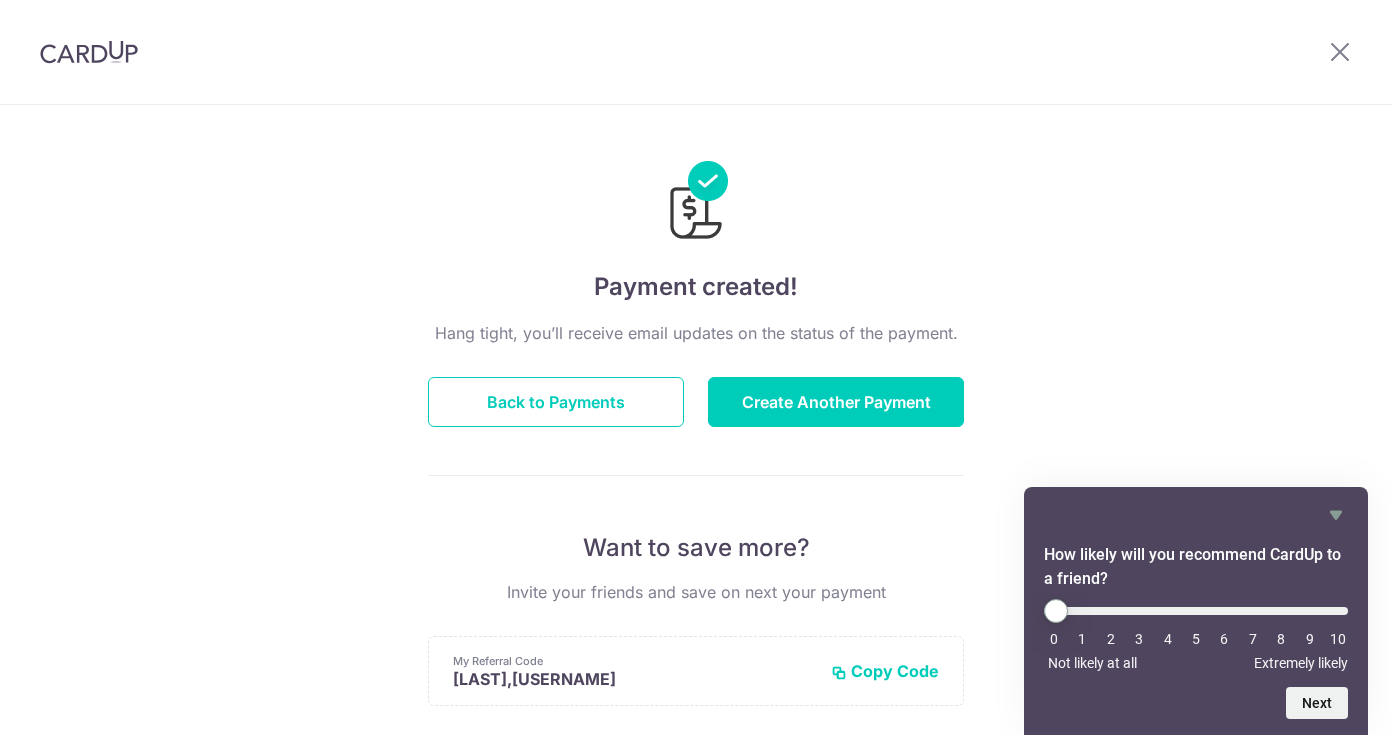 scroll, scrollTop: 0, scrollLeft: 0, axis: both 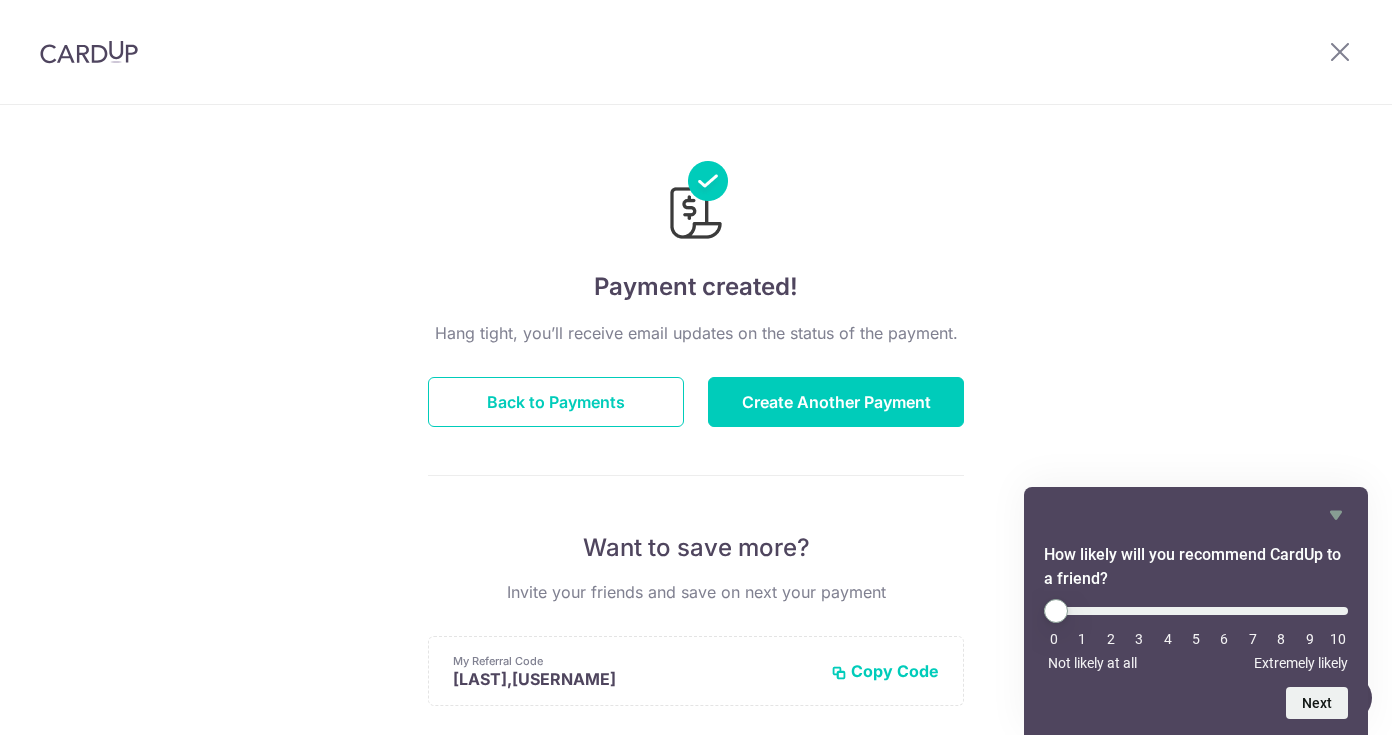 click on "Payment created!
[EMAIL] updates on the status of the payment.
Back to Payments
Create Another Payment
Want to save more?
Invite your friends and save on next your payment
My Referral Code
[LAST],[USERNAME]
Copy Code
Copied
Facebook
Twitter
WhatsApp
Email" at bounding box center (696, 639) 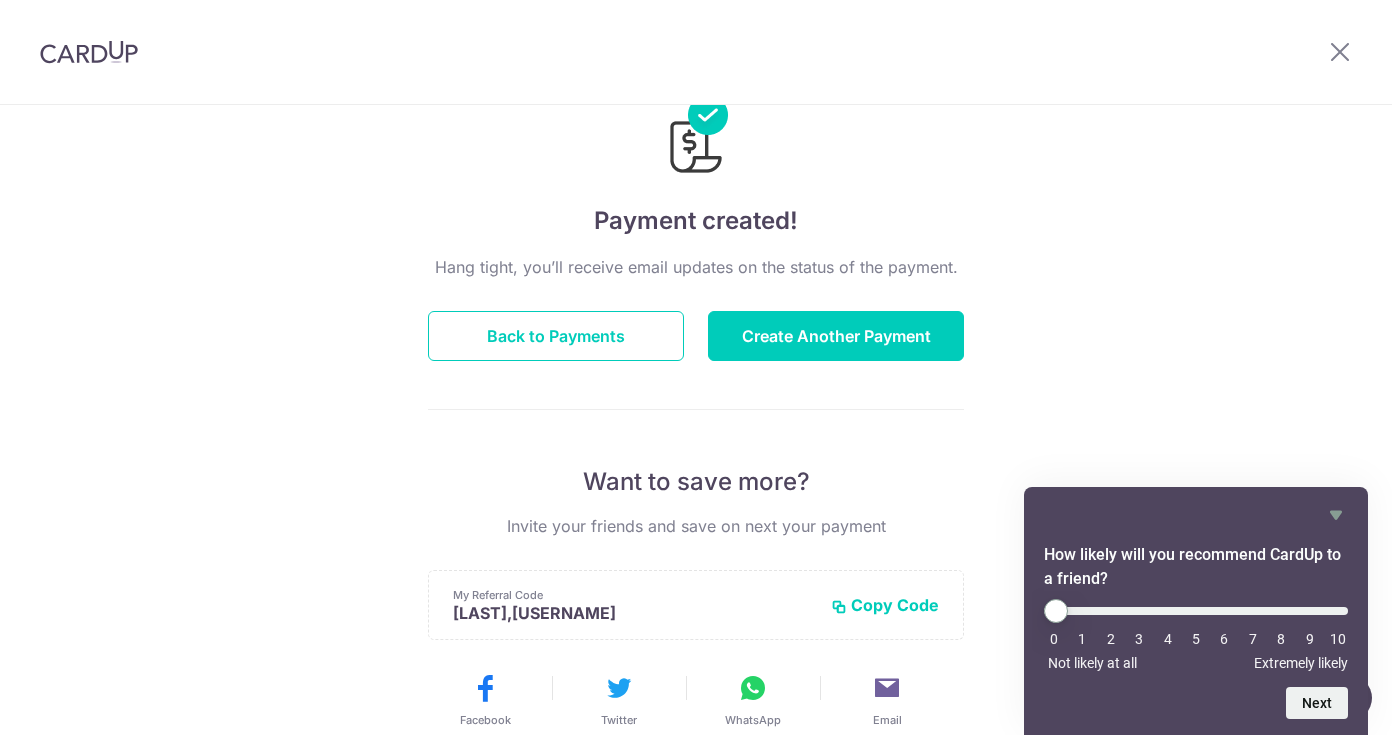 scroll, scrollTop: 0, scrollLeft: 0, axis: both 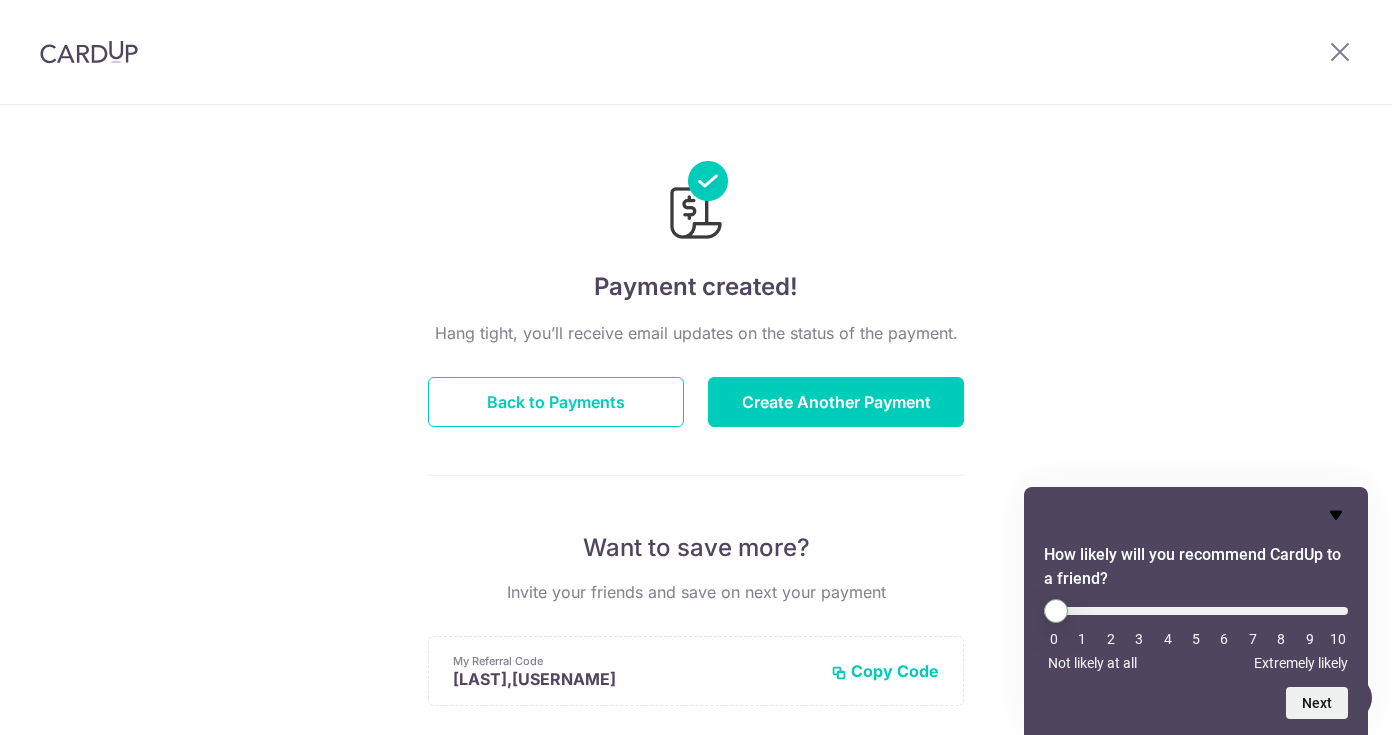 click 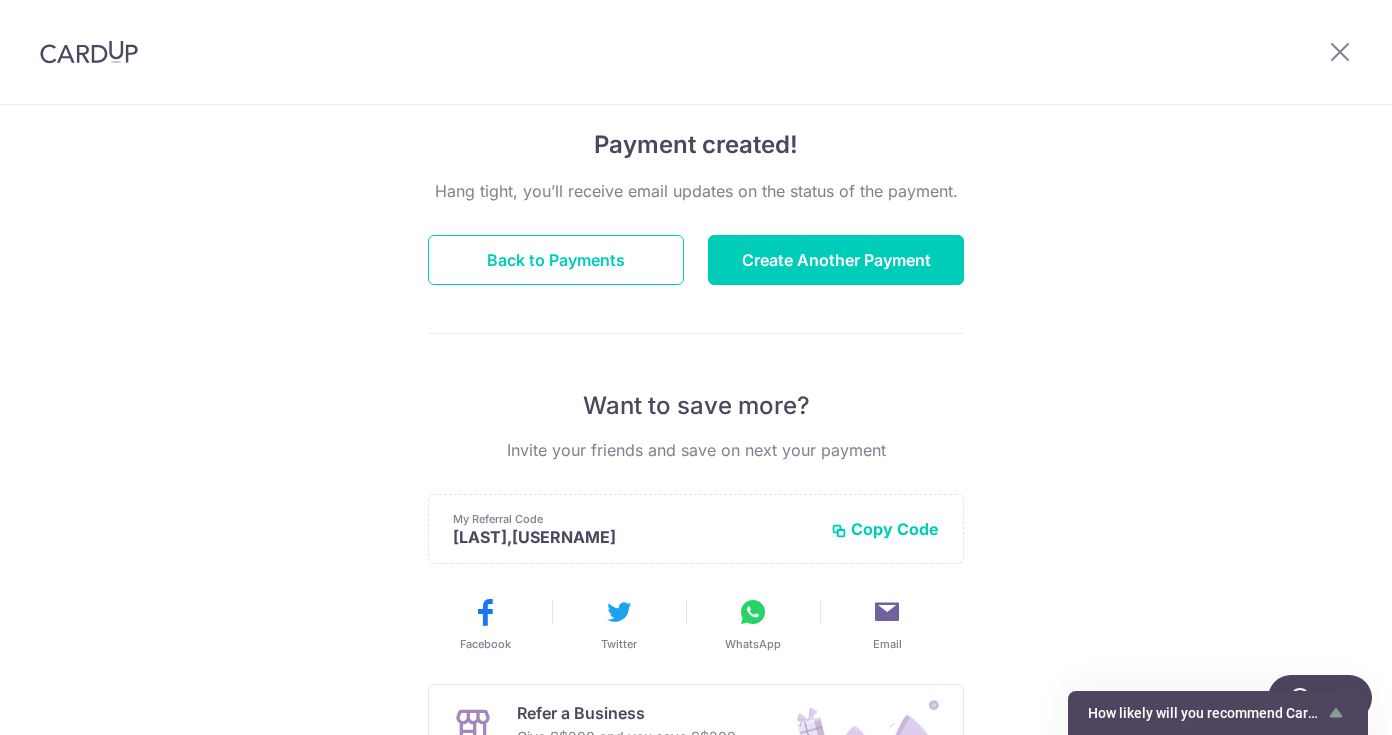 scroll, scrollTop: 149, scrollLeft: 0, axis: vertical 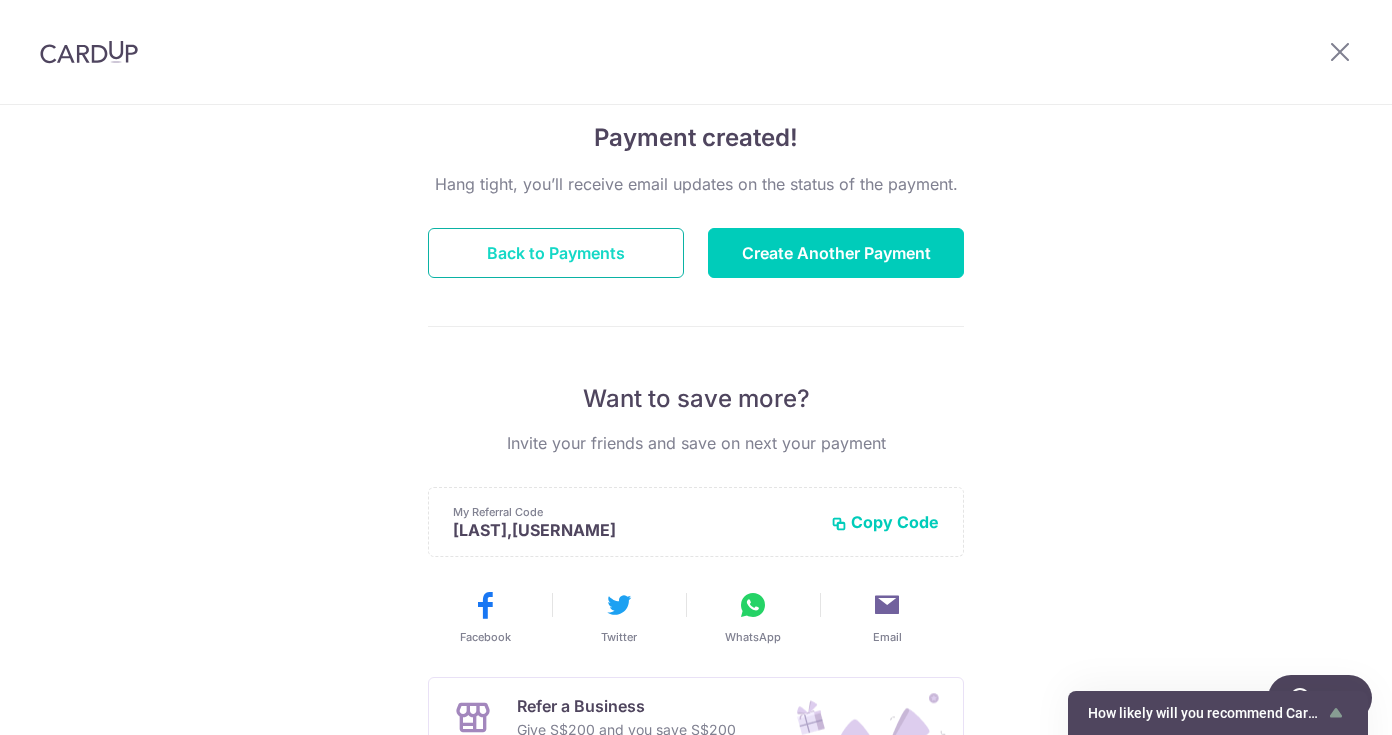 click on "Back to Payments" at bounding box center [556, 253] 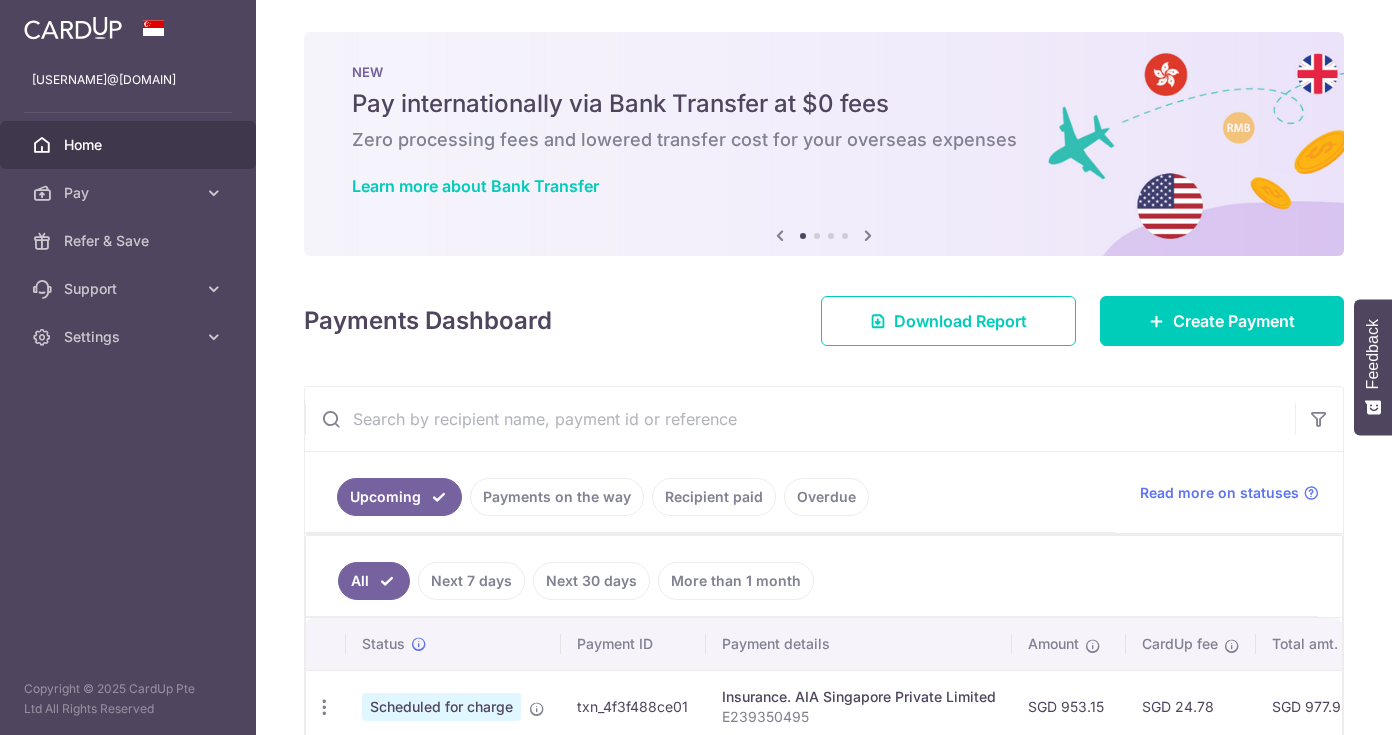 scroll, scrollTop: 0, scrollLeft: 0, axis: both 